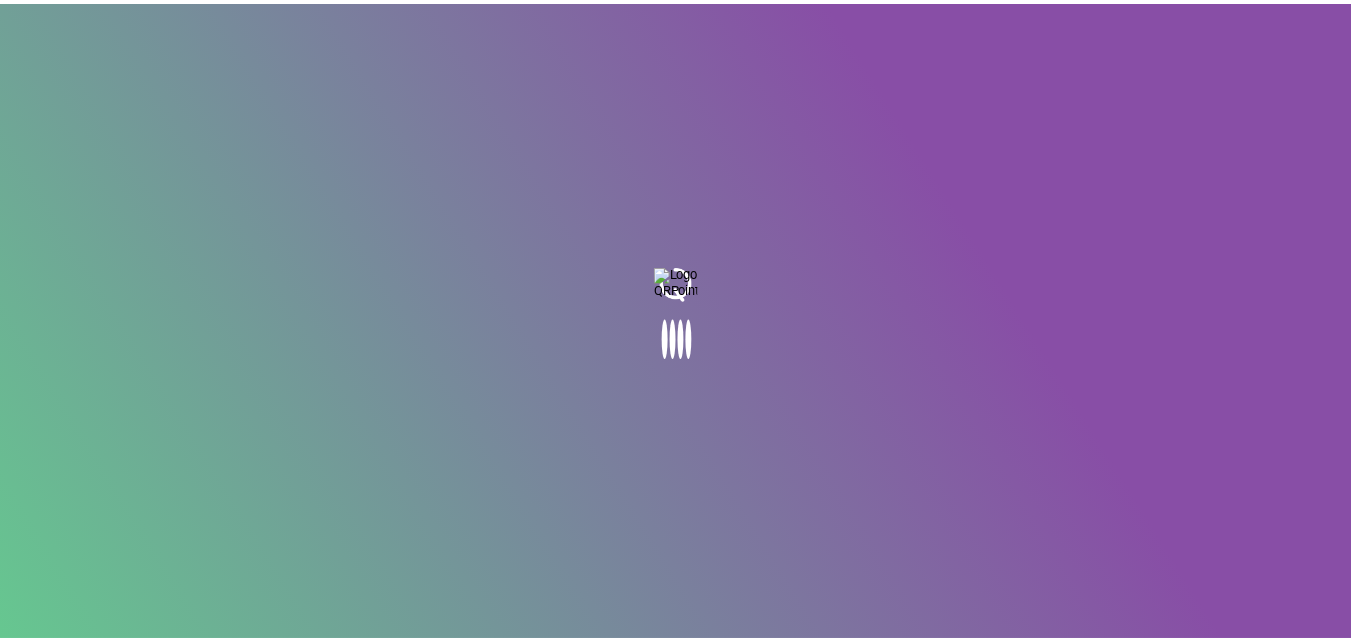 scroll, scrollTop: 0, scrollLeft: 0, axis: both 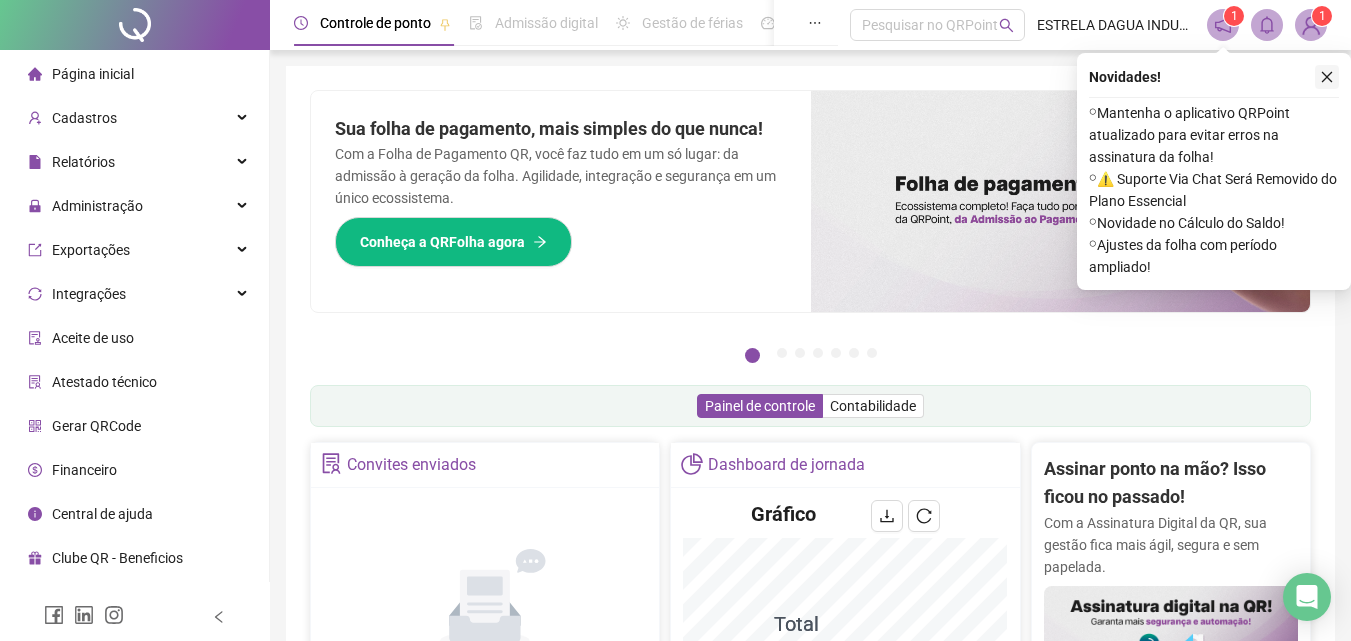 click at bounding box center [1327, 77] 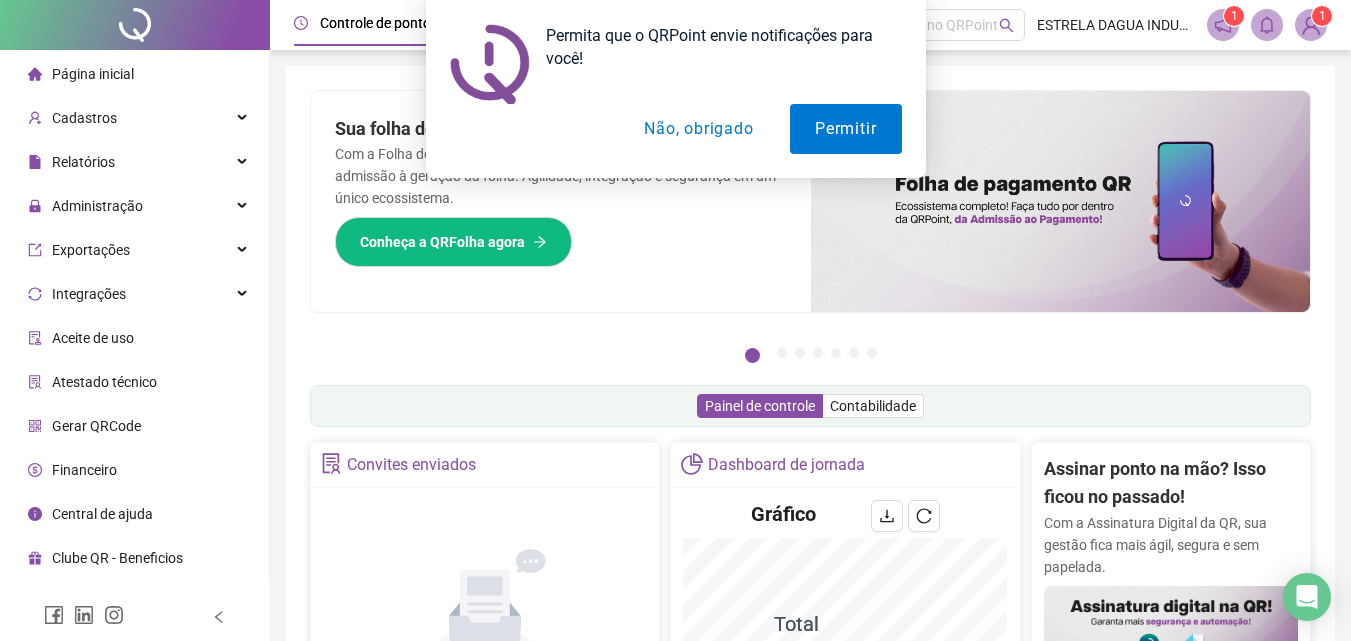 click on "Não, obrigado" at bounding box center [698, 129] 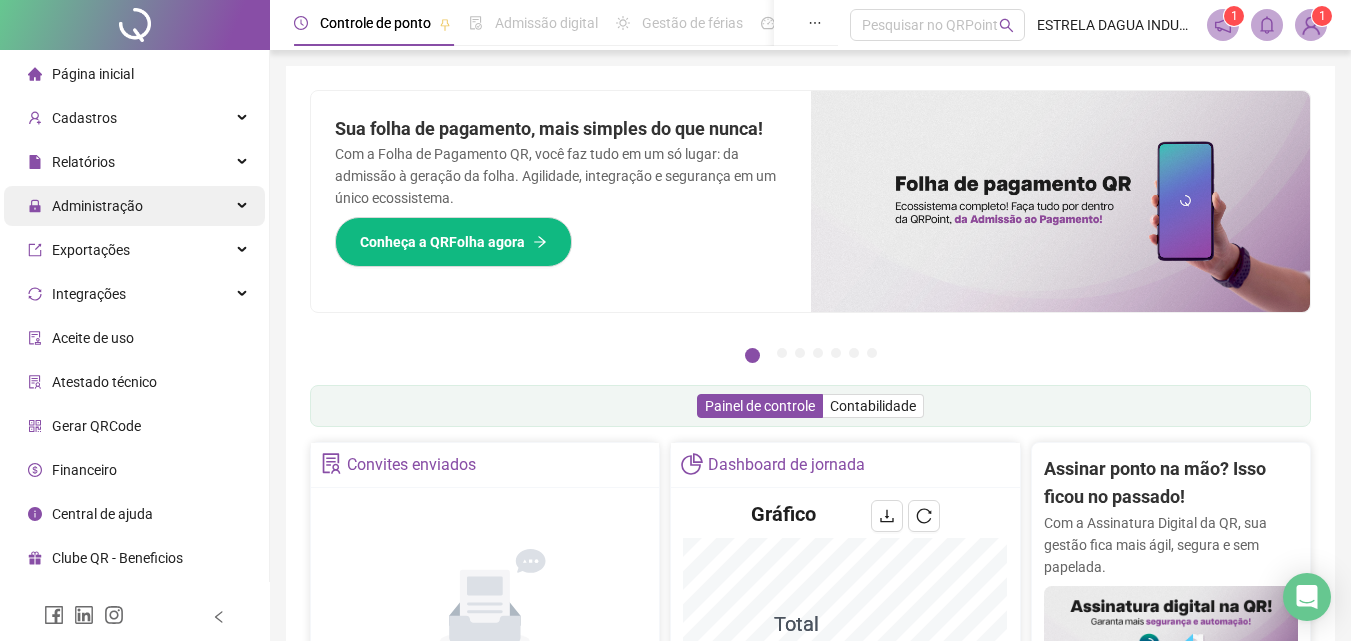 click on "Administração" at bounding box center (85, 206) 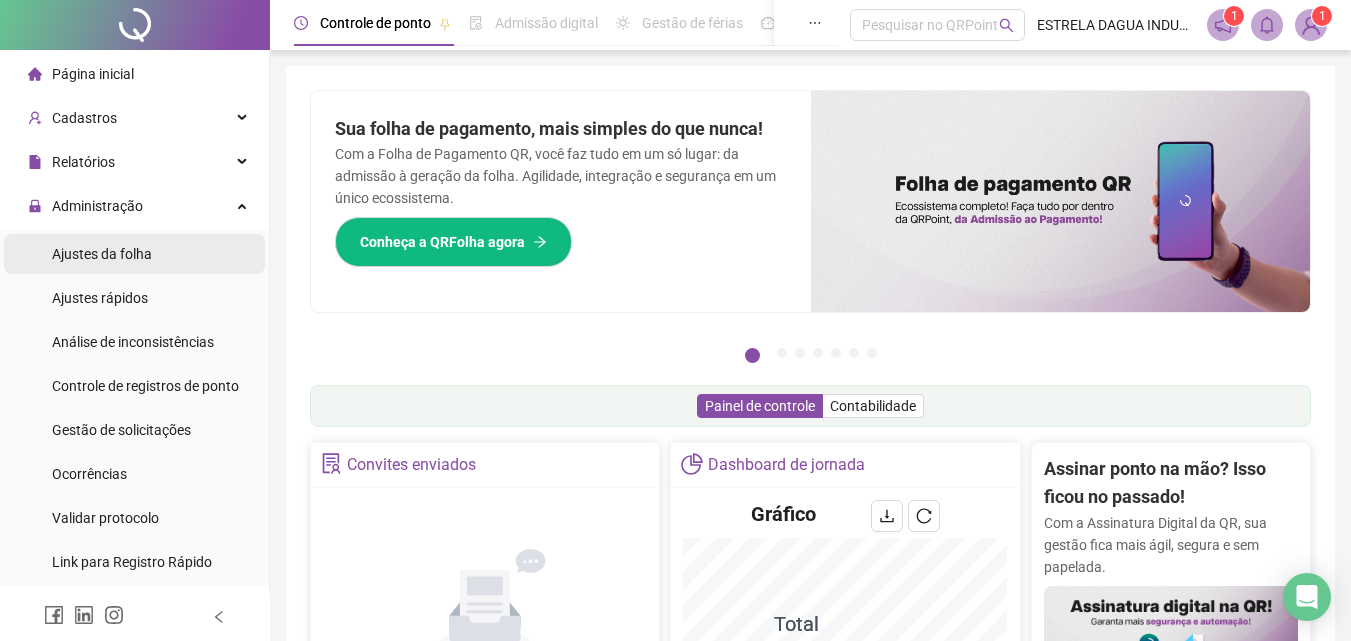 click on "Ajustes da folha" at bounding box center [102, 254] 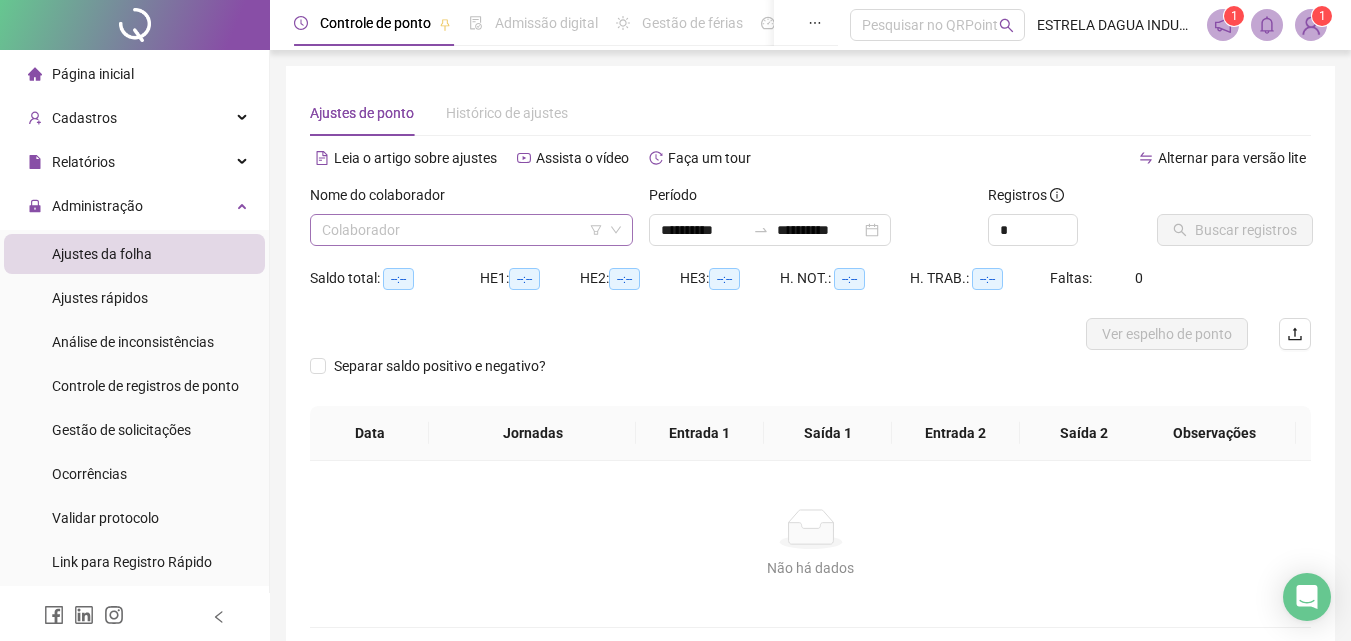 click at bounding box center (462, 230) 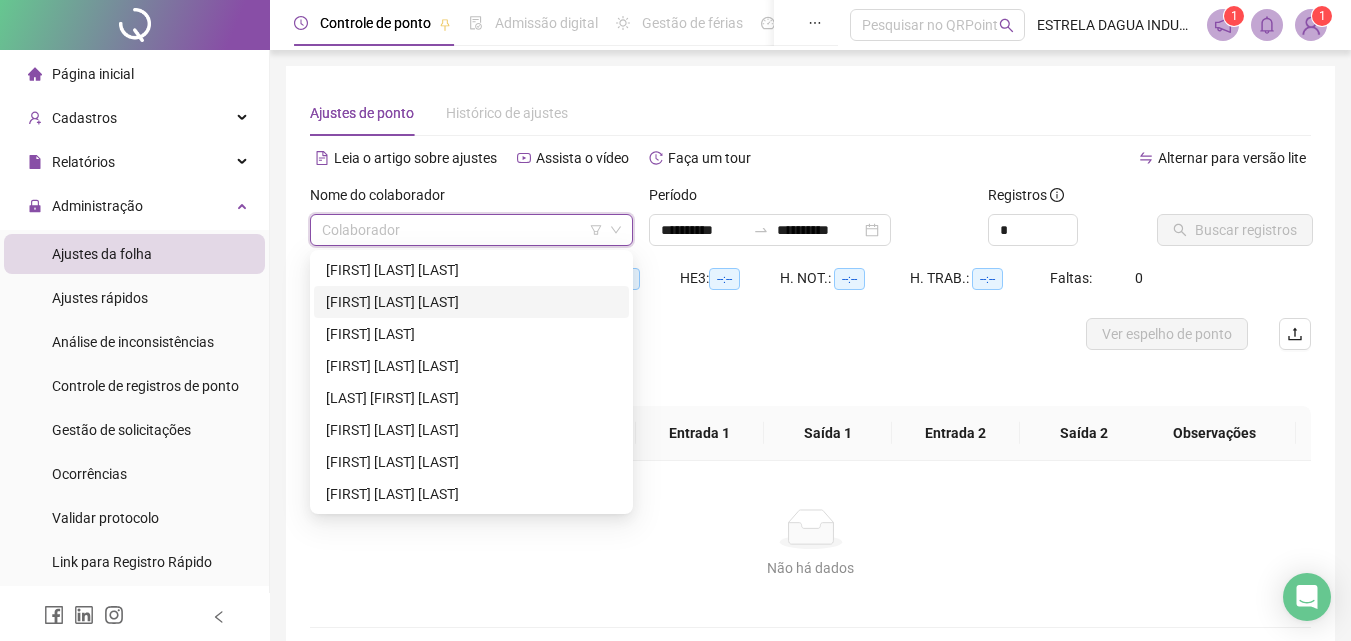 click on "[FIRST] [LAST] [LAST]" at bounding box center (471, 302) 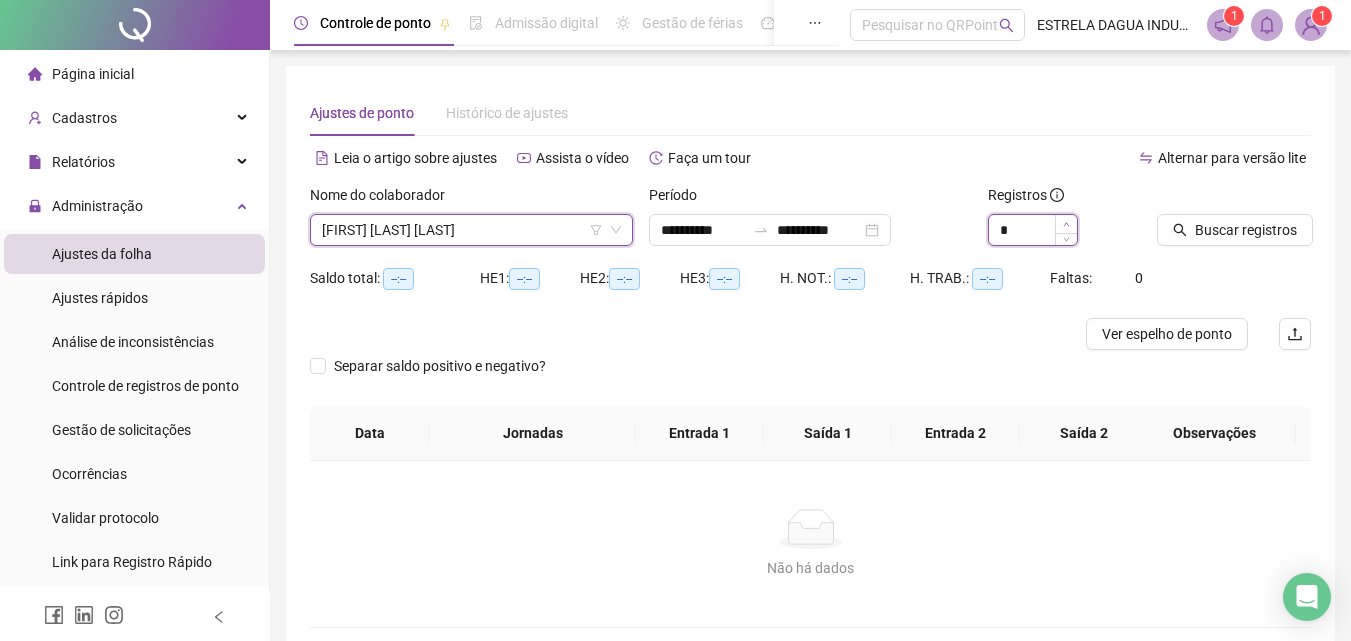 click 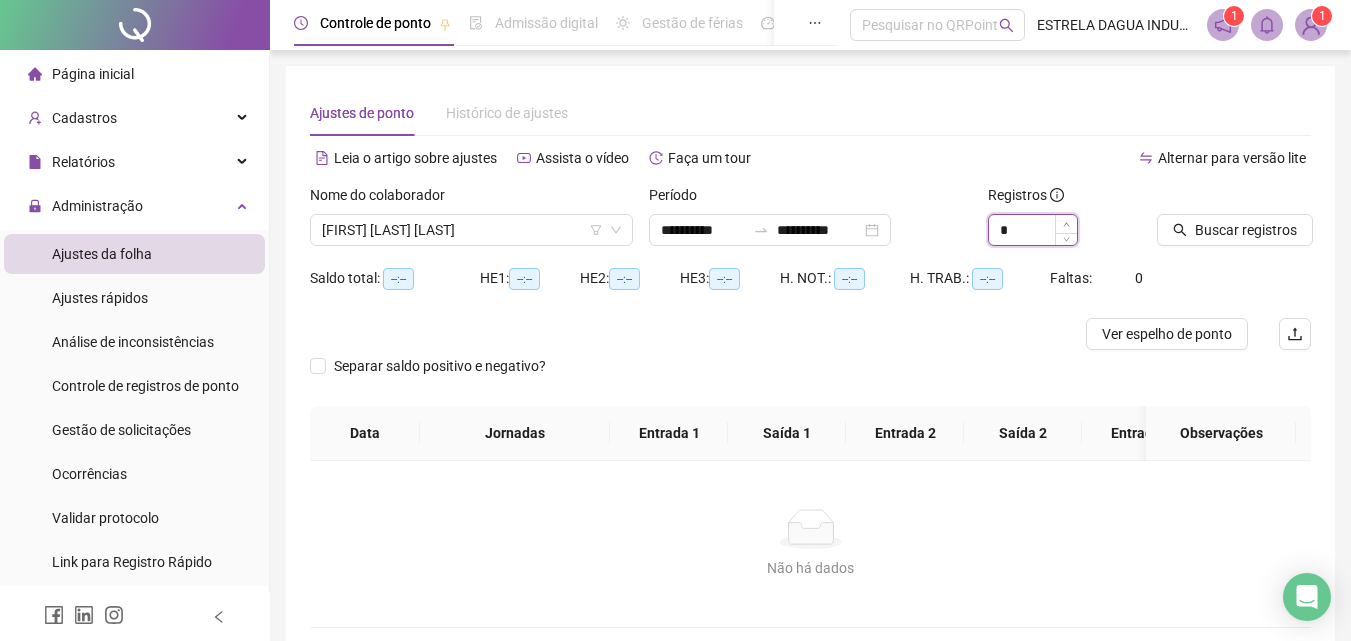 type on "*" 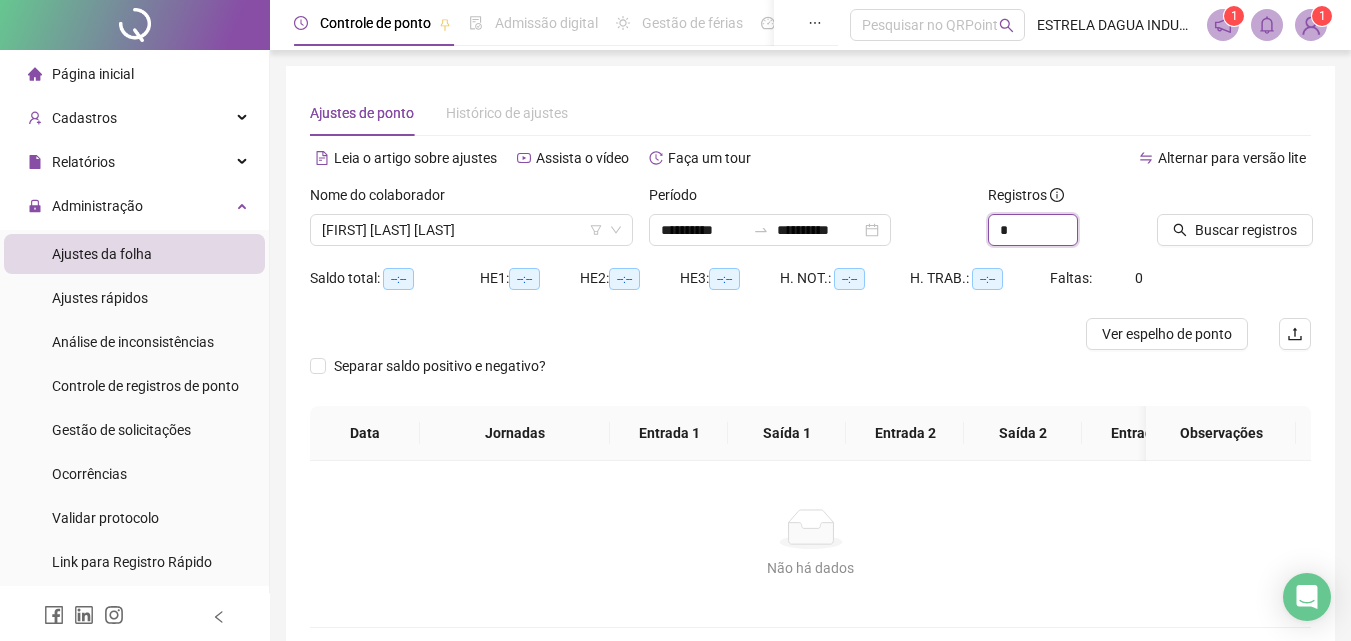 drag, startPoint x: 1068, startPoint y: 221, endPoint x: 1088, endPoint y: 219, distance: 20.09975 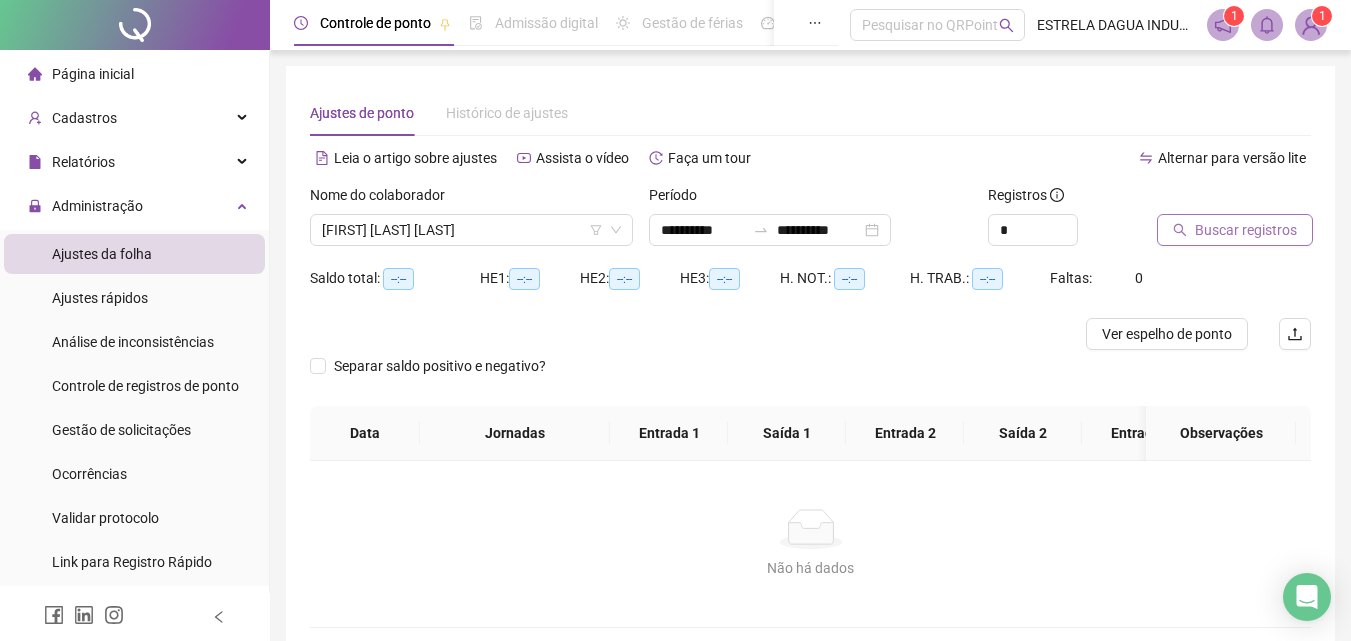 click on "Buscar registros" at bounding box center [1235, 230] 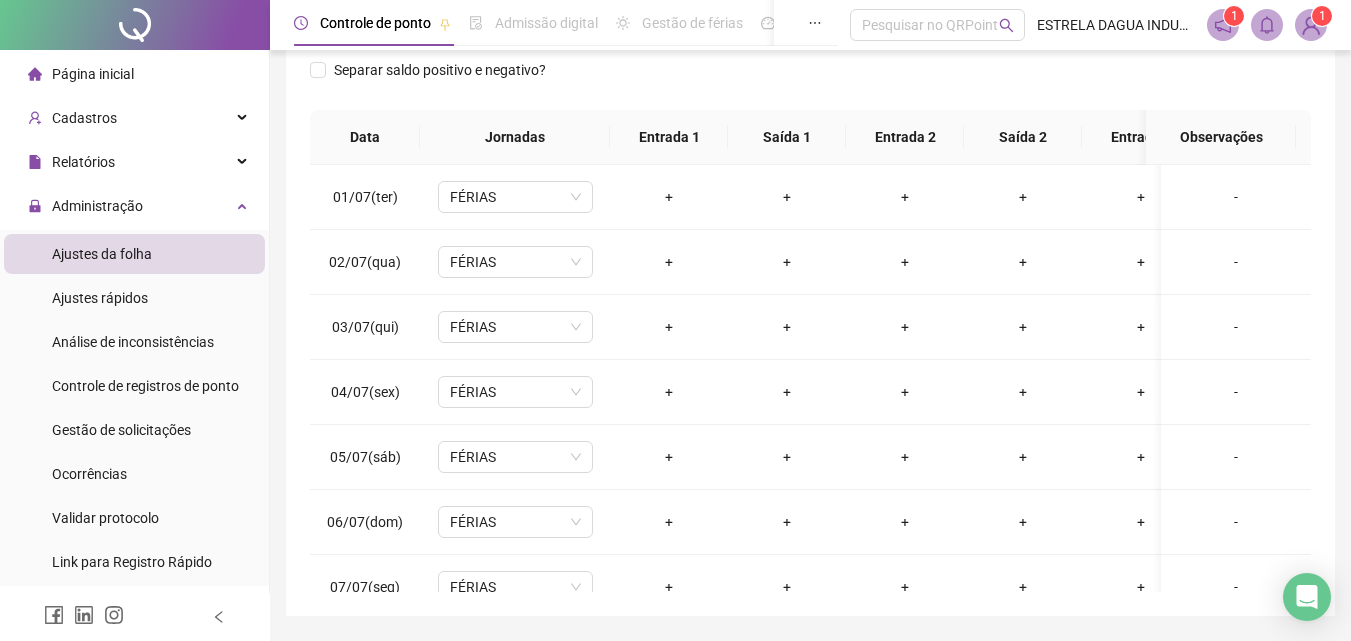 scroll, scrollTop: 359, scrollLeft: 0, axis: vertical 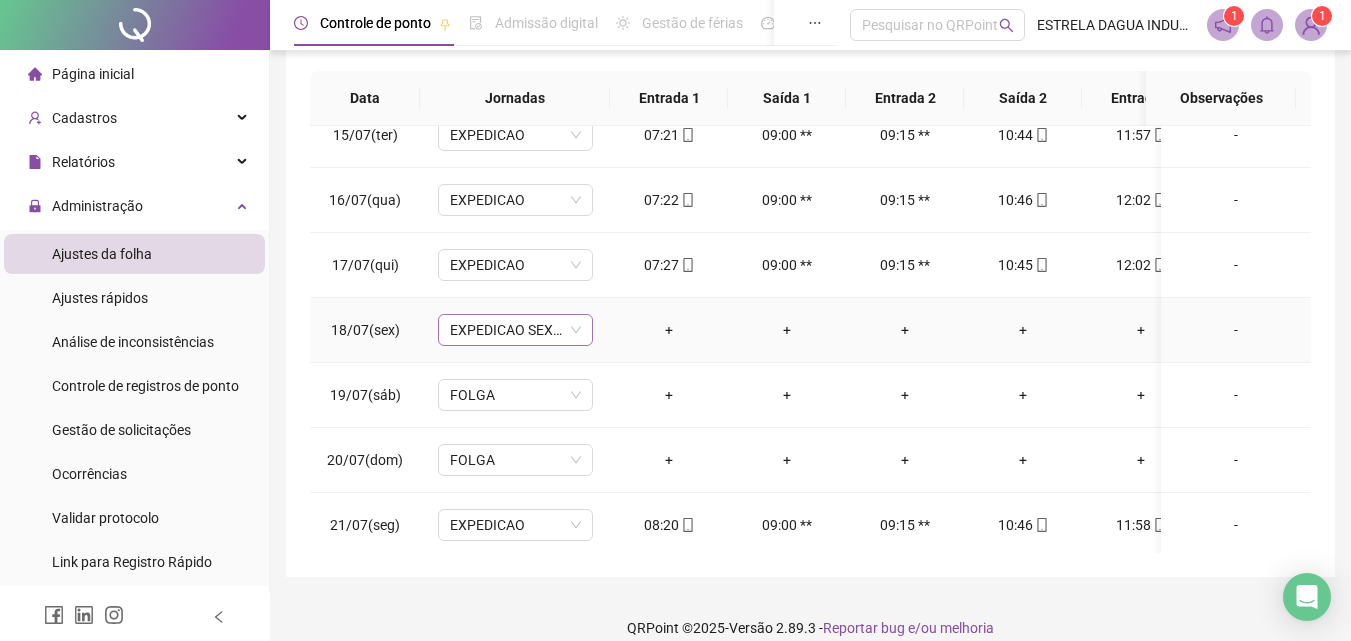 click on "EXPEDICAO SEXTA" at bounding box center [515, 330] 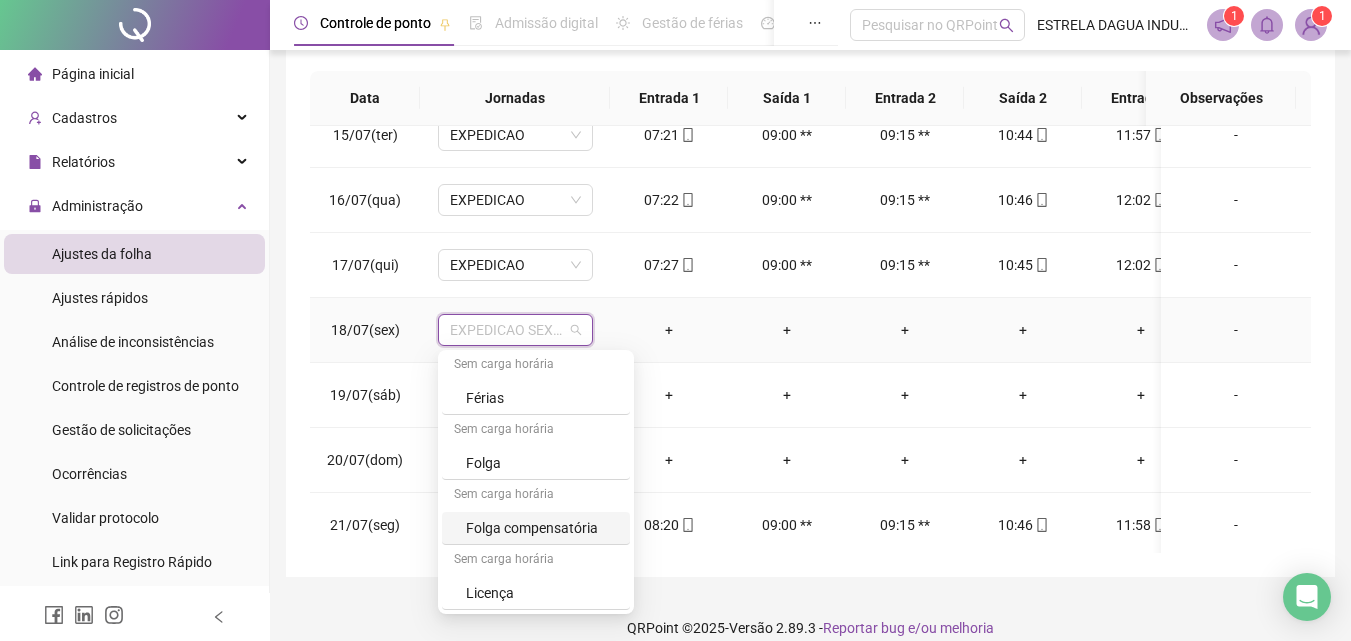 click on "Folga compensatória" at bounding box center [542, 528] 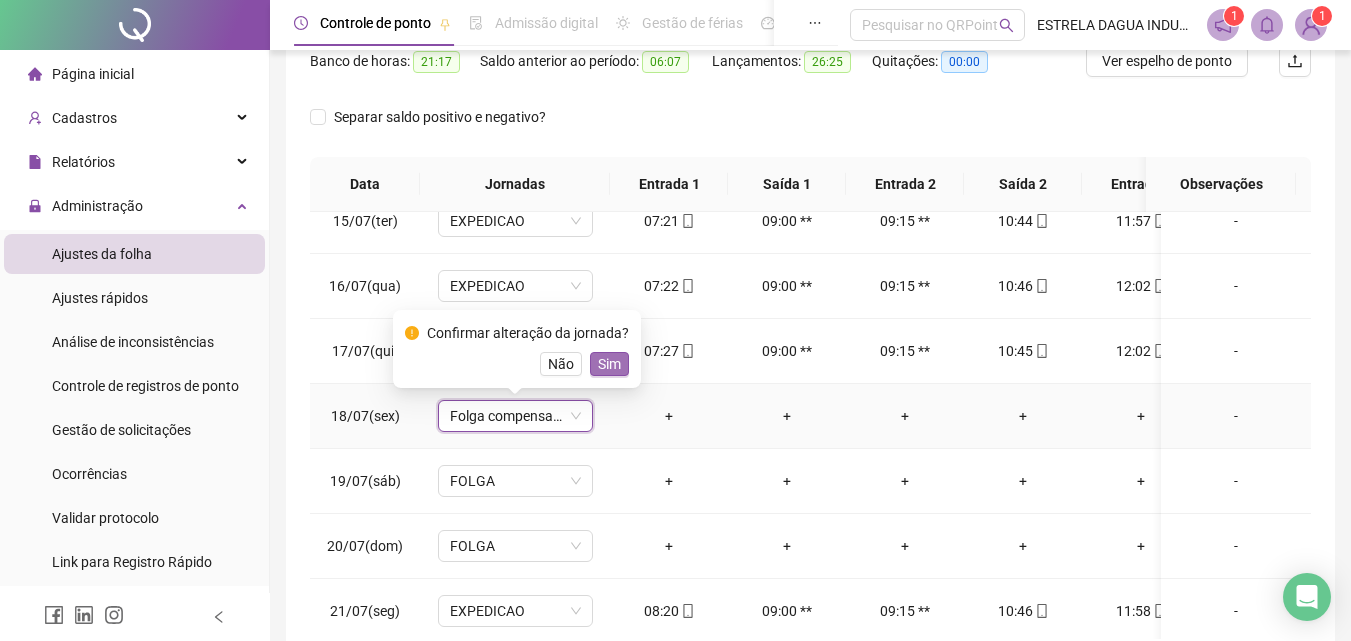 click on "Sim" at bounding box center [609, 364] 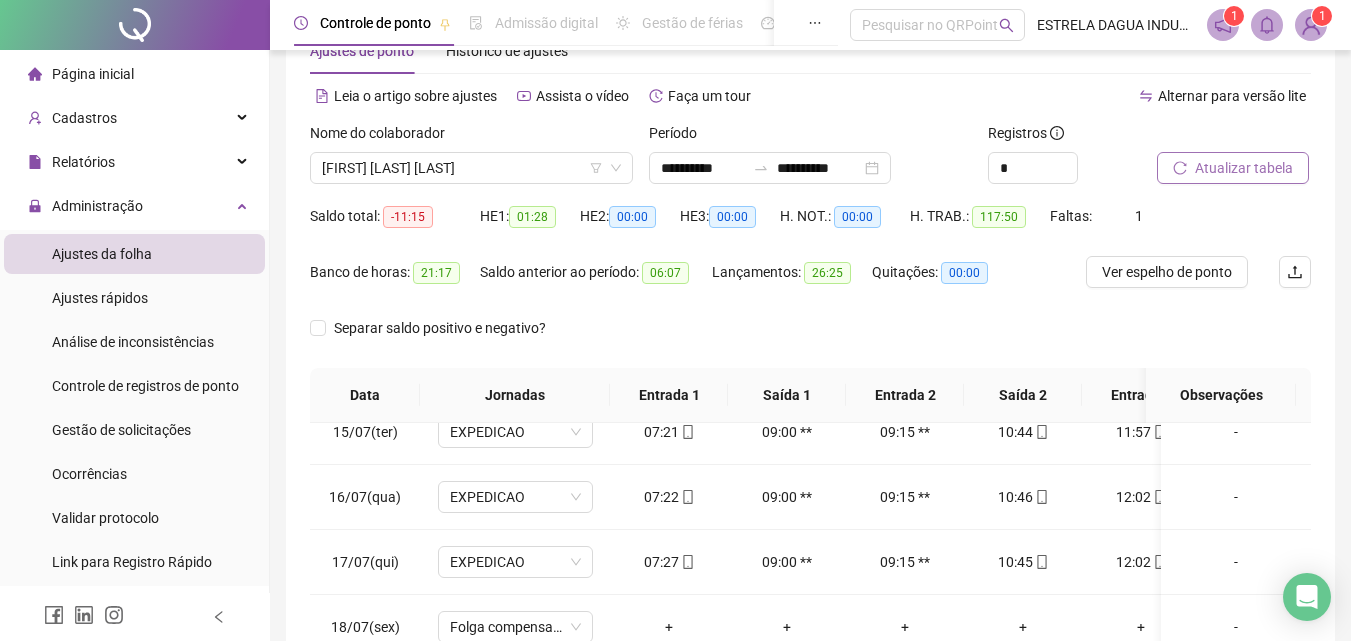 click on "Atualizar tabela" at bounding box center (1233, 168) 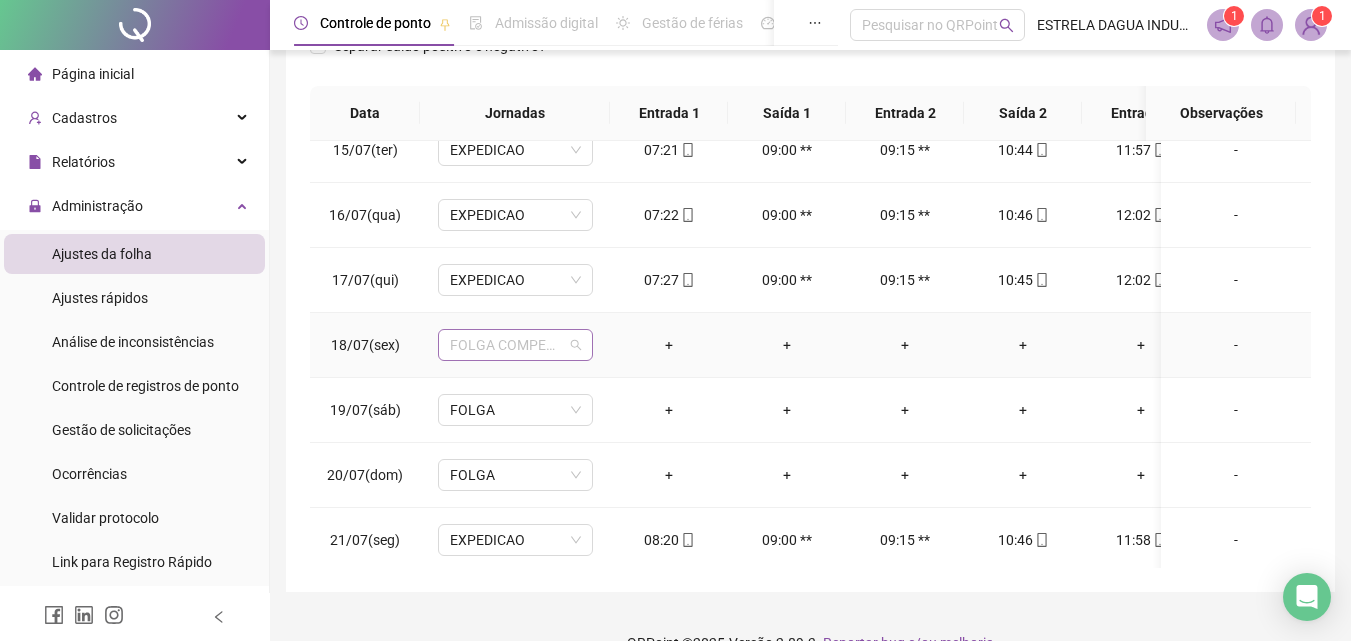 click on "FOLGA COMPENSATÓRIA" at bounding box center (515, 345) 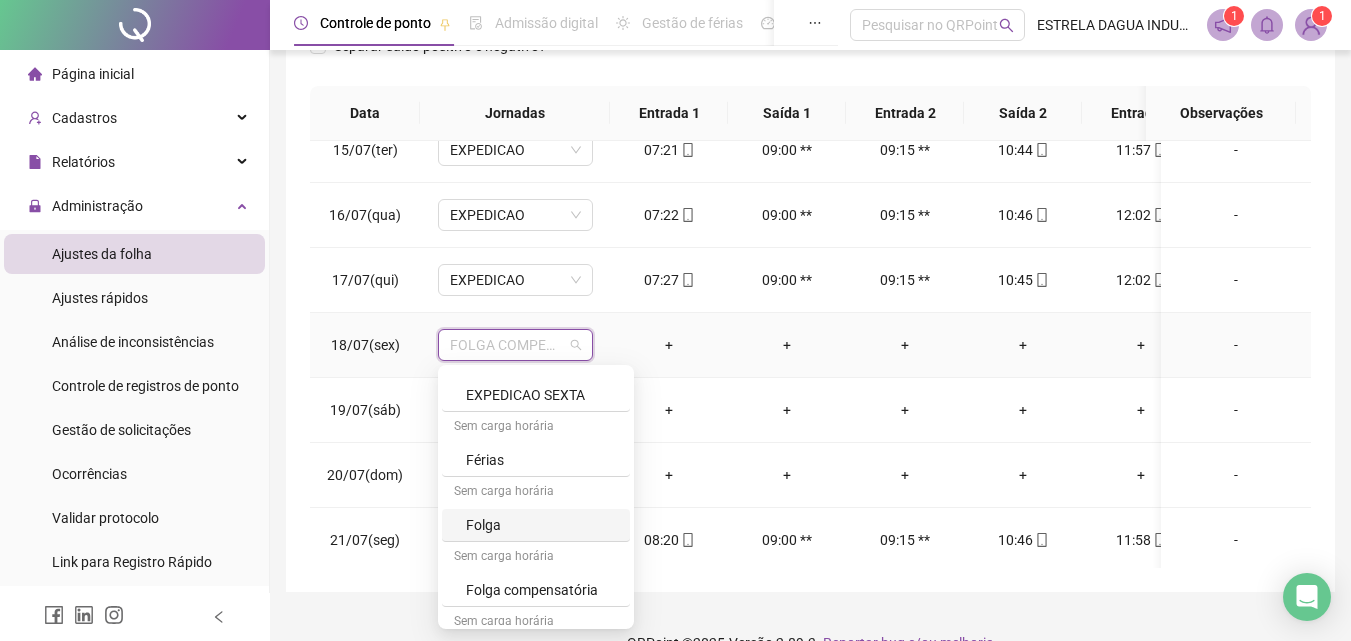 click on "Folga" at bounding box center [542, 525] 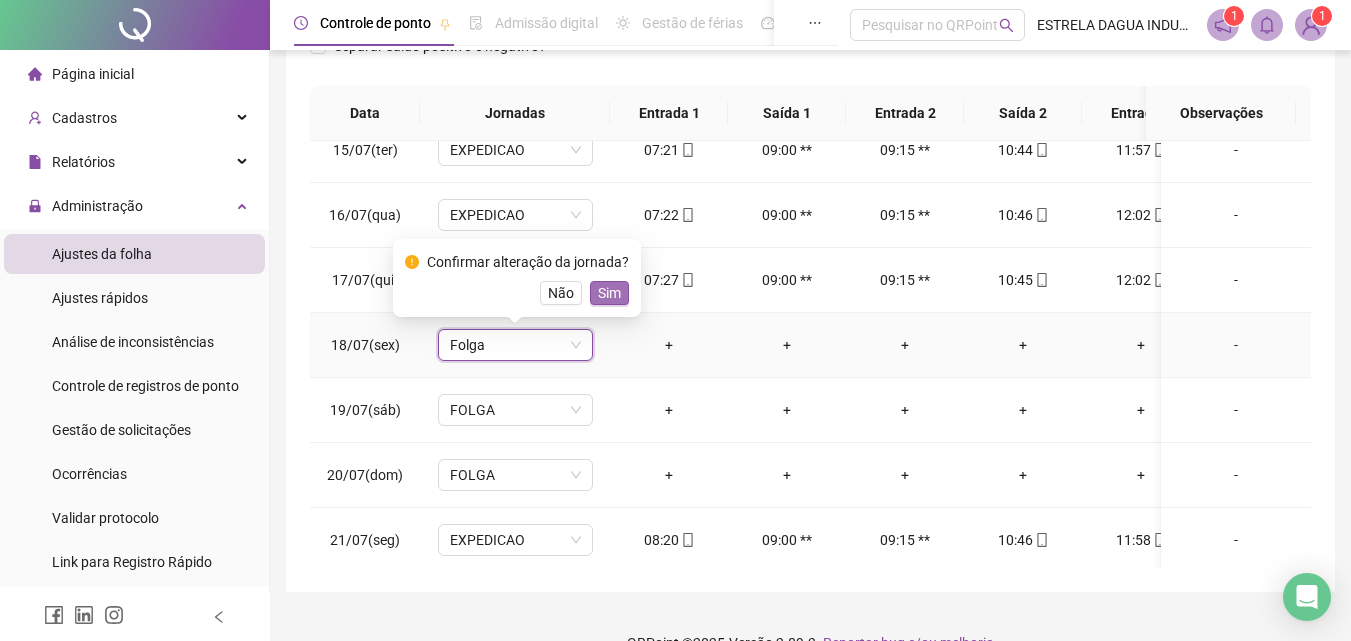 click on "Sim" at bounding box center [609, 293] 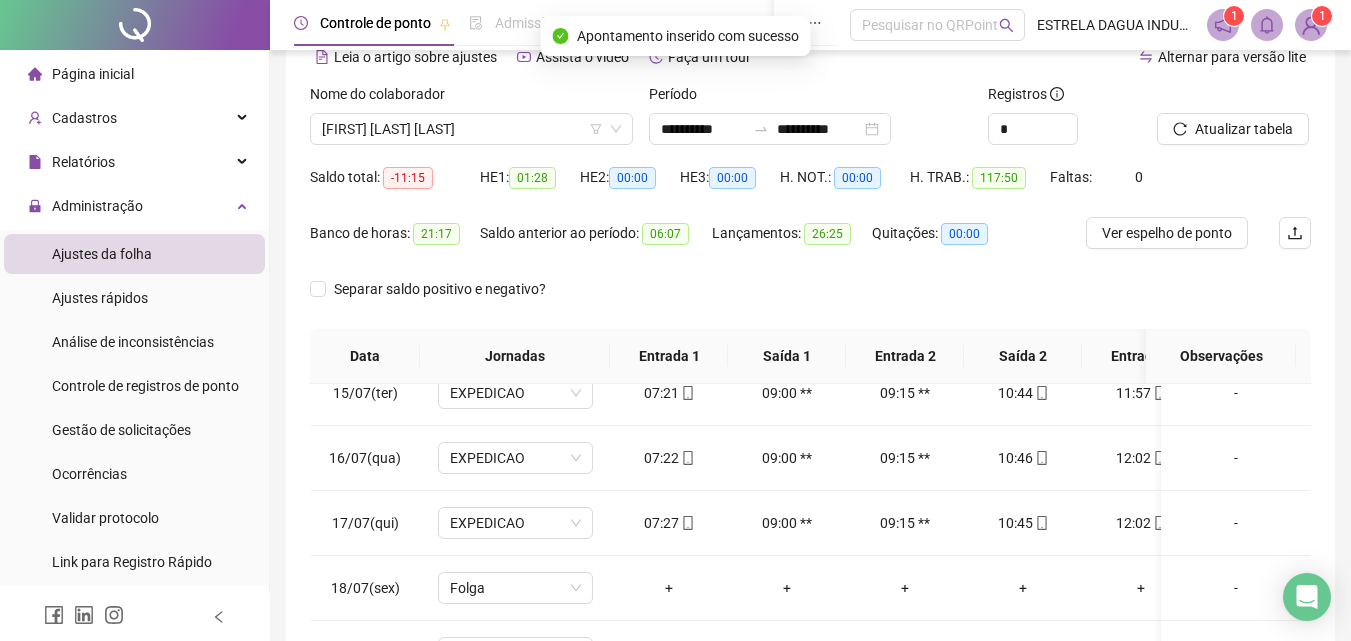scroll, scrollTop: 84, scrollLeft: 0, axis: vertical 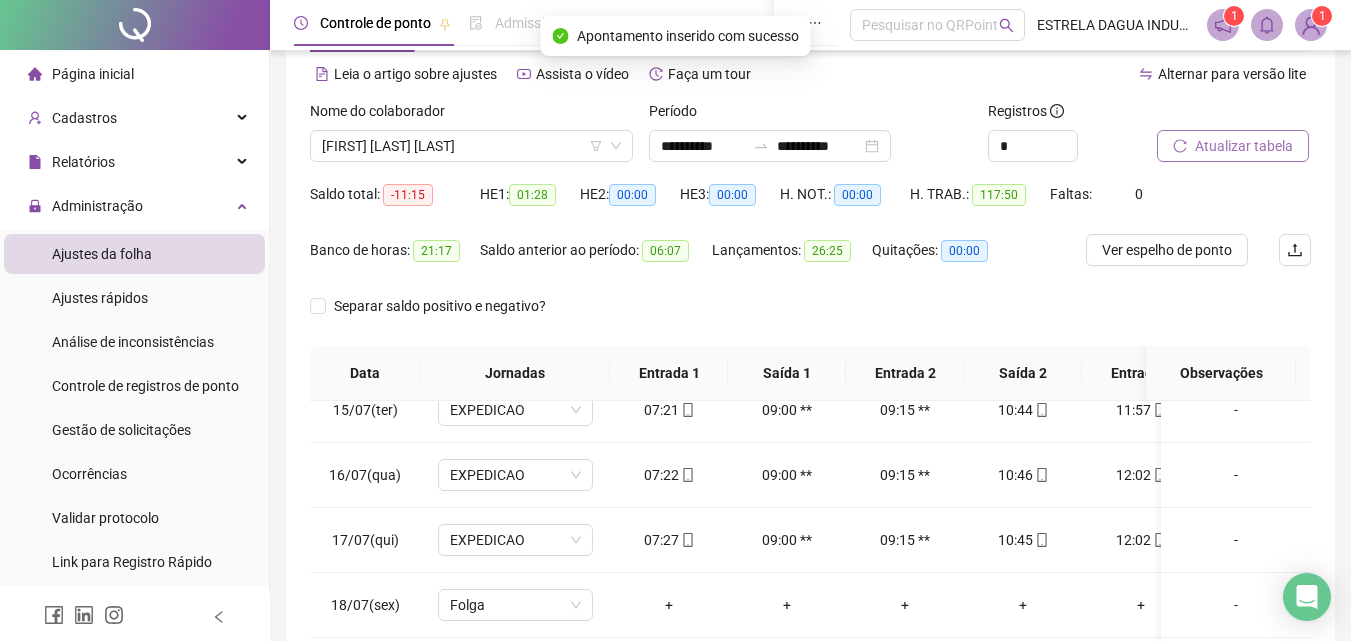 click on "Atualizar tabela" at bounding box center (1244, 146) 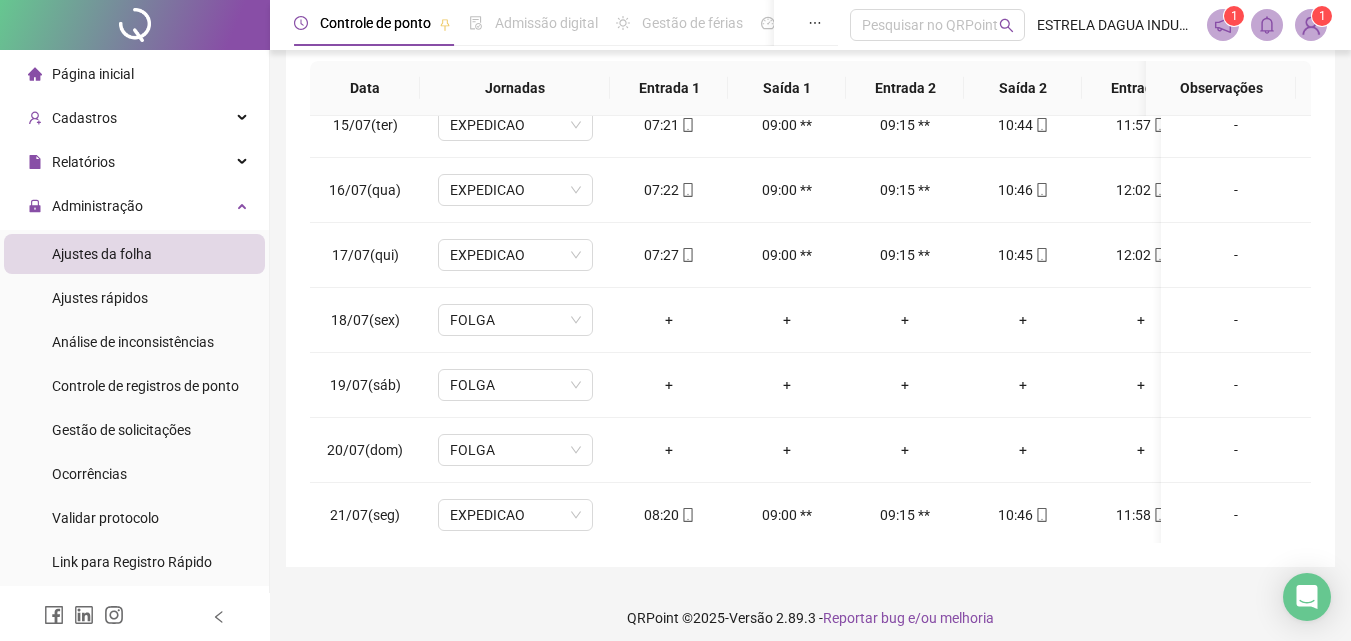 scroll, scrollTop: 381, scrollLeft: 0, axis: vertical 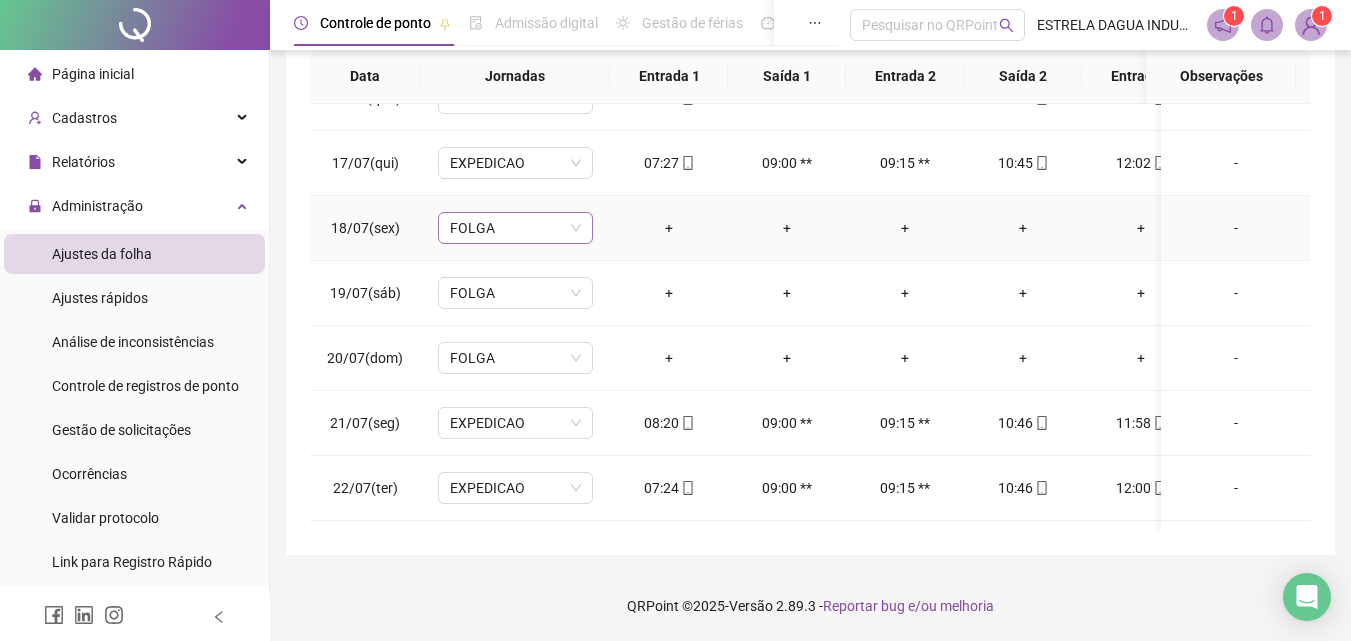 click on "FOLGA" at bounding box center (515, 228) 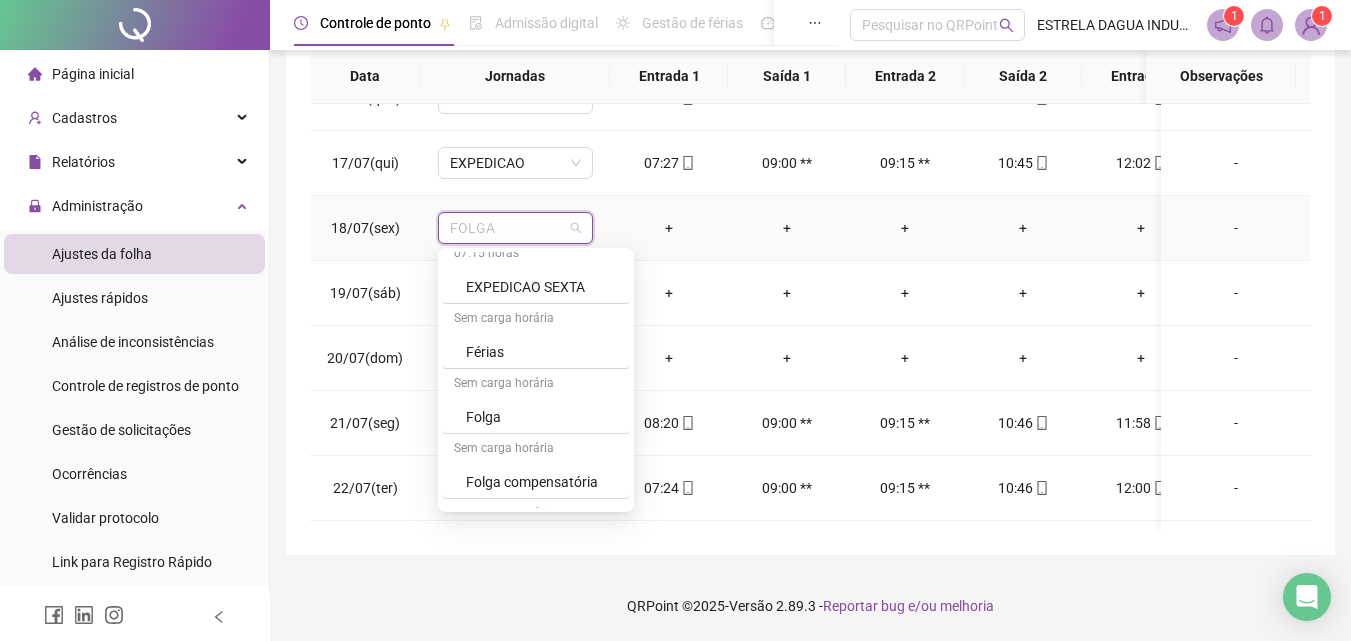scroll, scrollTop: 394, scrollLeft: 0, axis: vertical 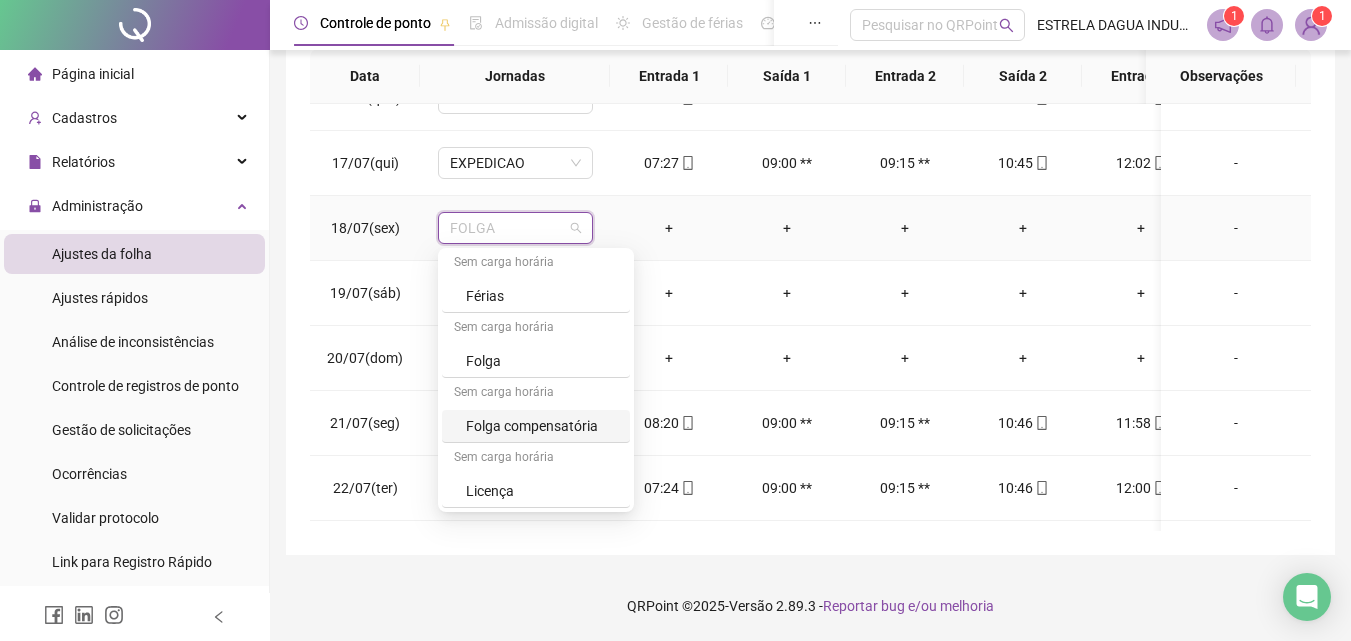 click on "Folga compensatória" at bounding box center [542, 426] 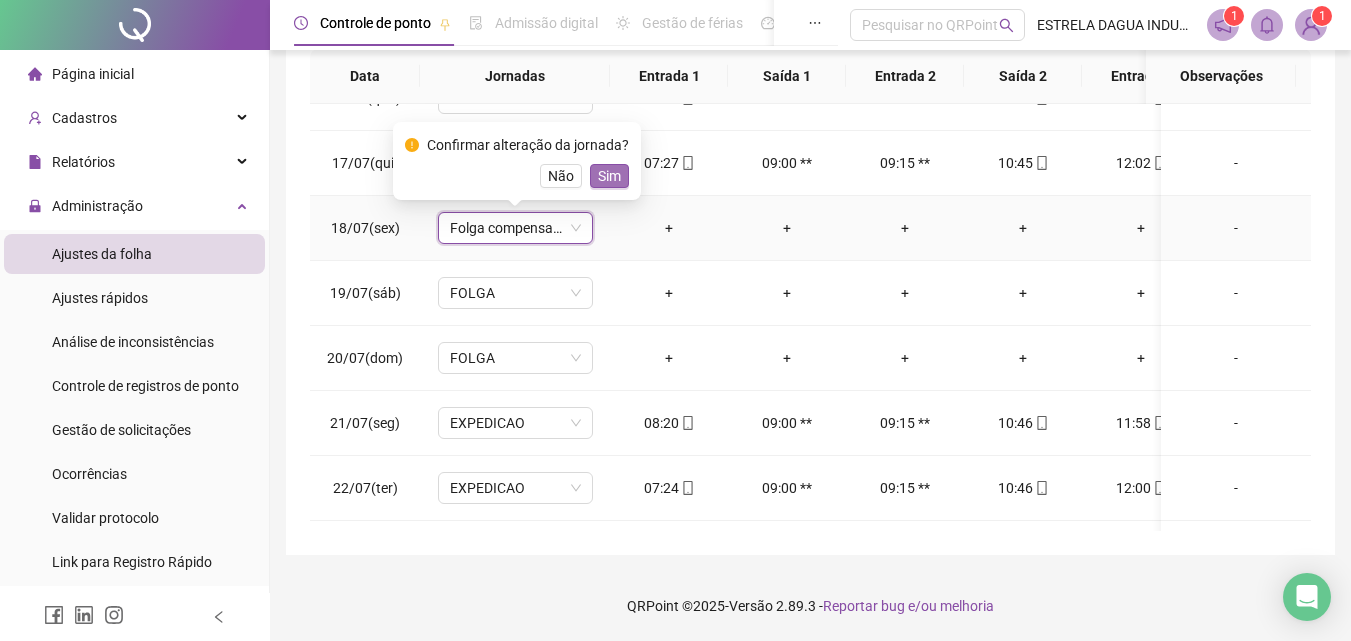 click on "Sim" at bounding box center [609, 176] 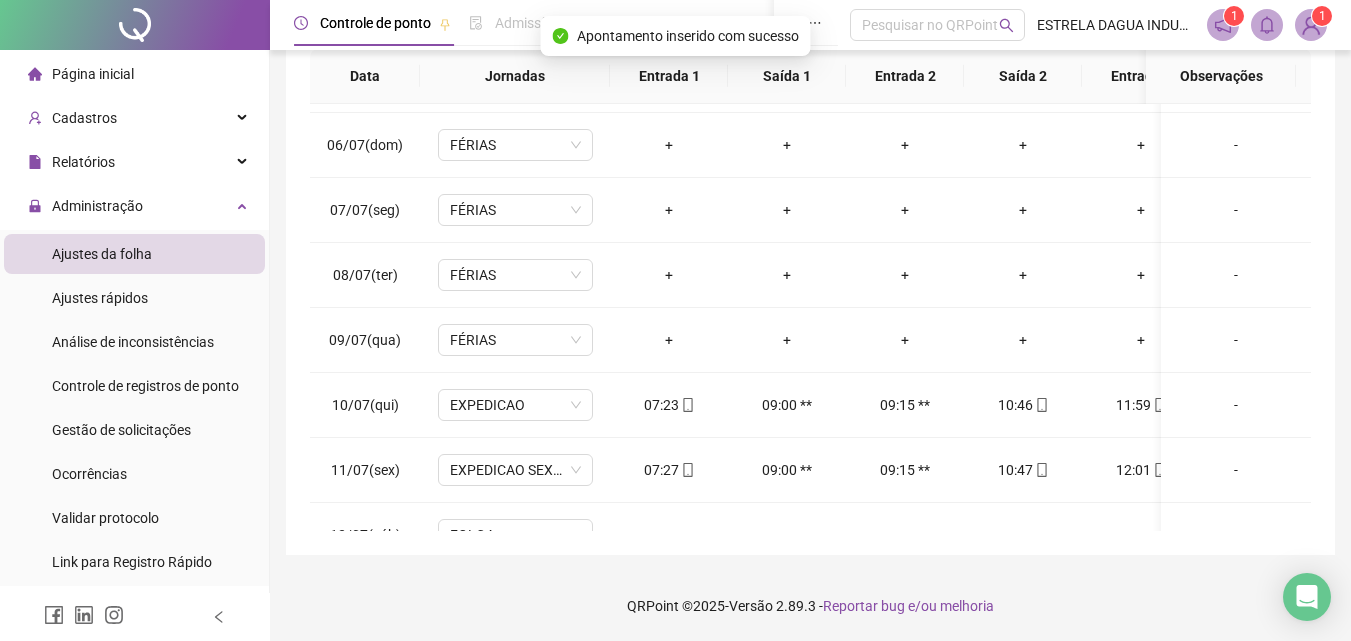 scroll, scrollTop: 0, scrollLeft: 0, axis: both 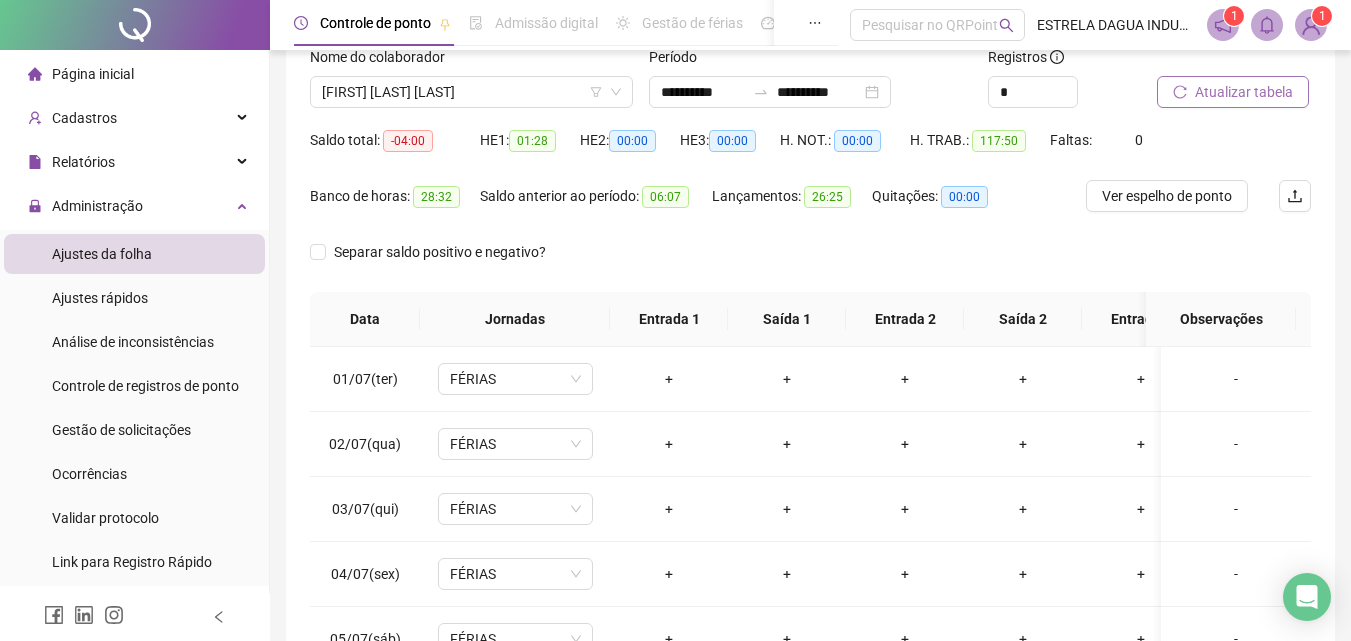 click on "Atualizar tabela" at bounding box center [1244, 92] 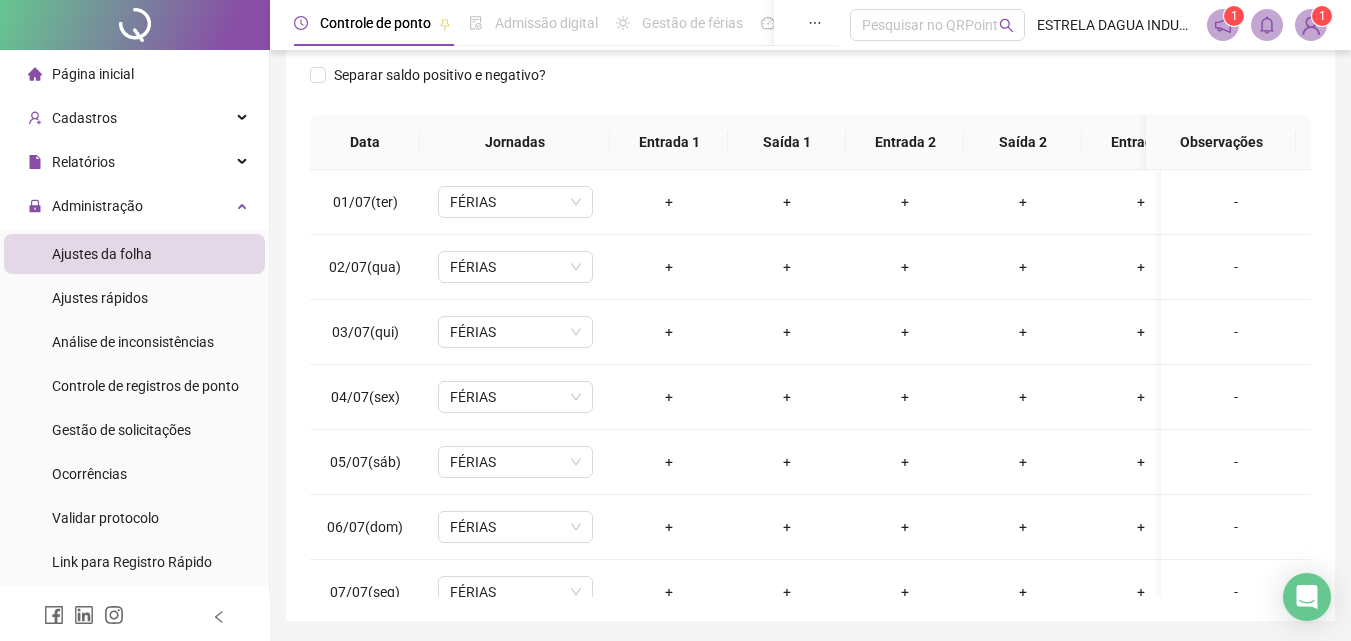 scroll, scrollTop: 314, scrollLeft: 0, axis: vertical 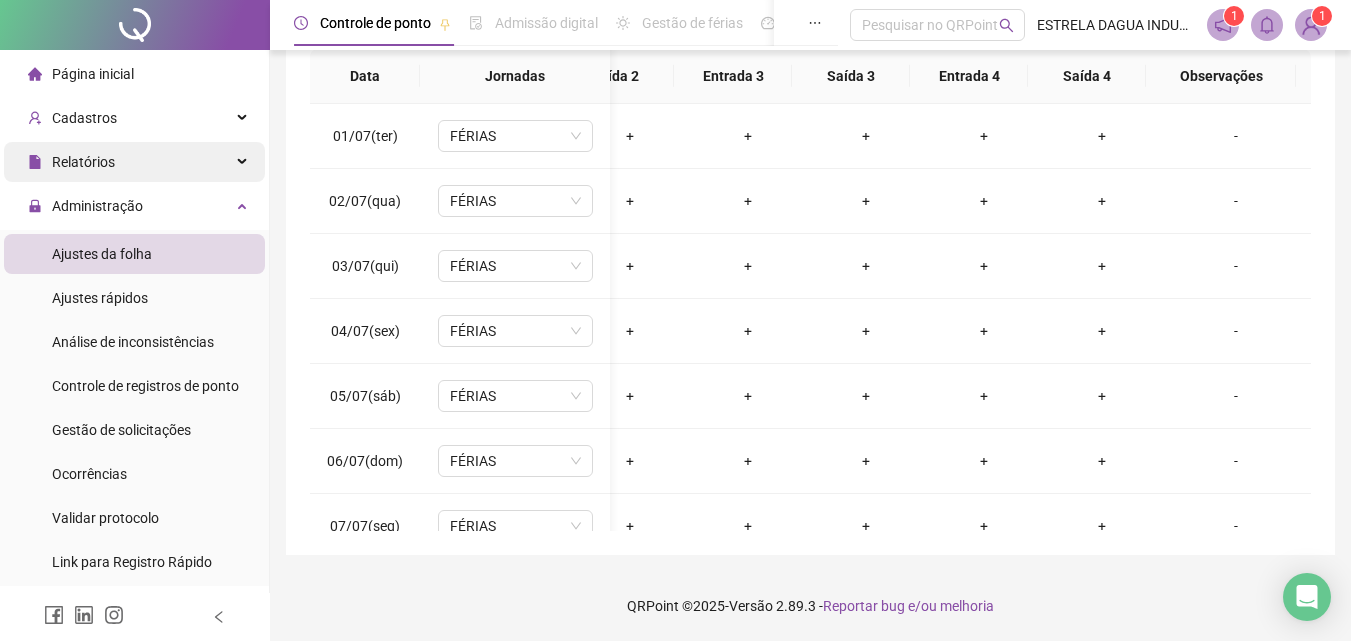 click on "Relatórios" at bounding box center [134, 162] 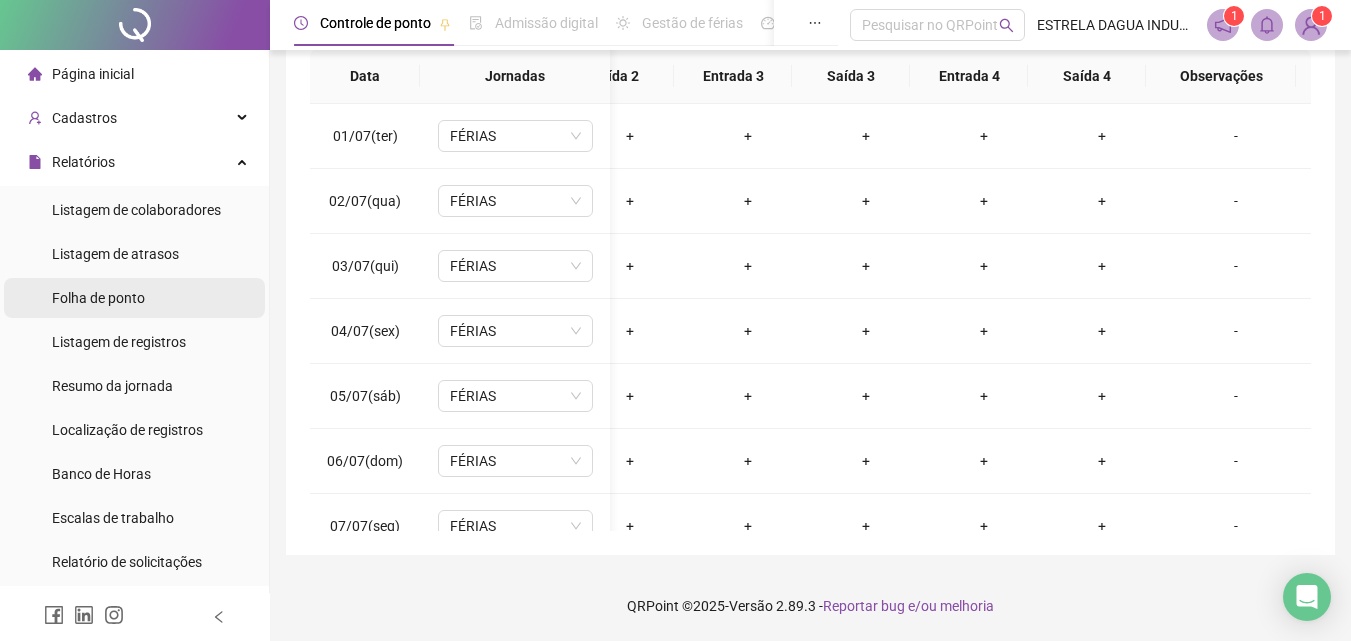 click on "Folha de ponto" at bounding box center [98, 298] 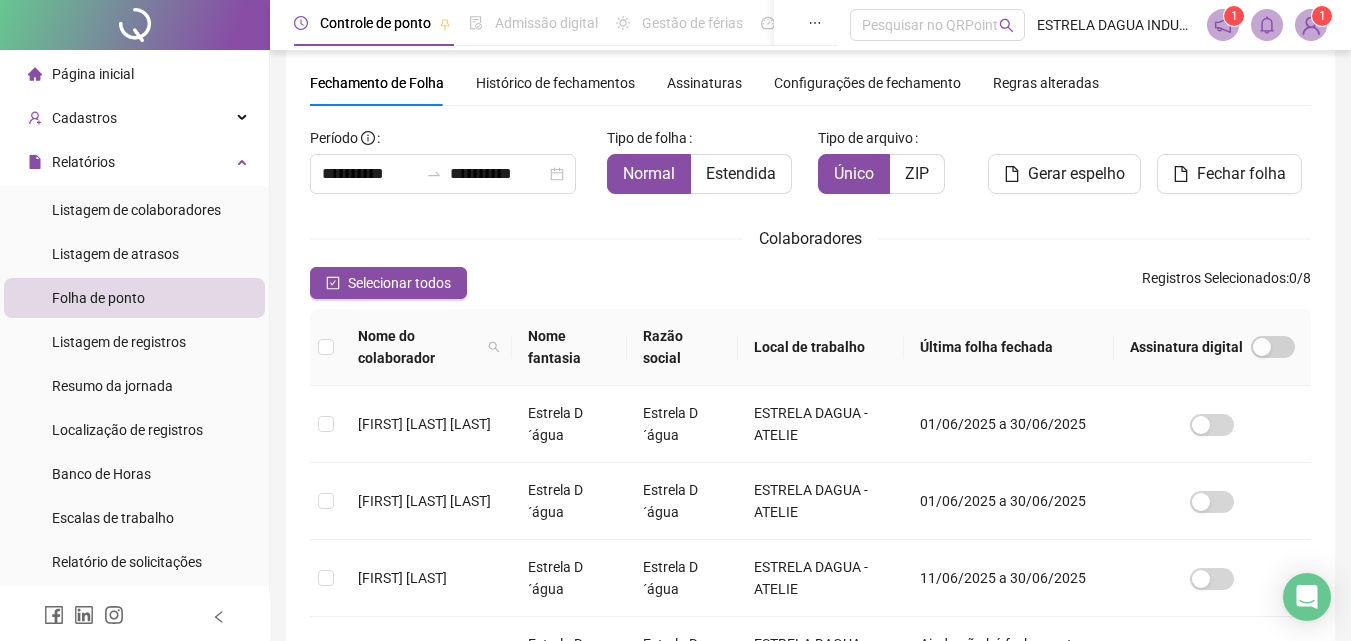 scroll, scrollTop: 89, scrollLeft: 0, axis: vertical 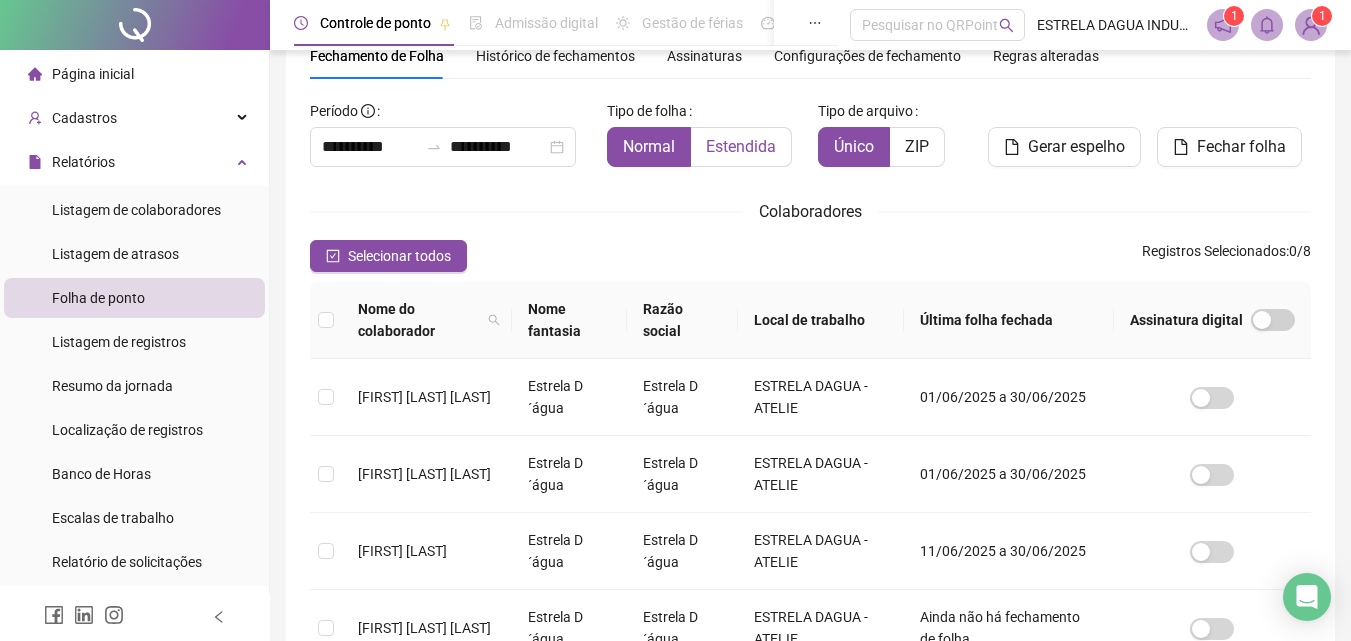 click on "Estendida" at bounding box center [741, 146] 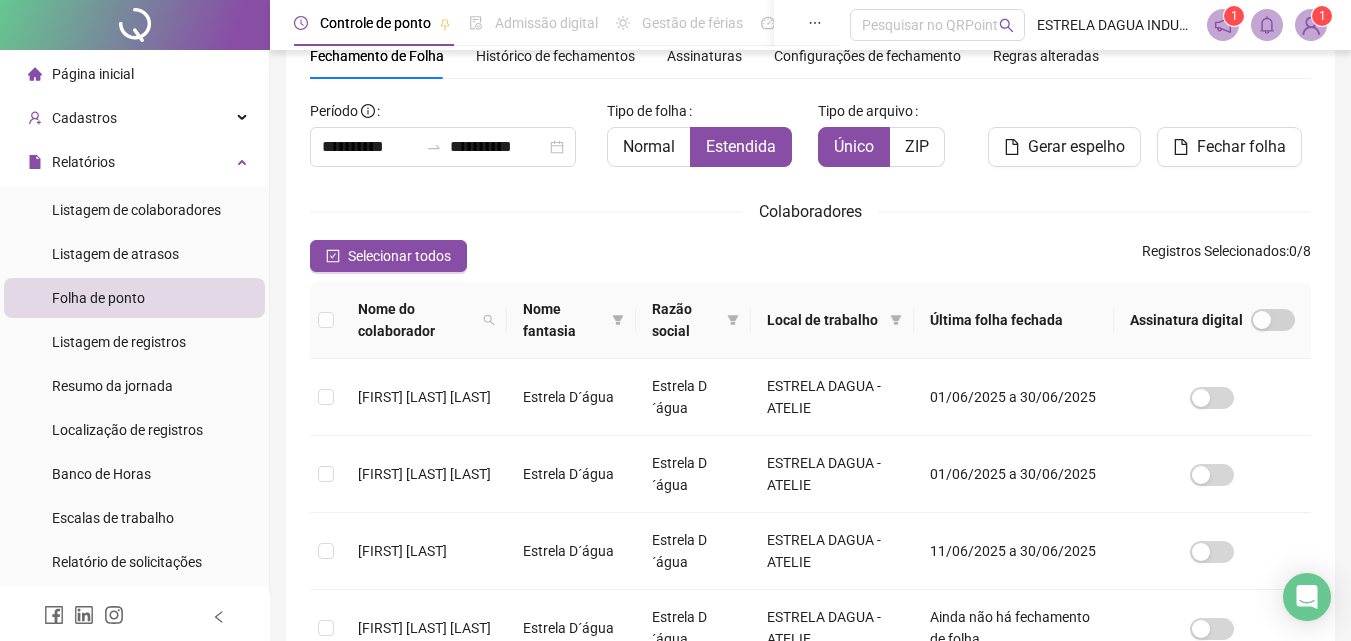 scroll, scrollTop: 0, scrollLeft: 0, axis: both 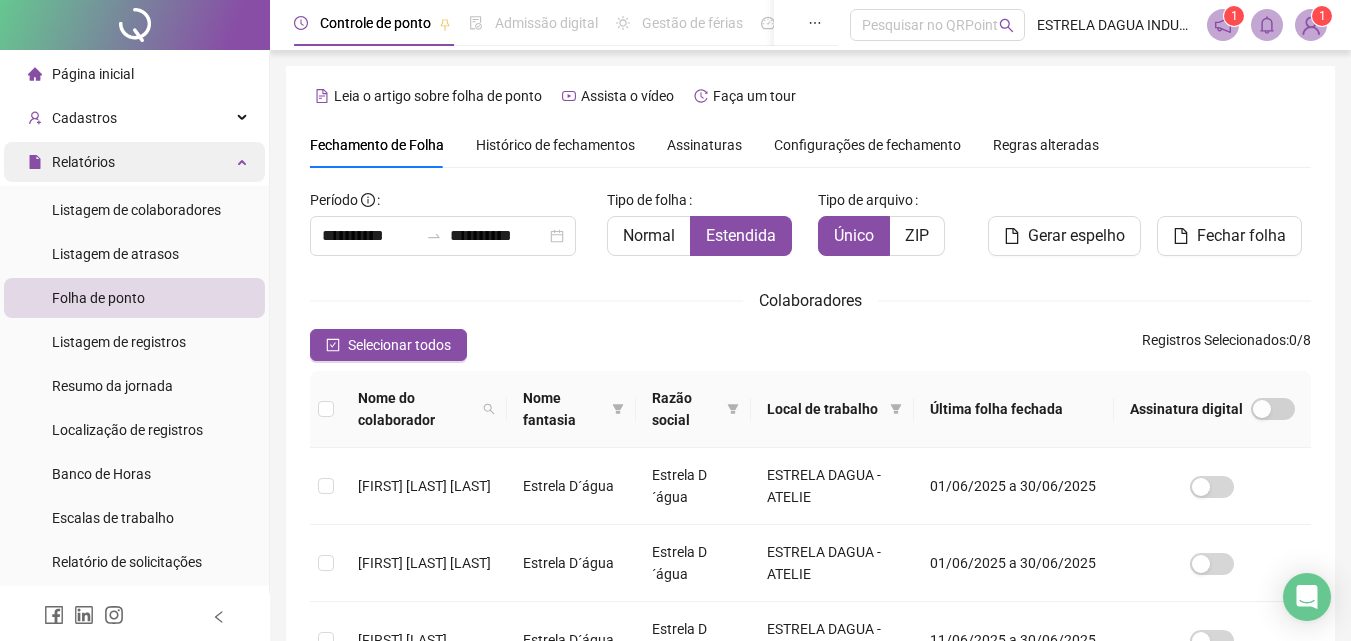 click on "Relatórios" at bounding box center (134, 162) 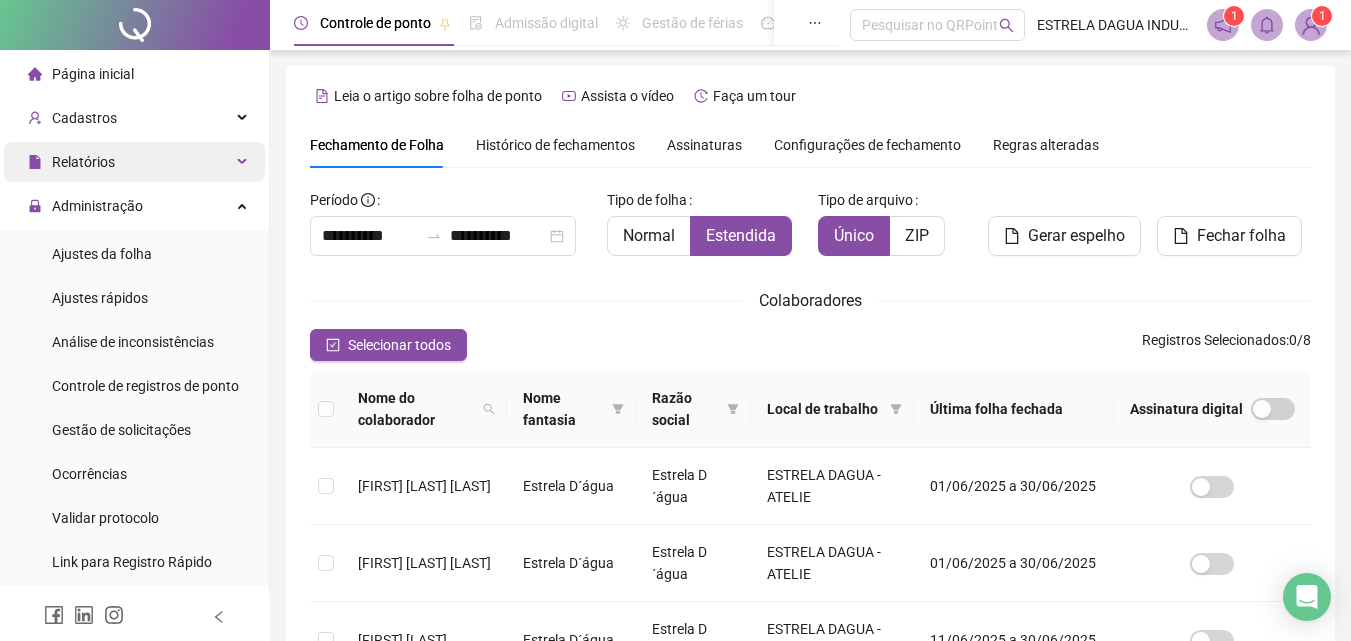 click on "Relatórios" at bounding box center (134, 162) 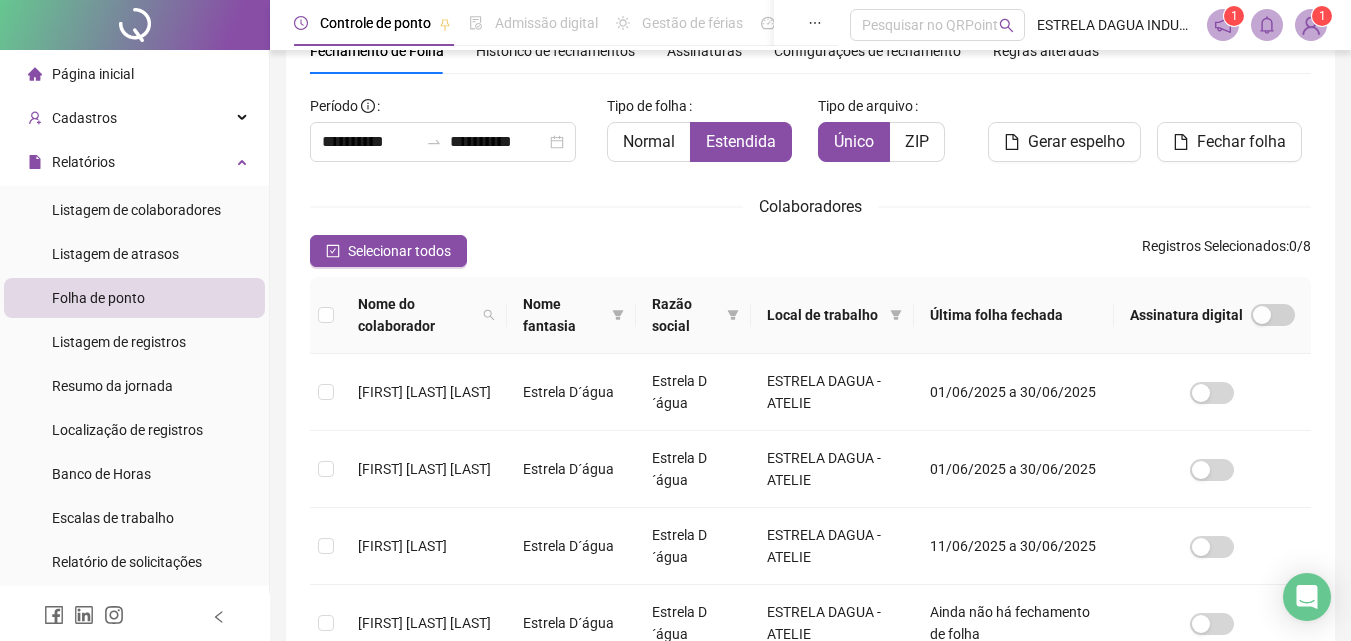 scroll, scrollTop: 139, scrollLeft: 0, axis: vertical 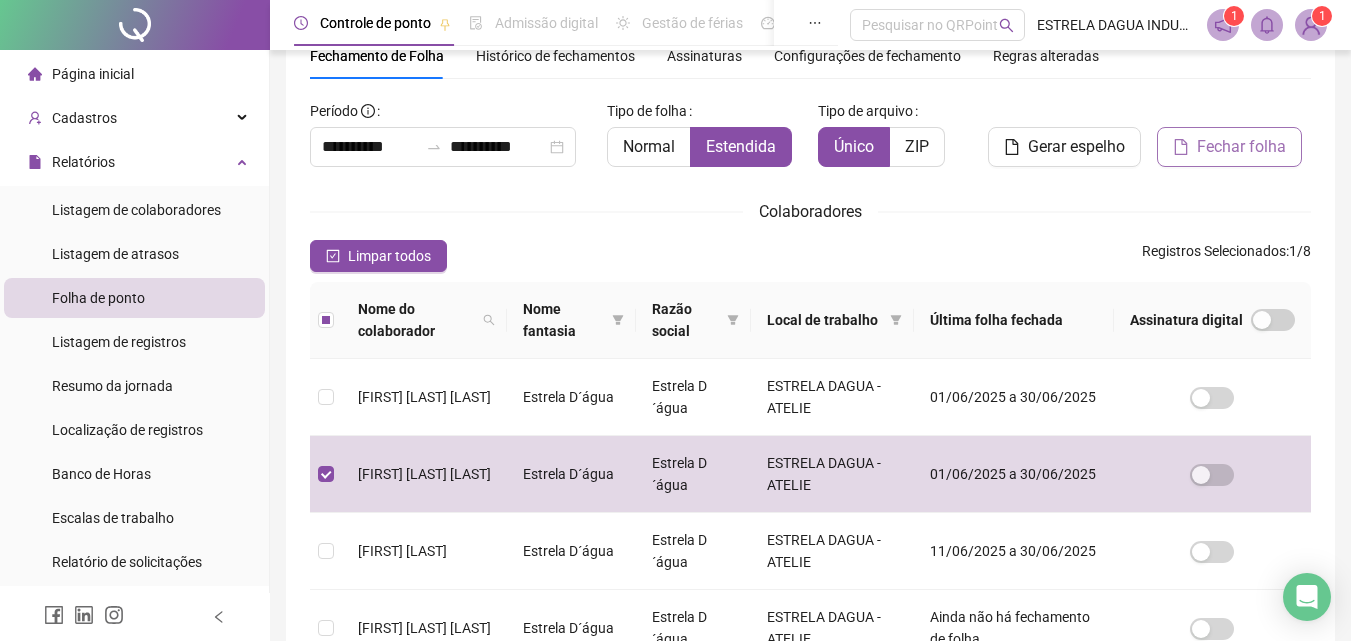 click on "Fechar folha" at bounding box center [1241, 147] 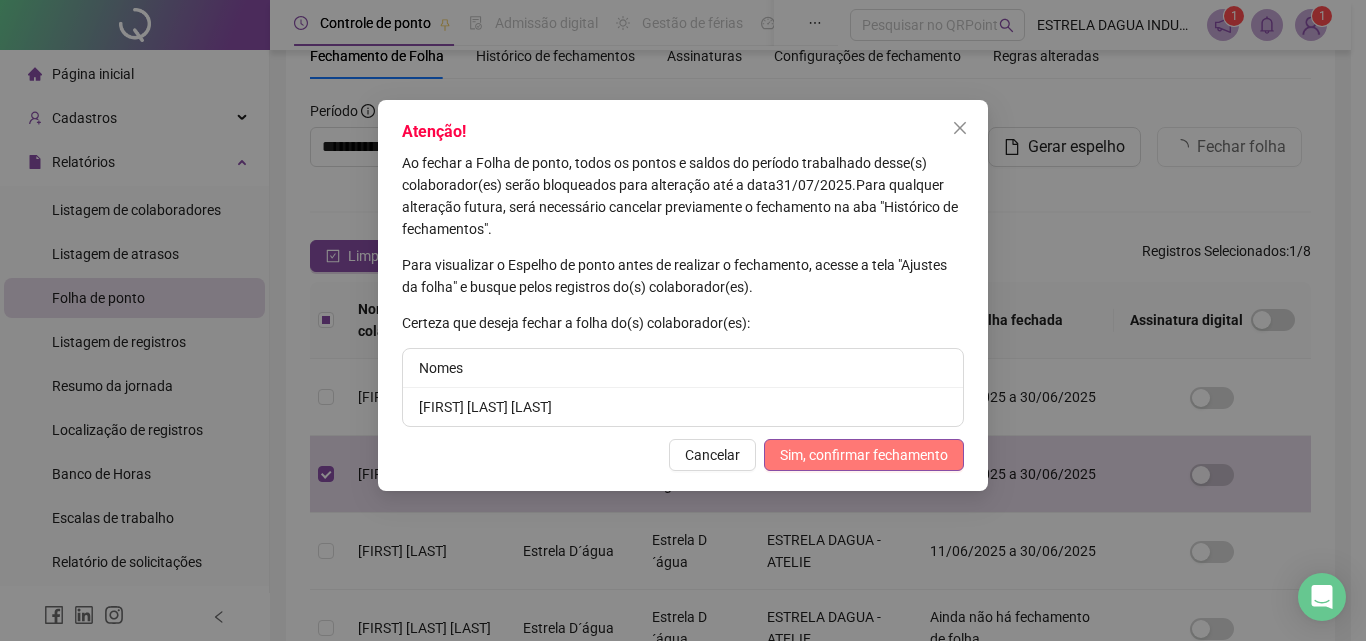 click on "Sim, confirmar fechamento" at bounding box center (864, 455) 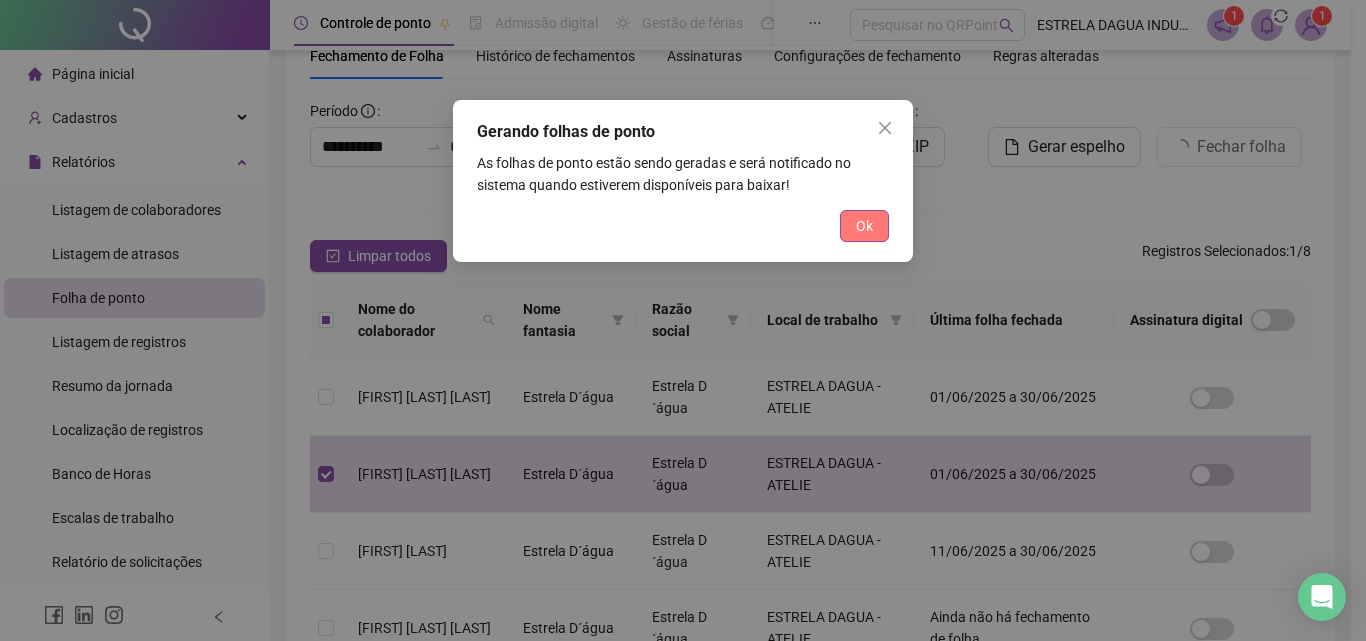 click on "Ok" at bounding box center [864, 226] 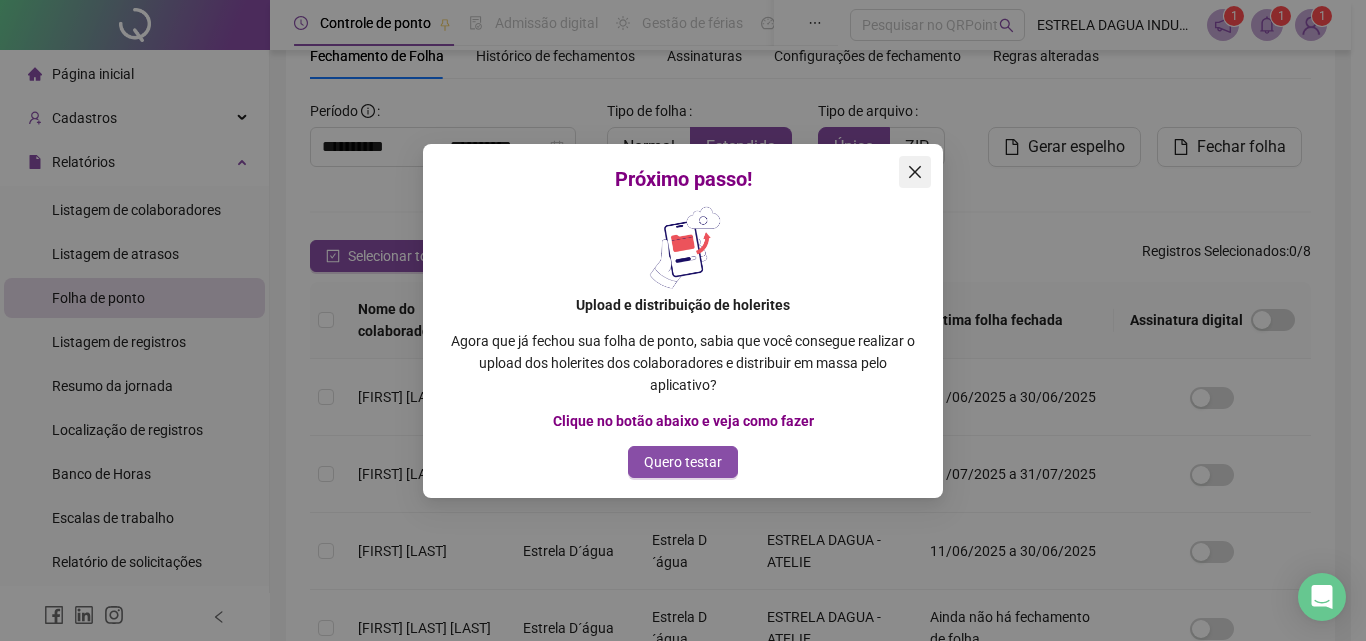 click 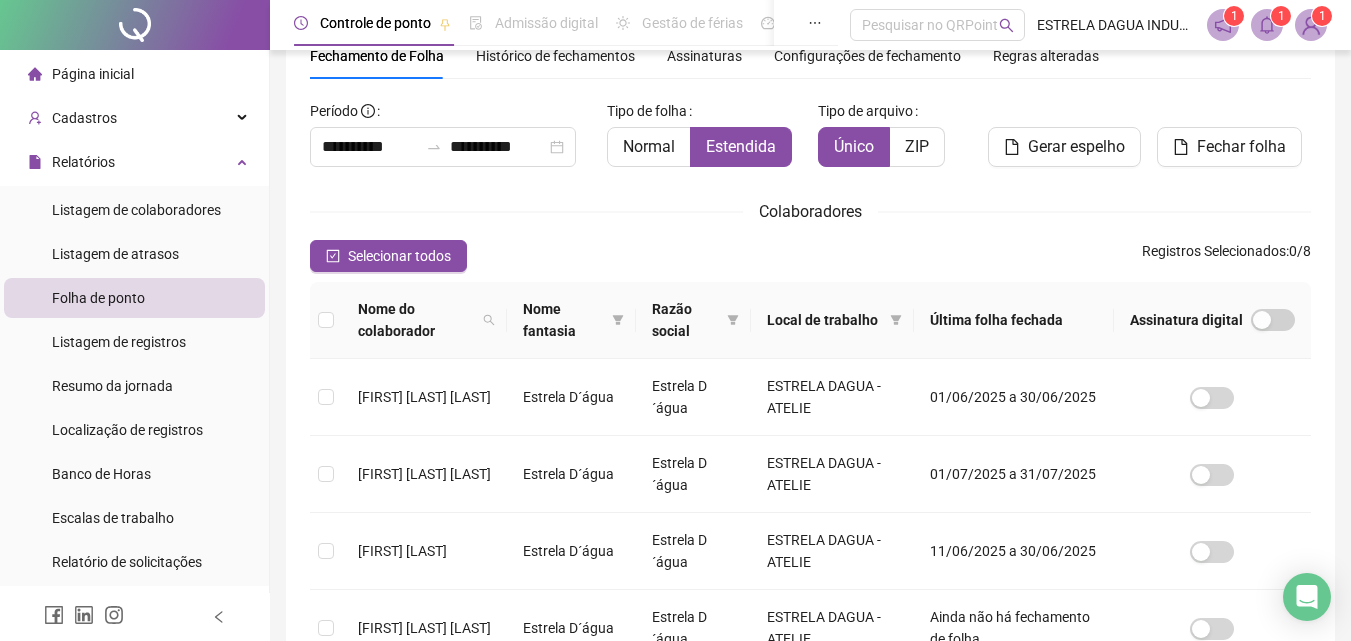 click on "1" at bounding box center [1281, 16] 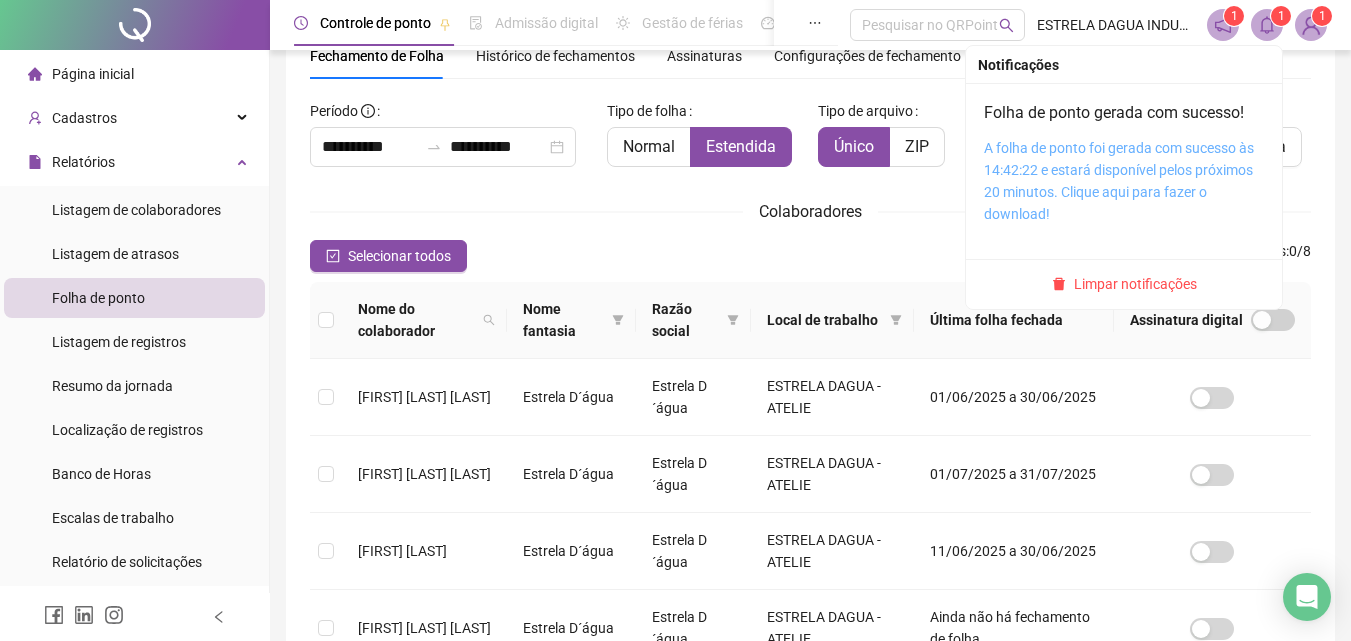 click on "A folha de ponto foi gerada com sucesso às 14:42:22 e estará disponível pelos próximos 20 minutos.
Clique aqui para fazer o download!" at bounding box center [1119, 181] 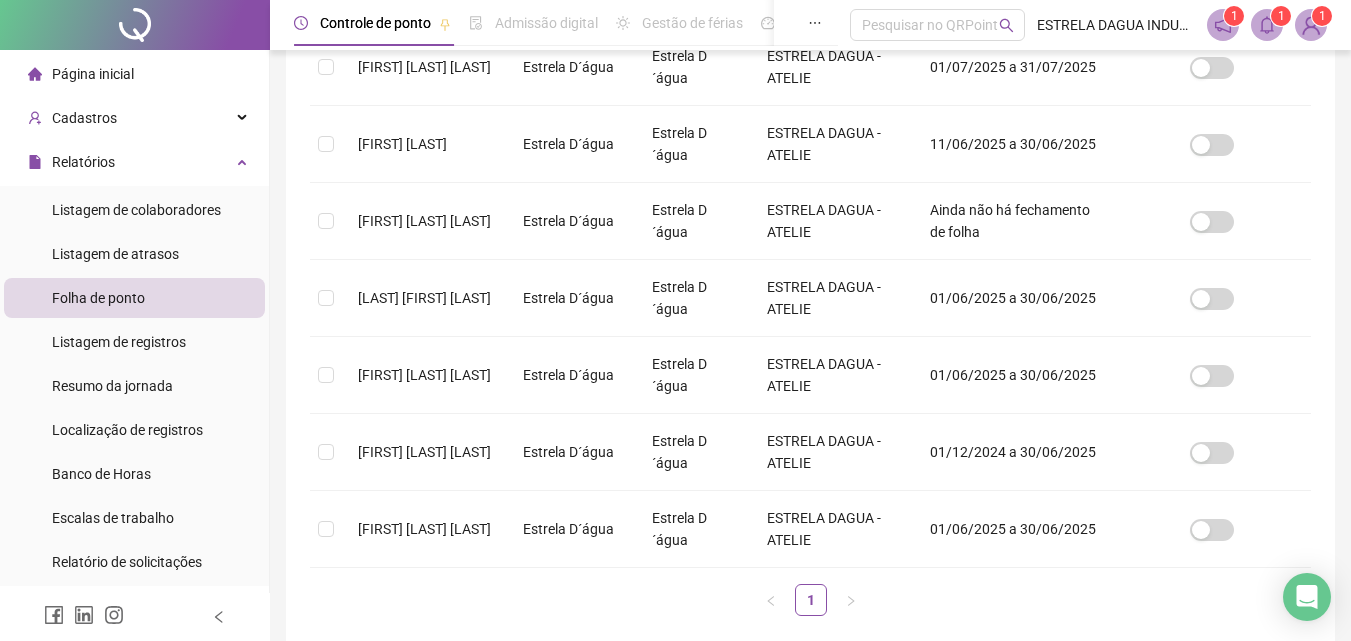 scroll, scrollTop: 469, scrollLeft: 0, axis: vertical 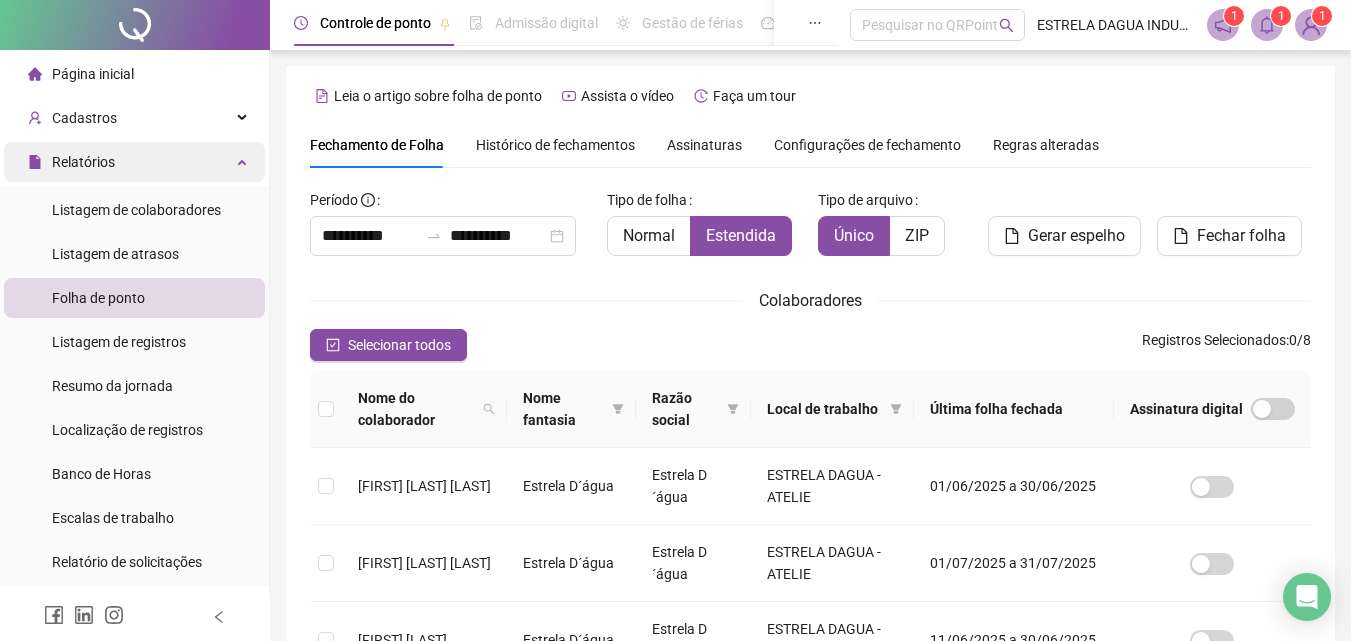 click on "Relatórios" at bounding box center [134, 162] 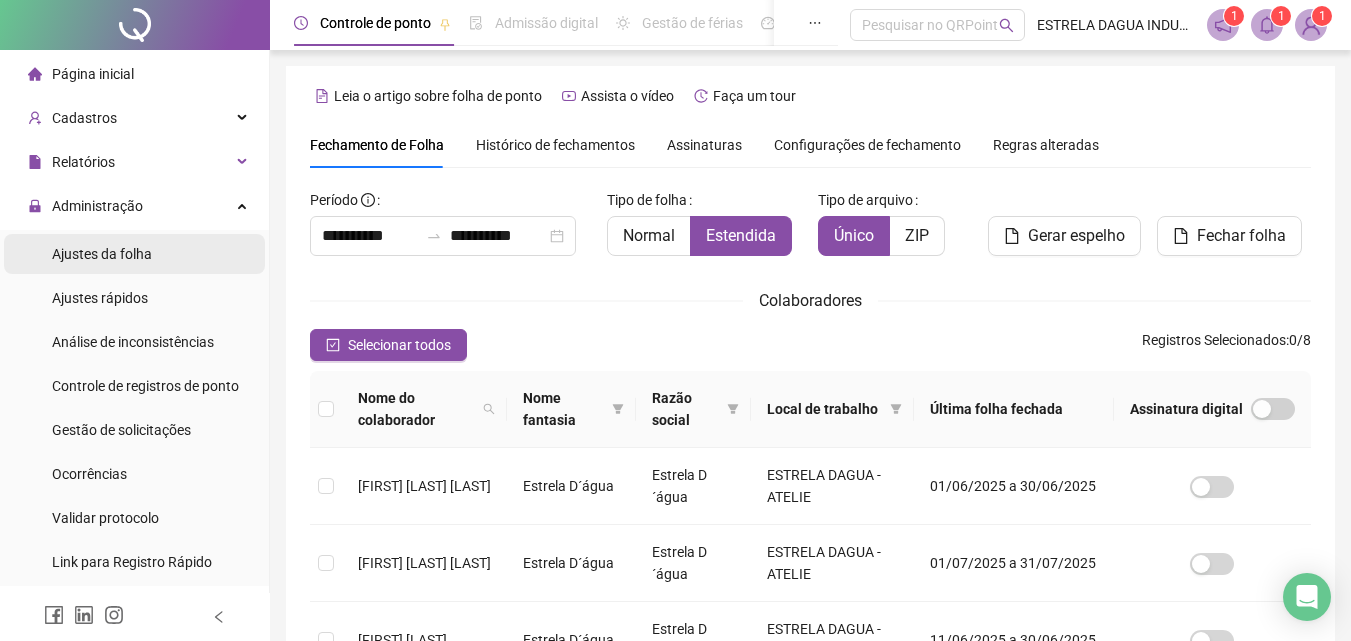click on "Ajustes da folha" at bounding box center (134, 254) 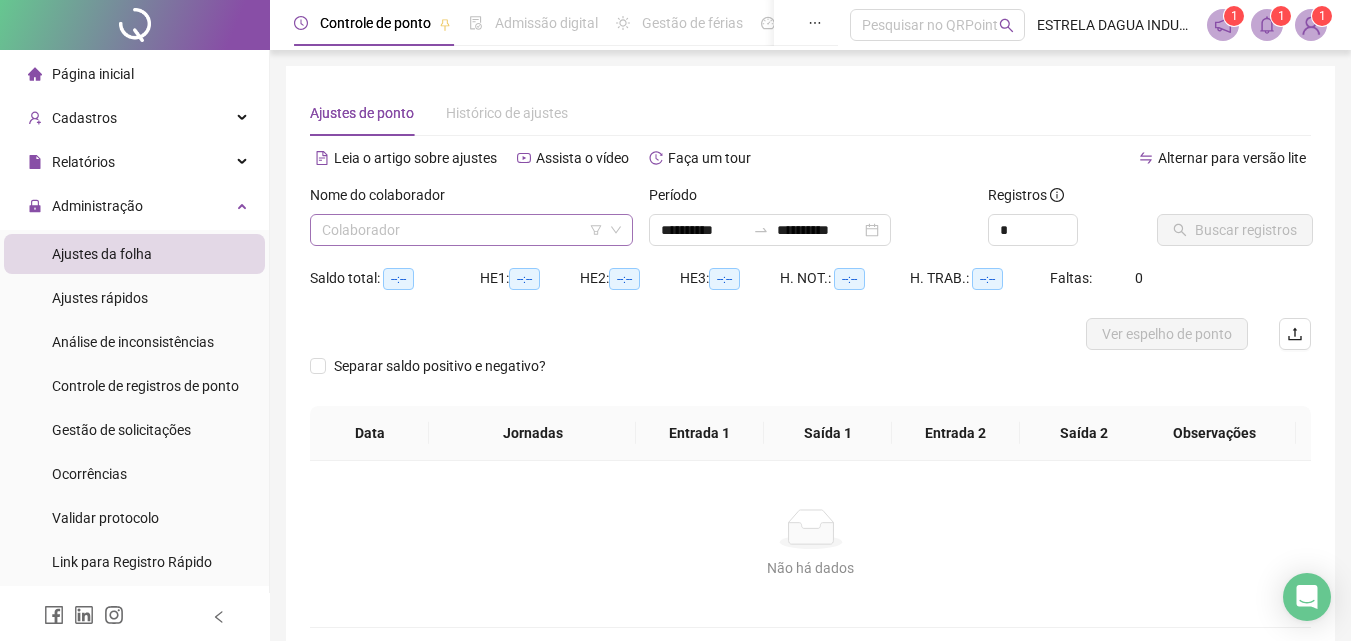 click at bounding box center (462, 230) 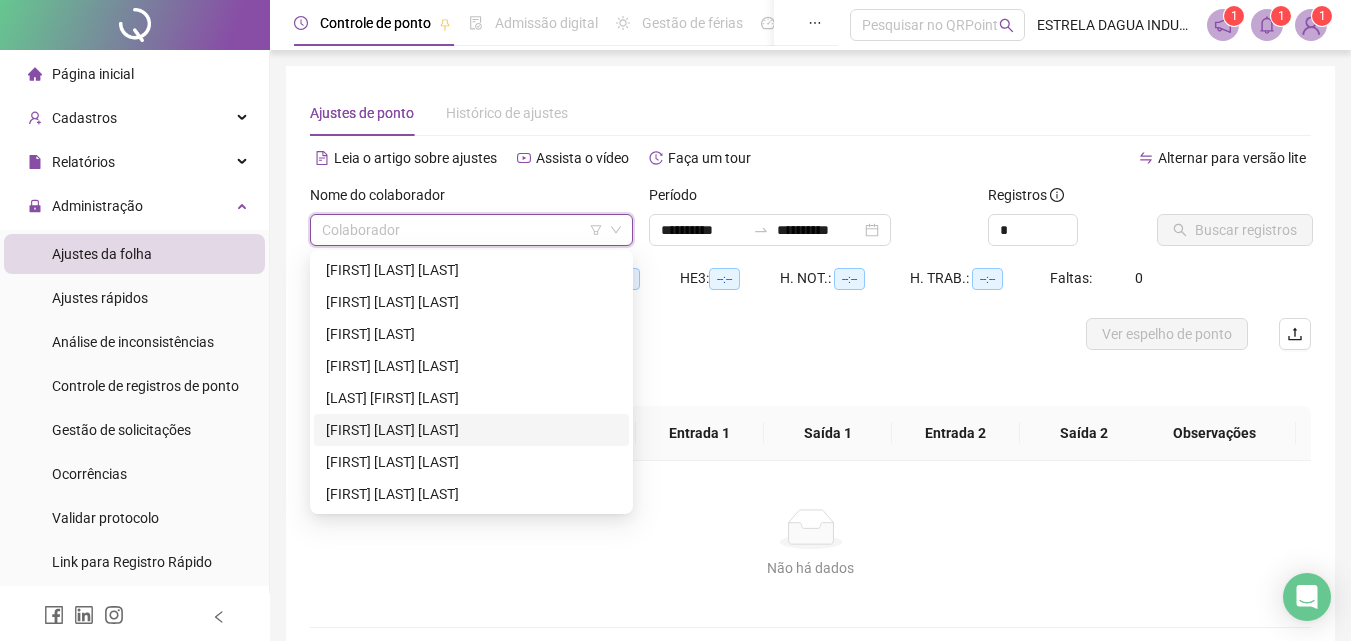 click on "[FIRST] [LAST] [LAST]" at bounding box center (471, 430) 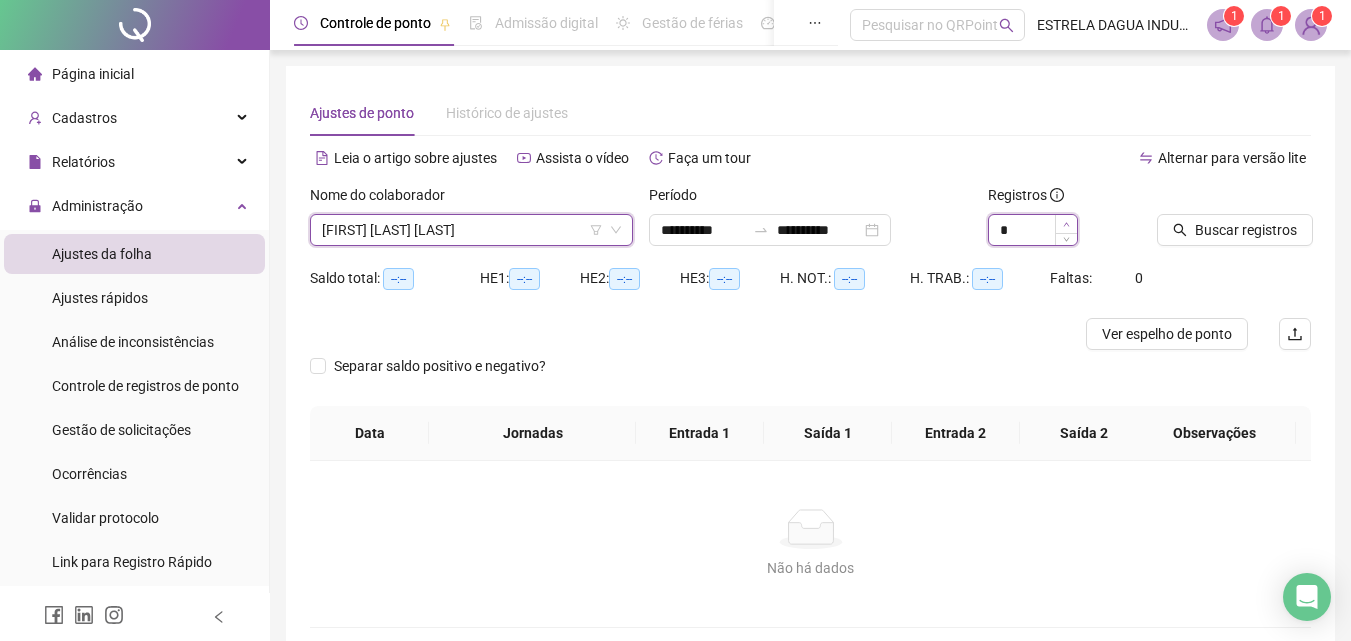 click 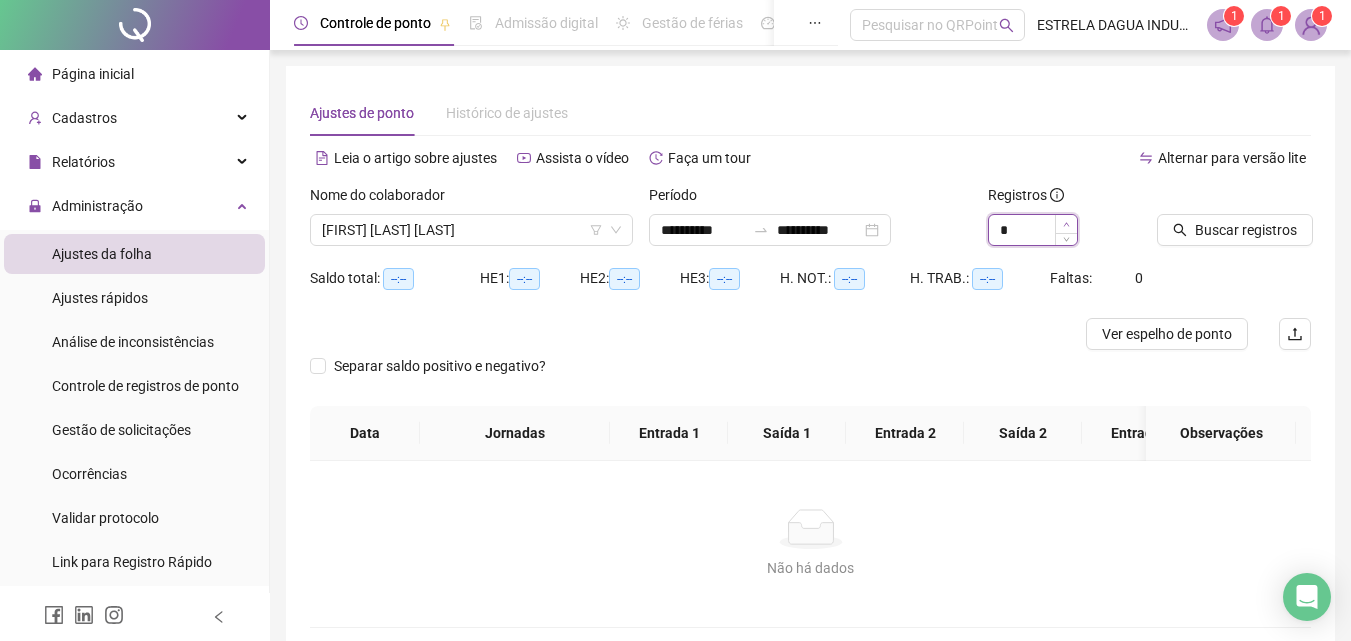 type on "*" 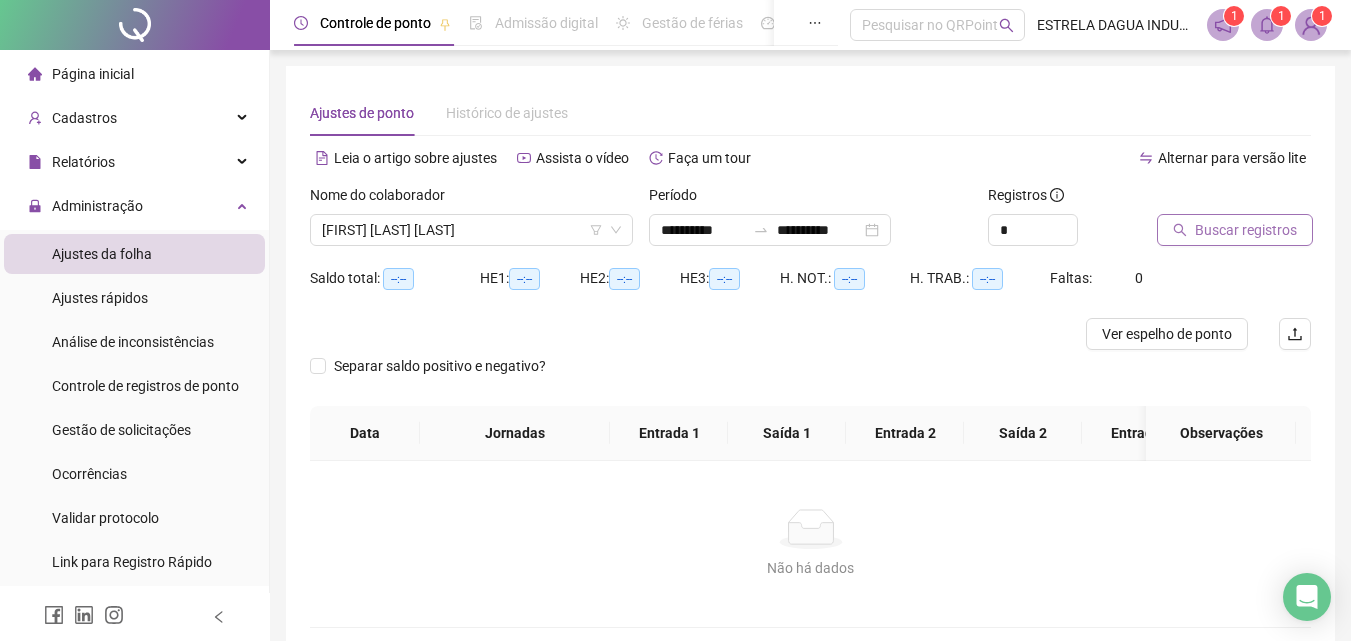 click on "Buscar registros" at bounding box center [1235, 230] 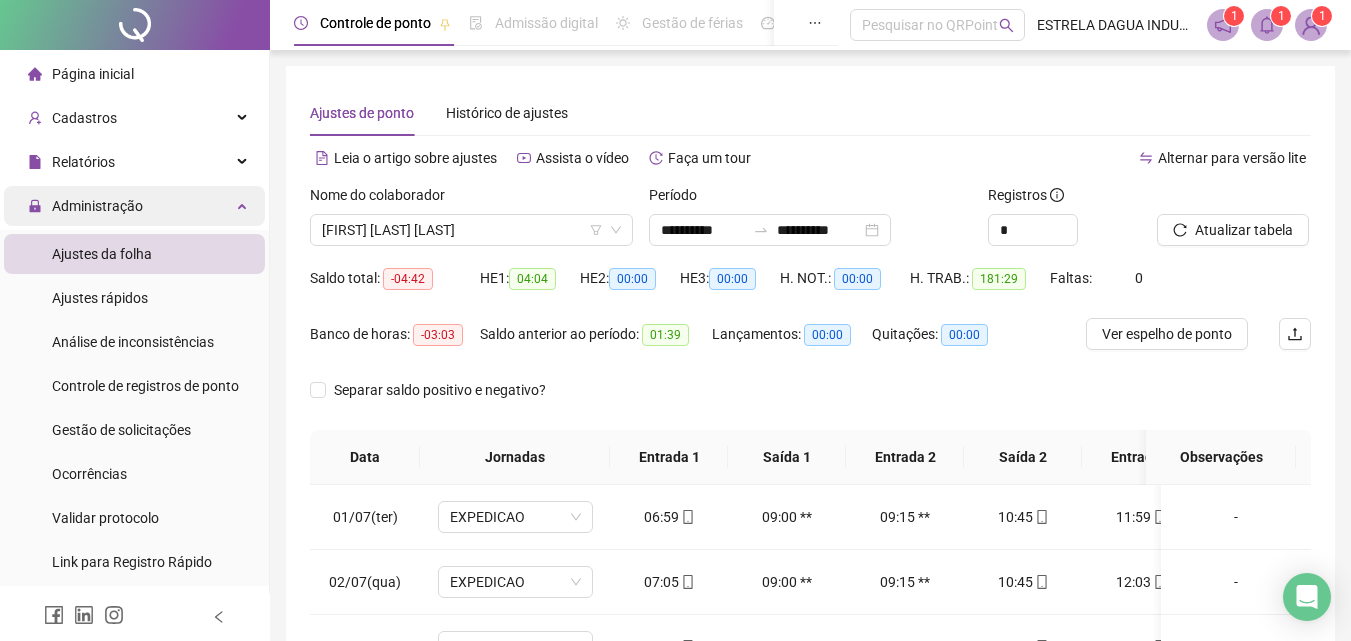 click on "Administração" at bounding box center (134, 206) 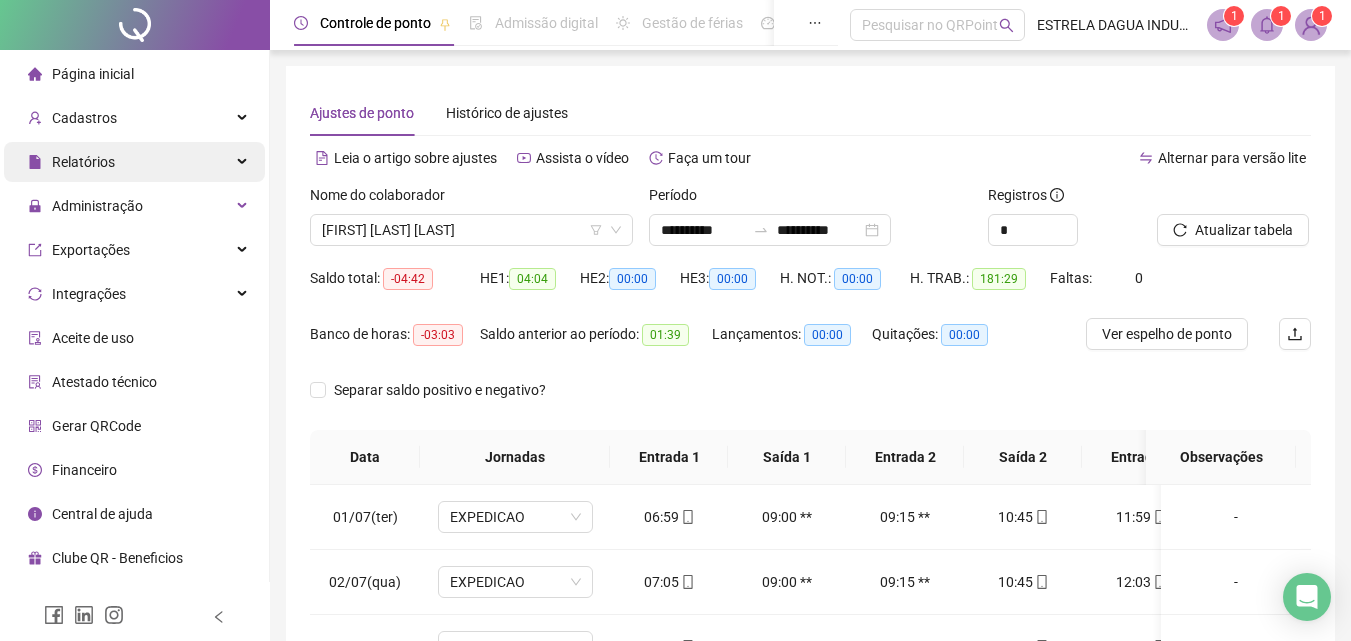 drag, startPoint x: 146, startPoint y: 158, endPoint x: 156, endPoint y: 173, distance: 18.027756 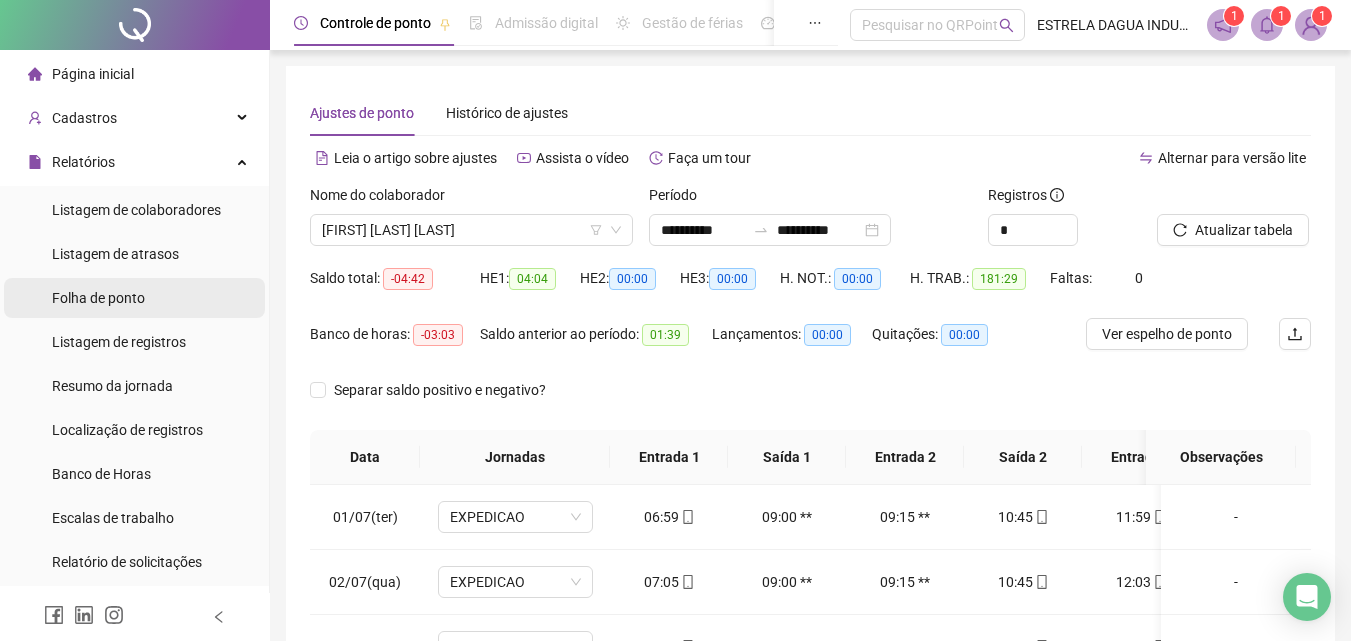 click on "Folha de ponto" at bounding box center [134, 298] 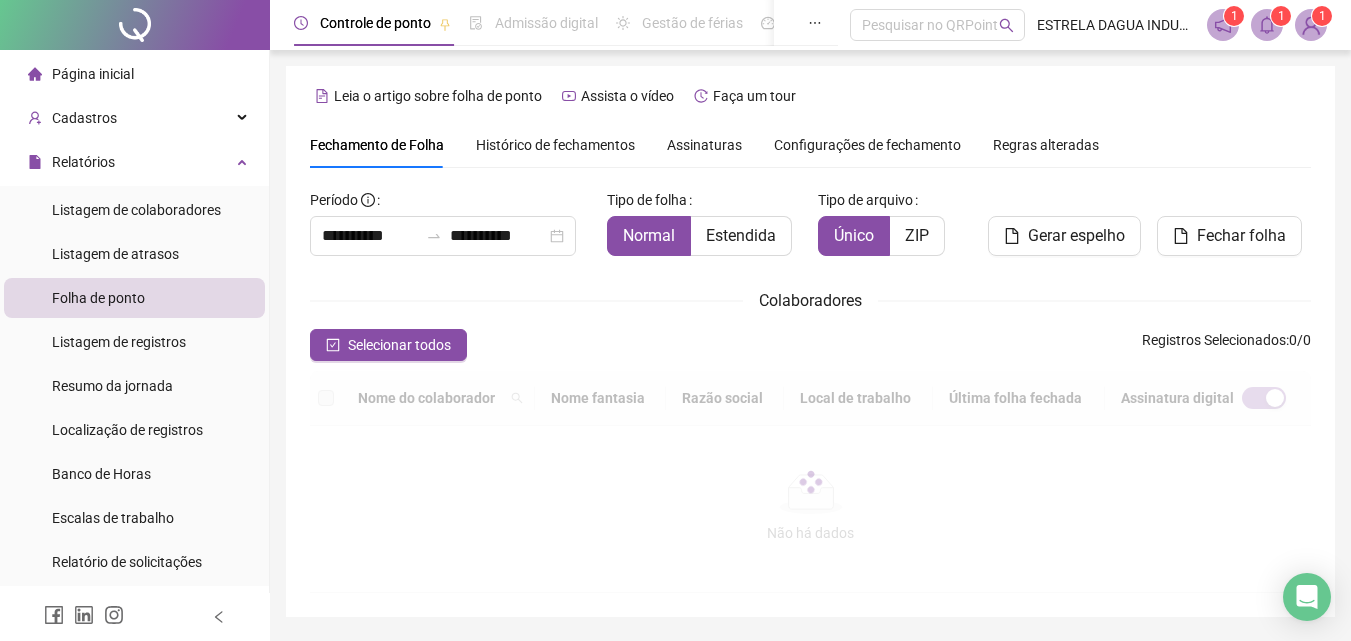 scroll, scrollTop: 89, scrollLeft: 0, axis: vertical 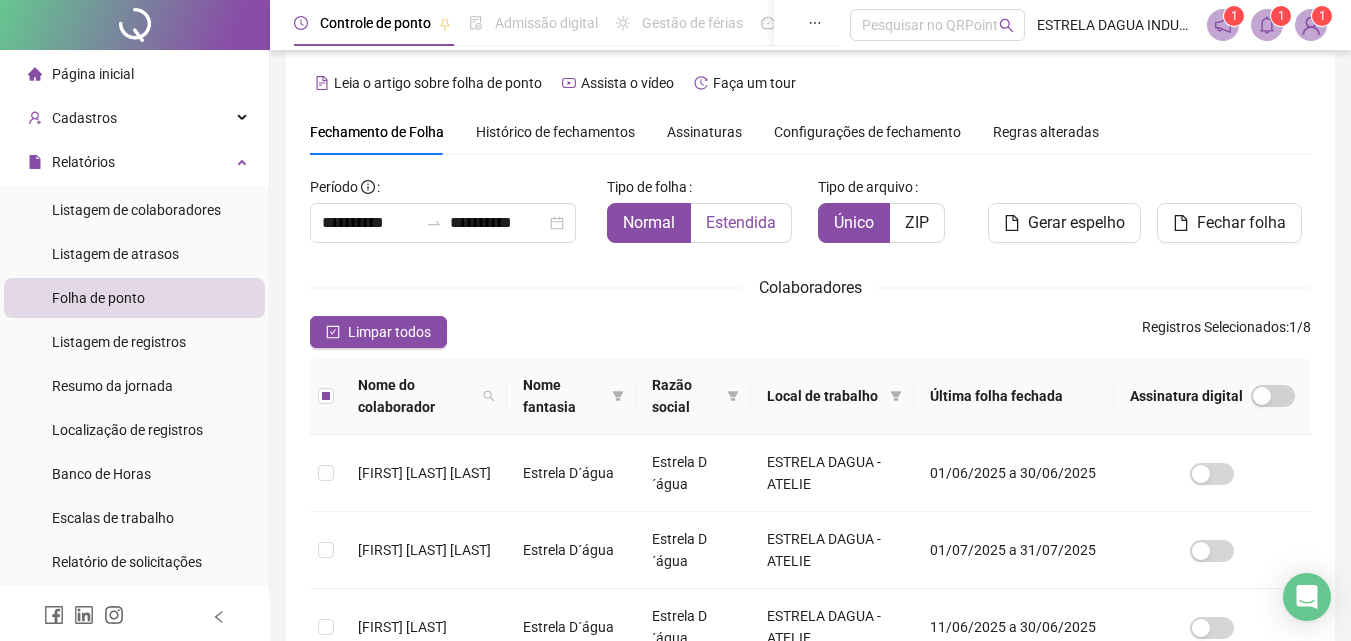 click on "Estendida" at bounding box center (741, 222) 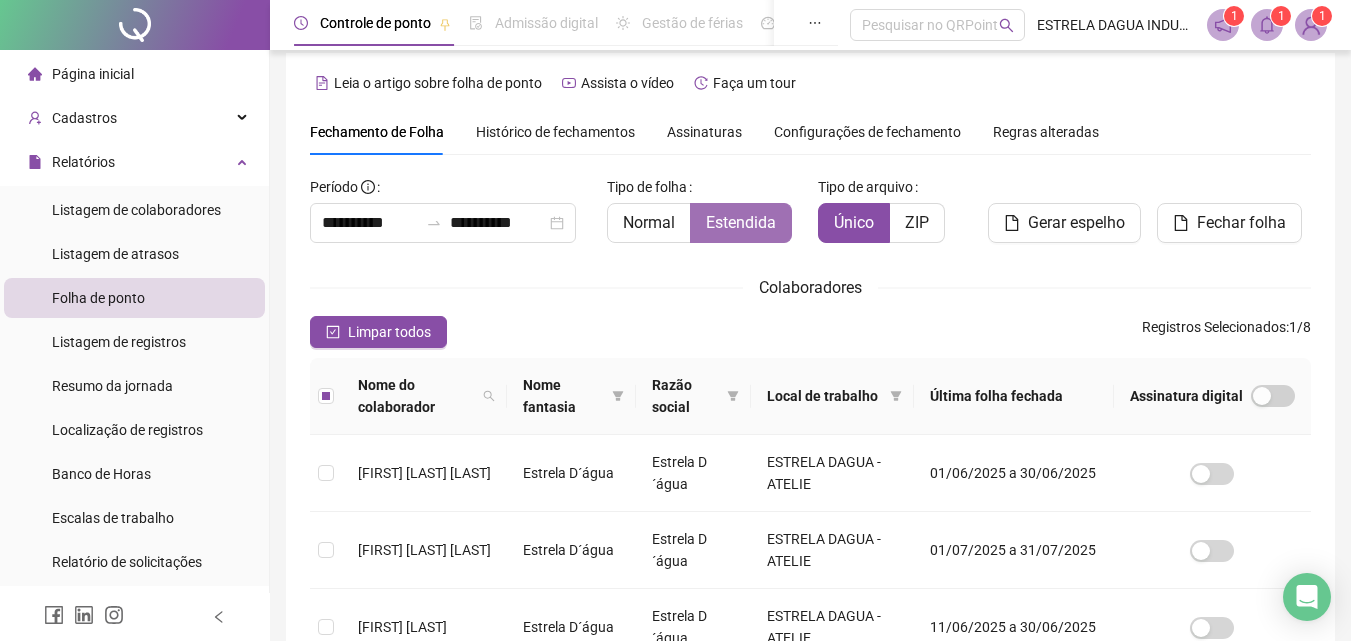 scroll, scrollTop: 89, scrollLeft: 0, axis: vertical 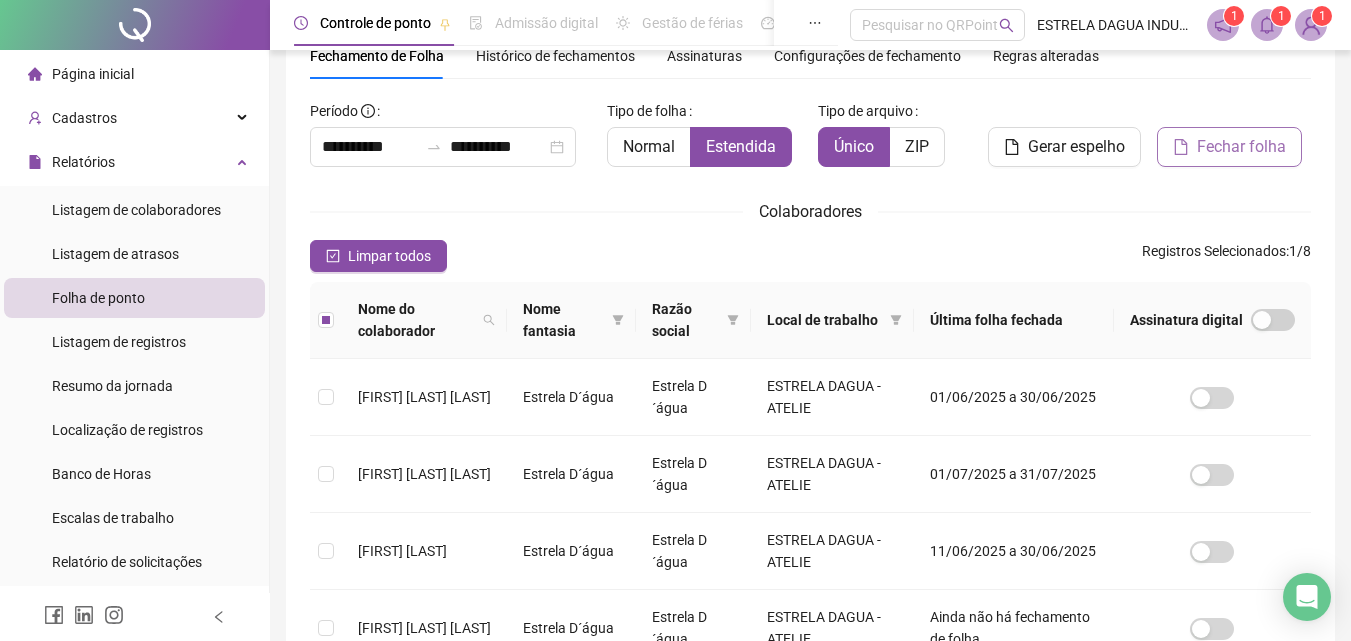 click on "Fechar folha" at bounding box center [1241, 147] 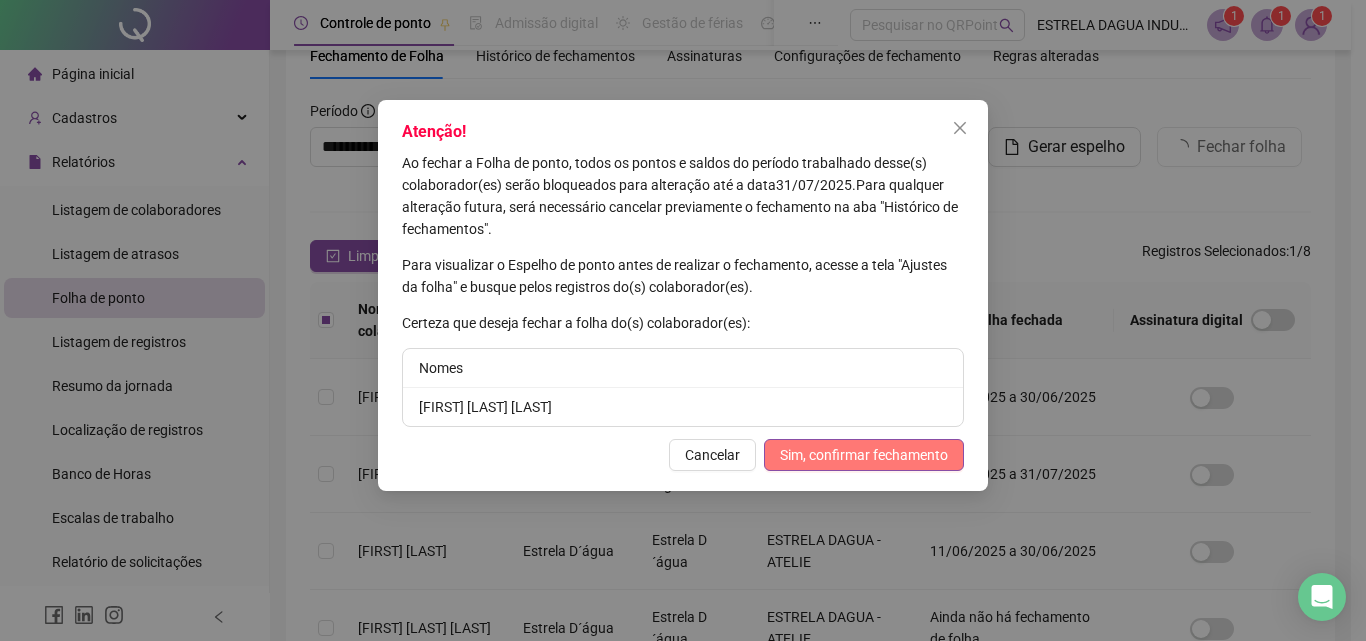 click on "Sim, confirmar fechamento" at bounding box center [864, 455] 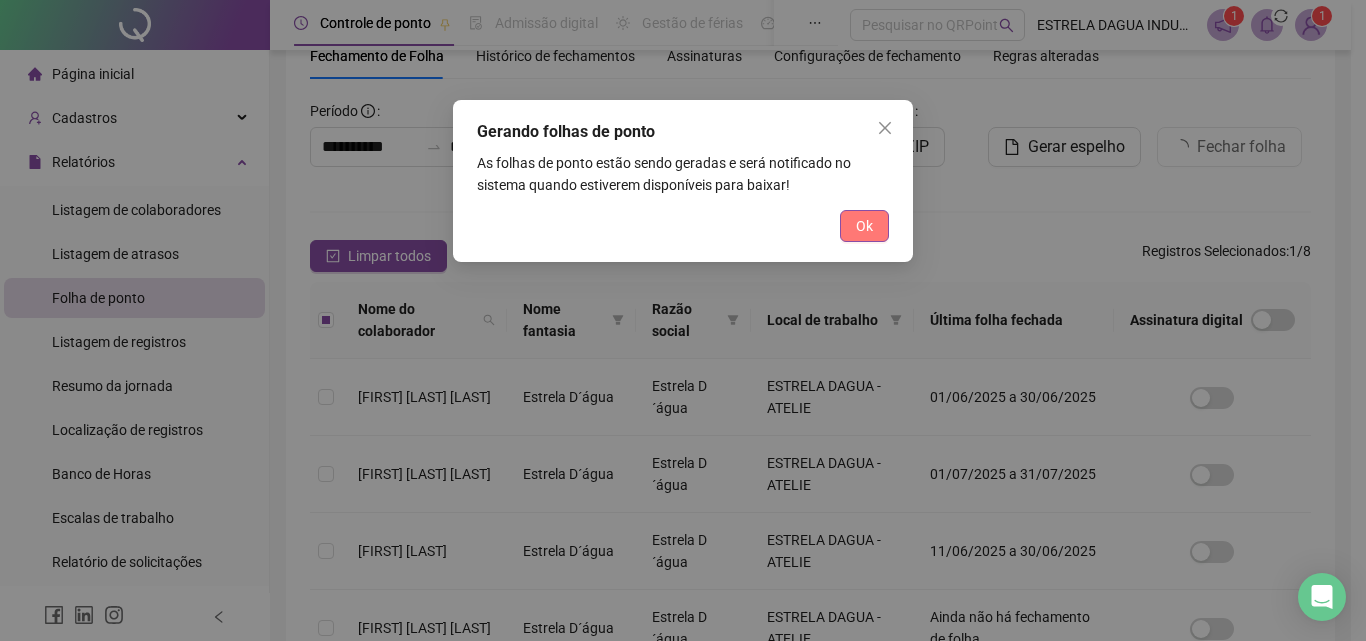 click on "Ok" at bounding box center (864, 226) 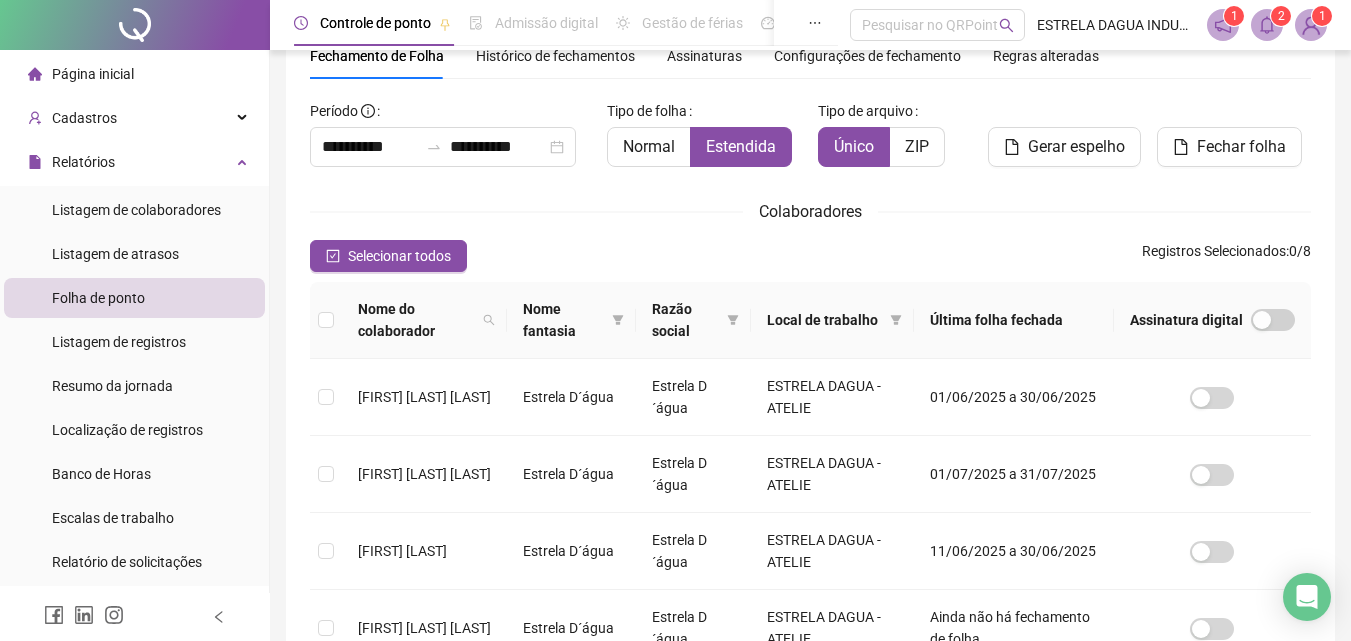click 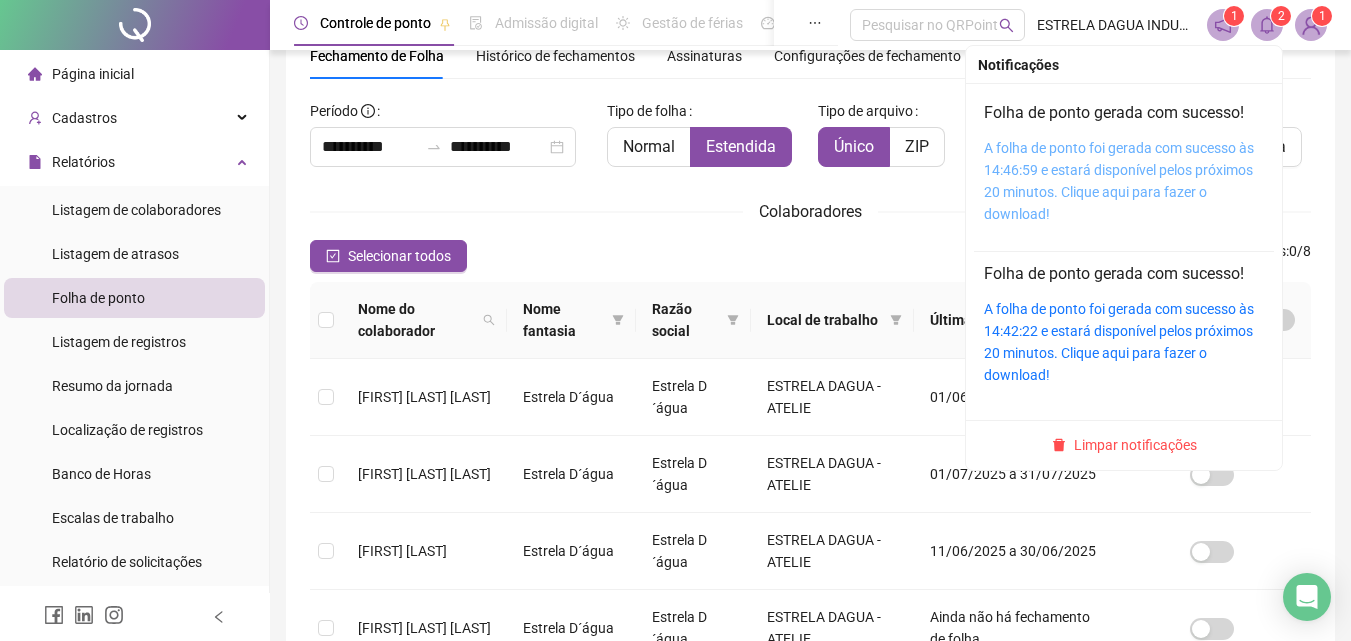 click on "A folha de ponto foi gerada com sucesso às 14:46:59 e estará disponível pelos próximos 20 minutos.
Clique aqui para fazer o download!" at bounding box center (1119, 181) 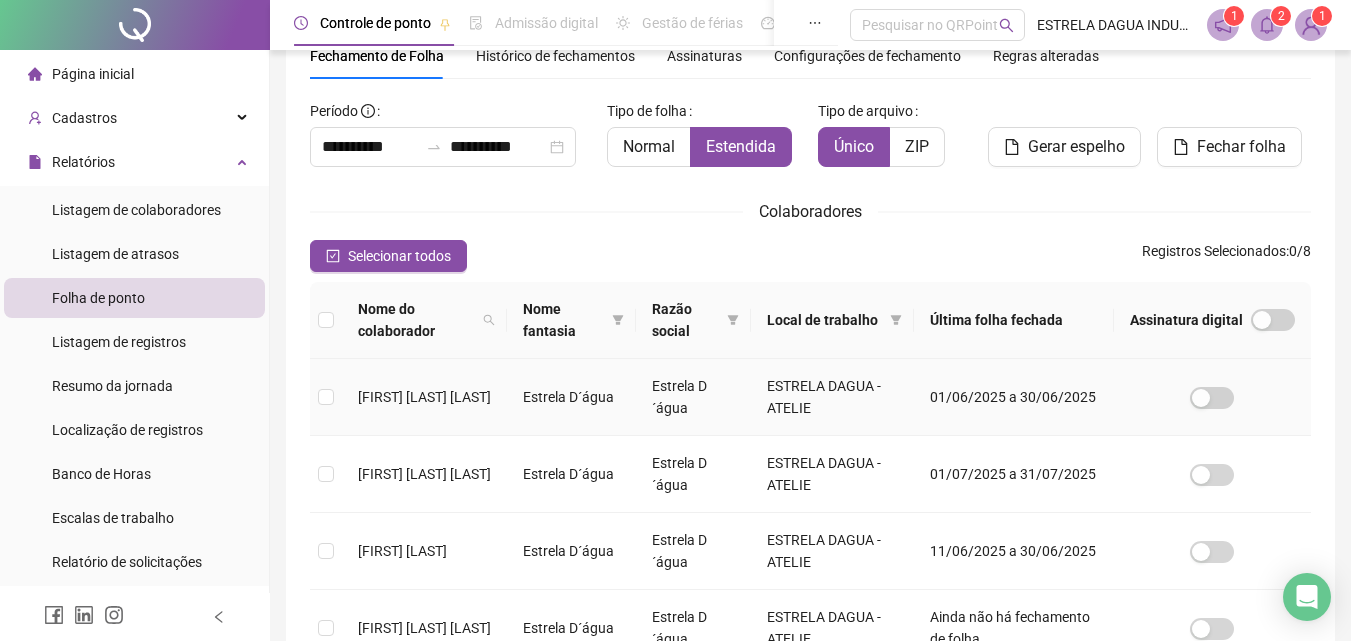 click on "[FIRST] [LAST] [LAST]" at bounding box center [424, 397] 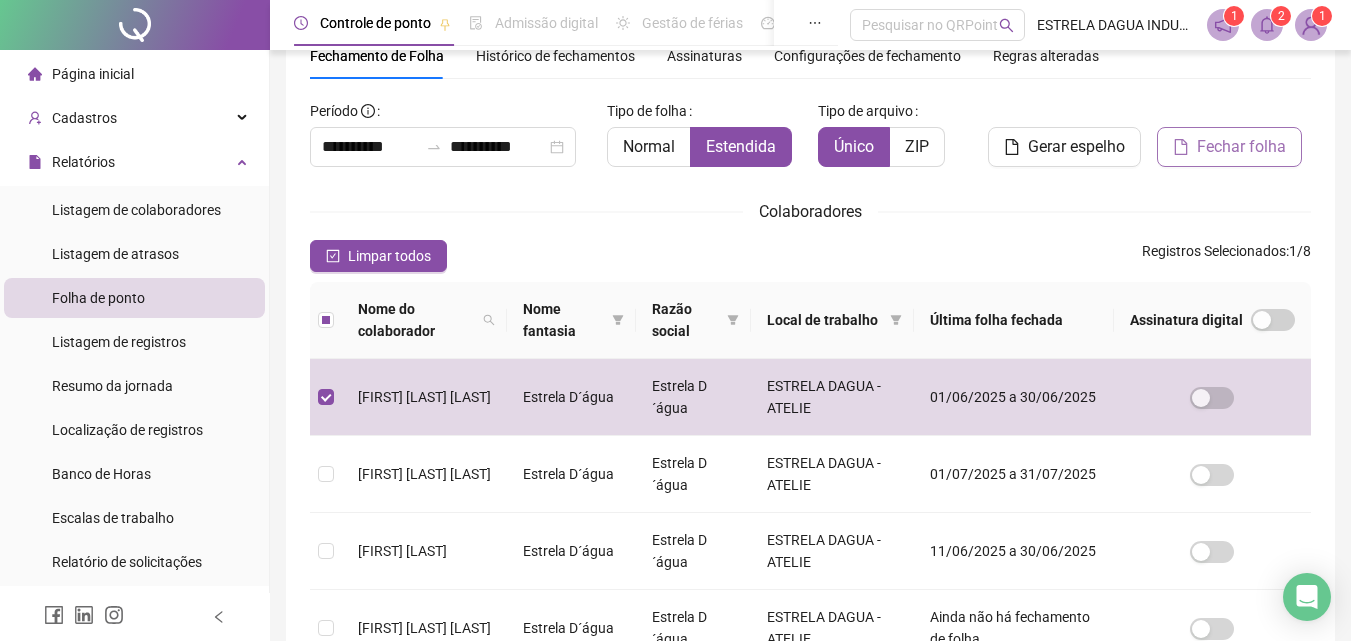 click on "Fechar folha" at bounding box center (1241, 147) 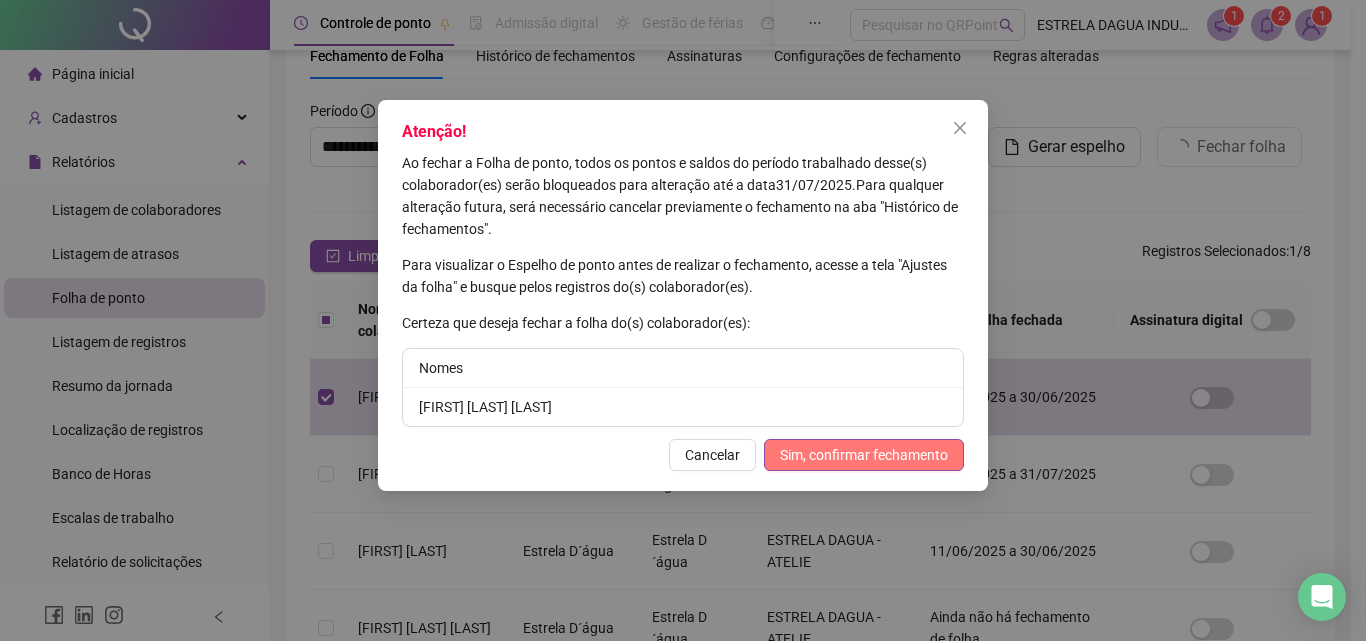 click on "Sim, confirmar fechamento" at bounding box center (864, 455) 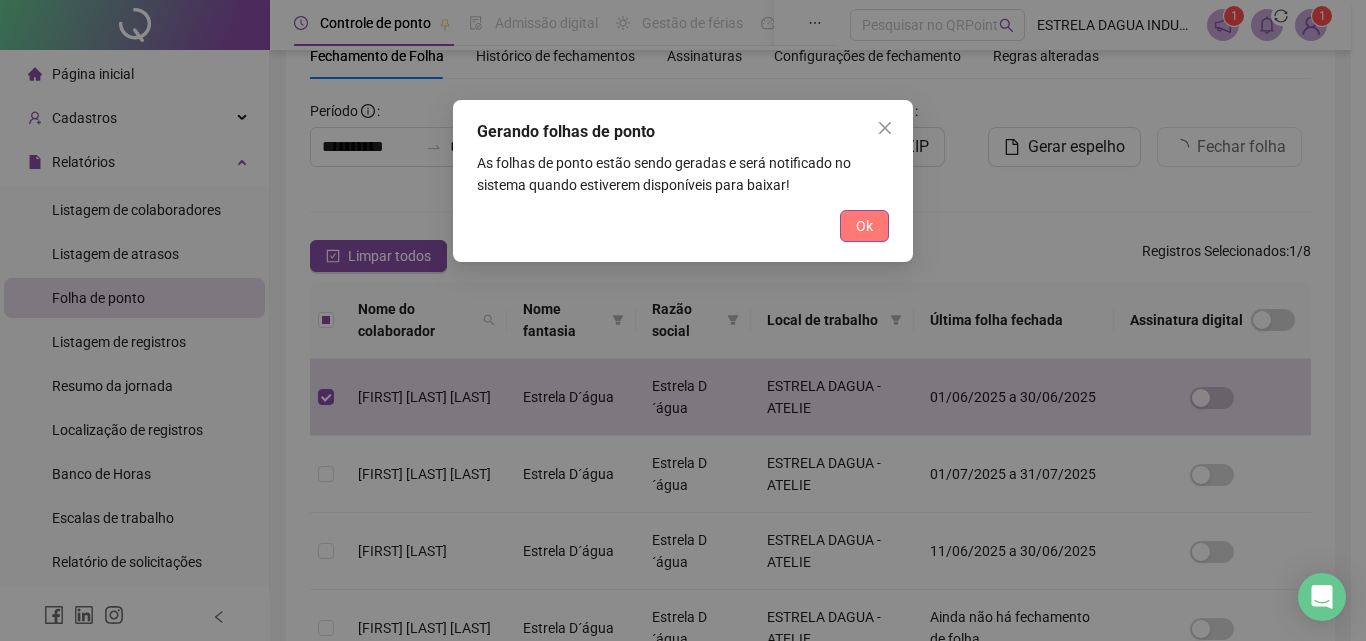 click on "Ok" at bounding box center [864, 226] 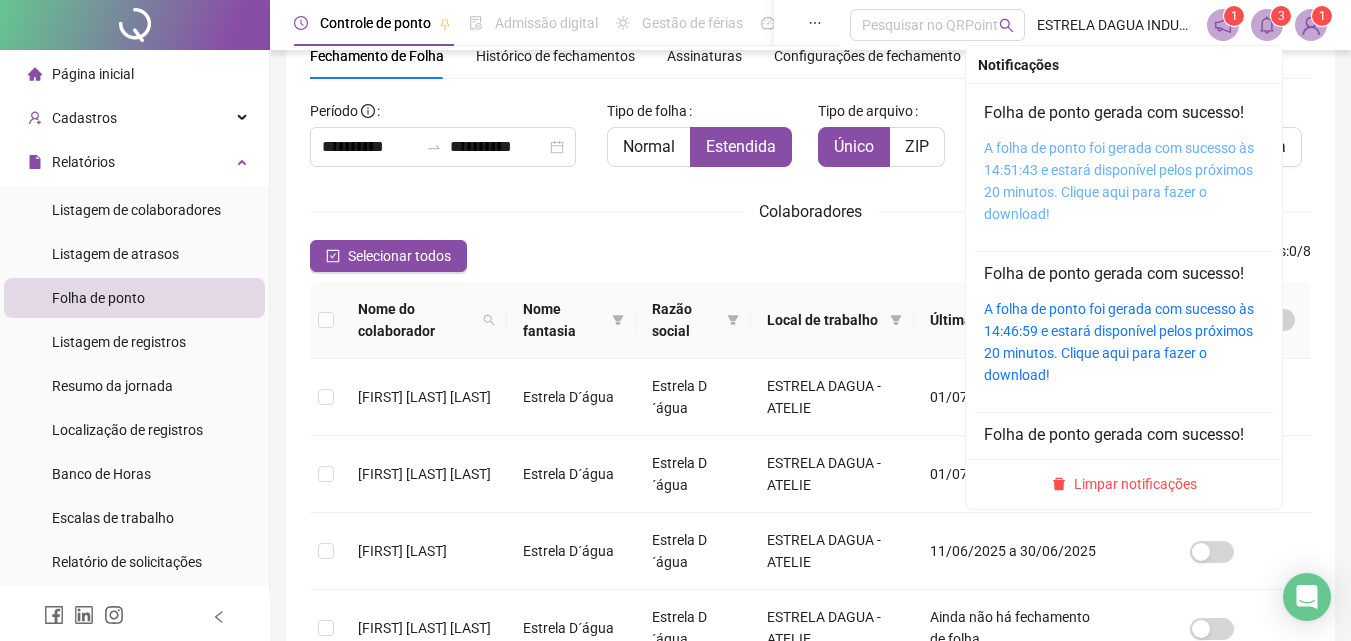 click on "A folha de ponto foi gerada com sucesso às 14:51:43 e estará disponível pelos próximos 20 minutos.
Clique aqui para fazer o download!" at bounding box center (1119, 181) 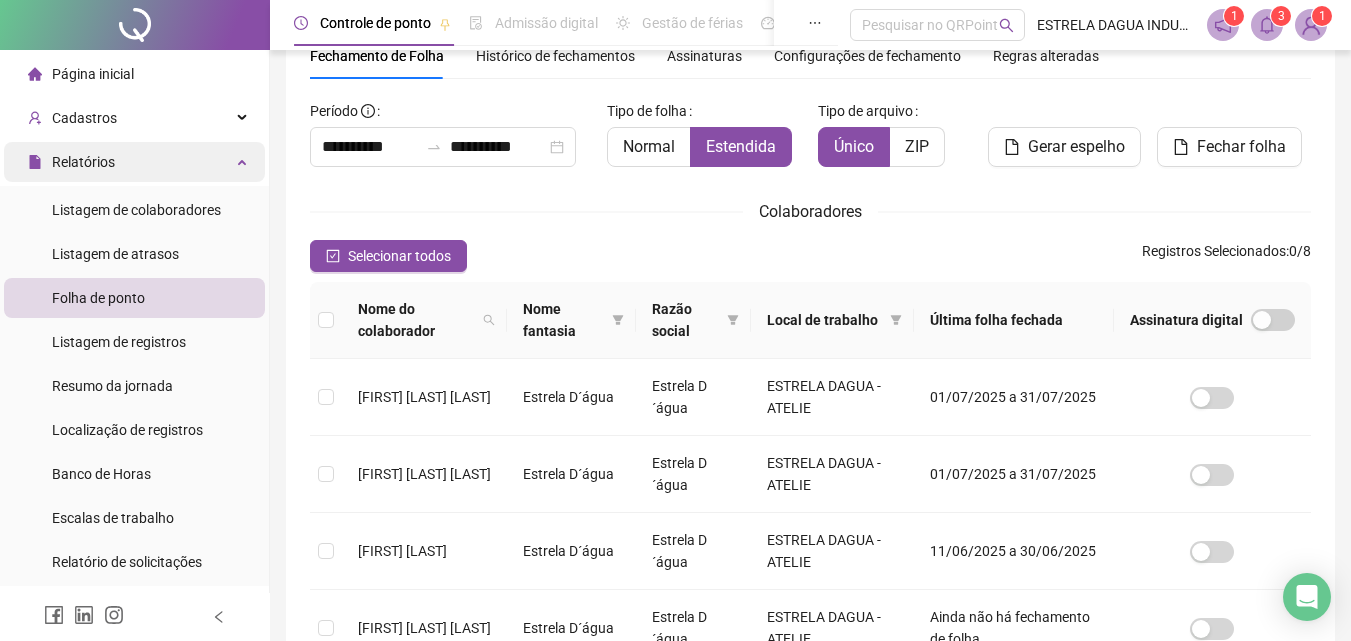 click on "Relatórios" at bounding box center [134, 162] 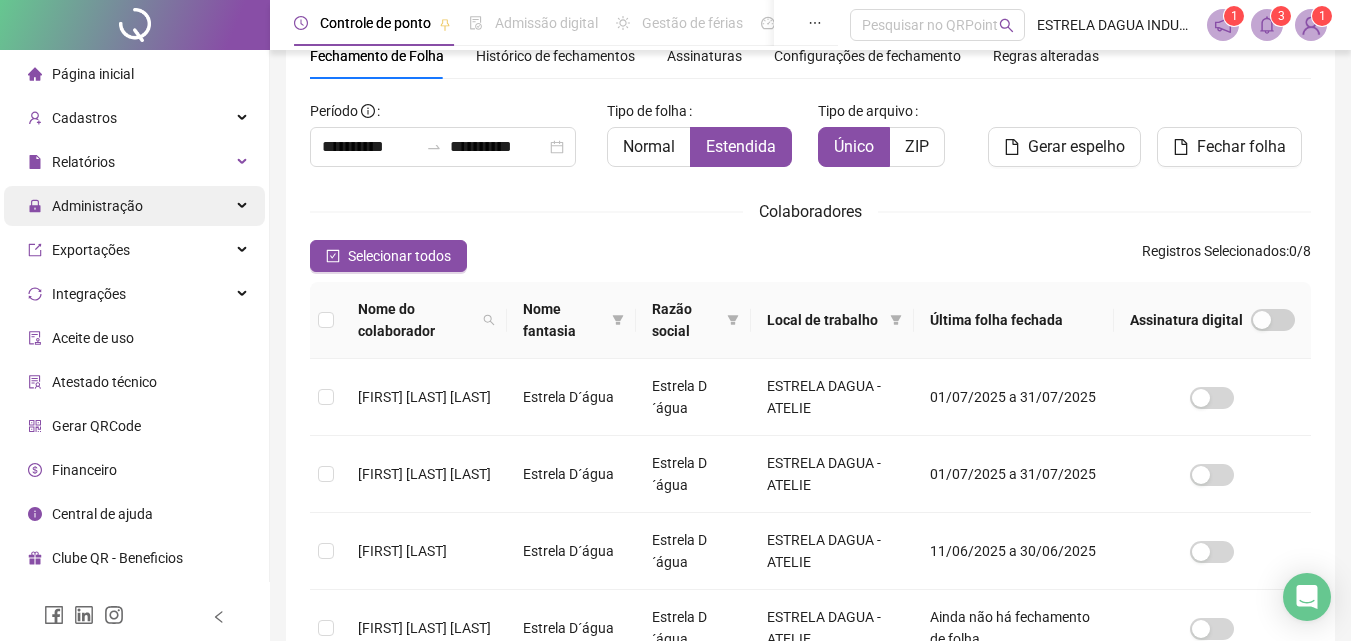 click on "Administração" at bounding box center [134, 206] 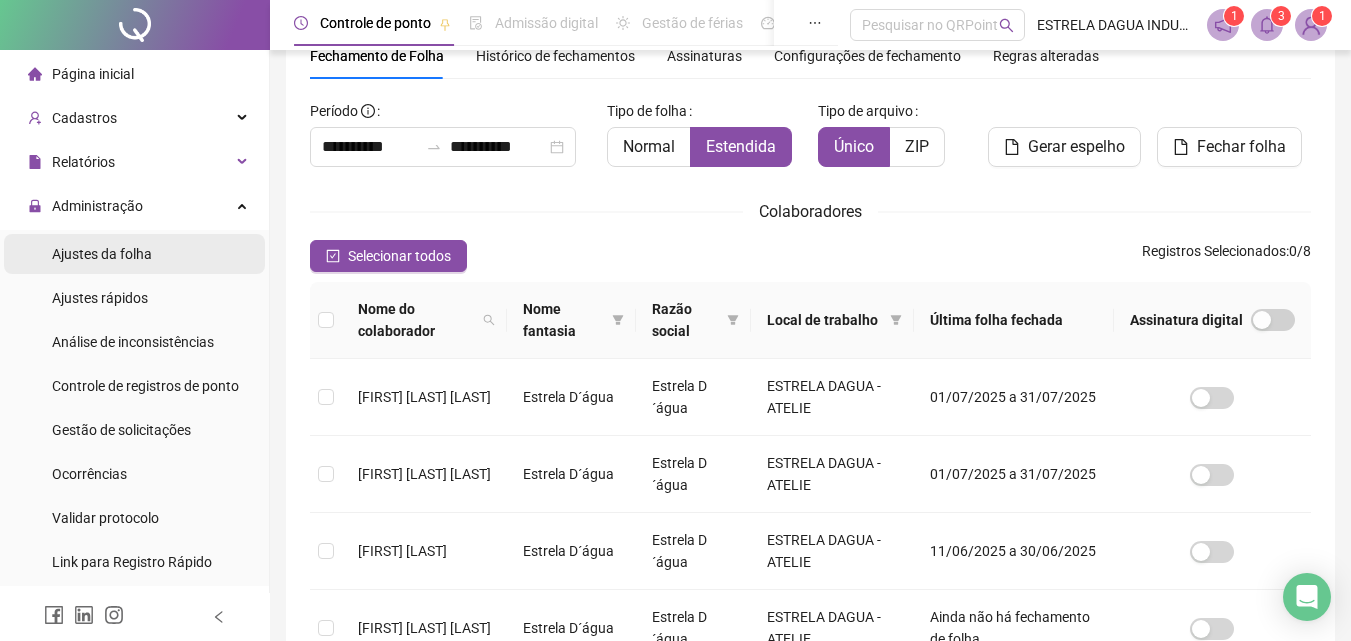 click on "Ajustes da folha" at bounding box center [134, 254] 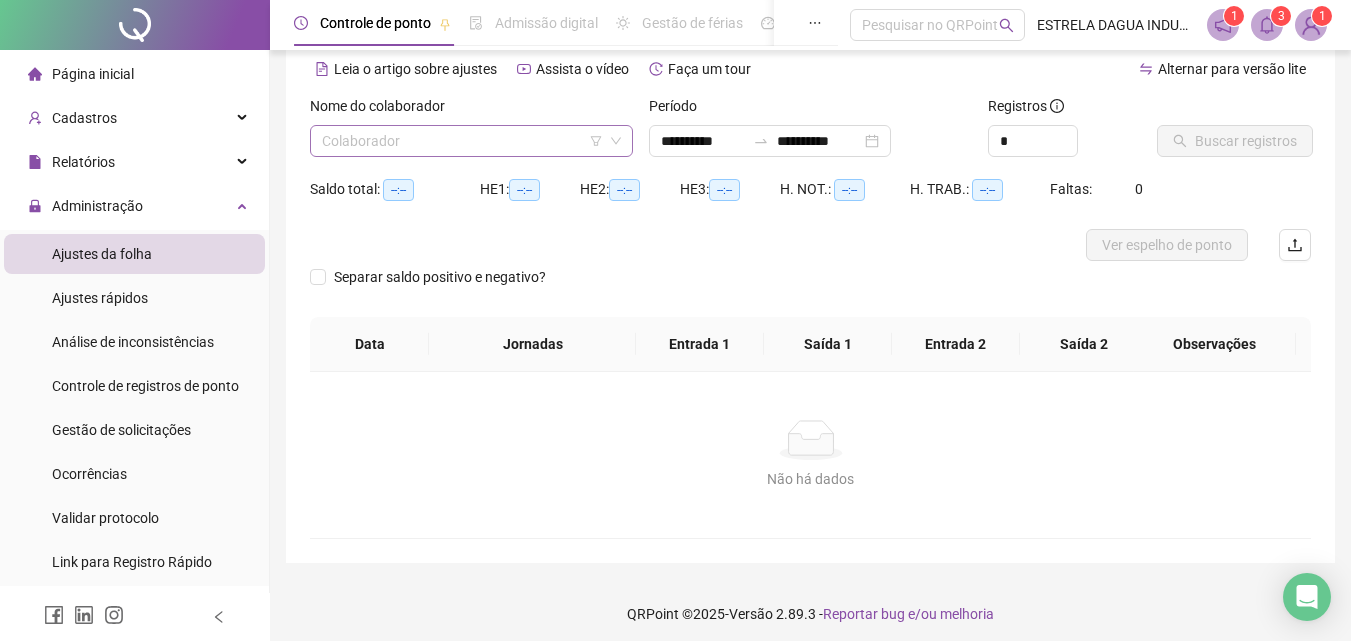 click at bounding box center [462, 141] 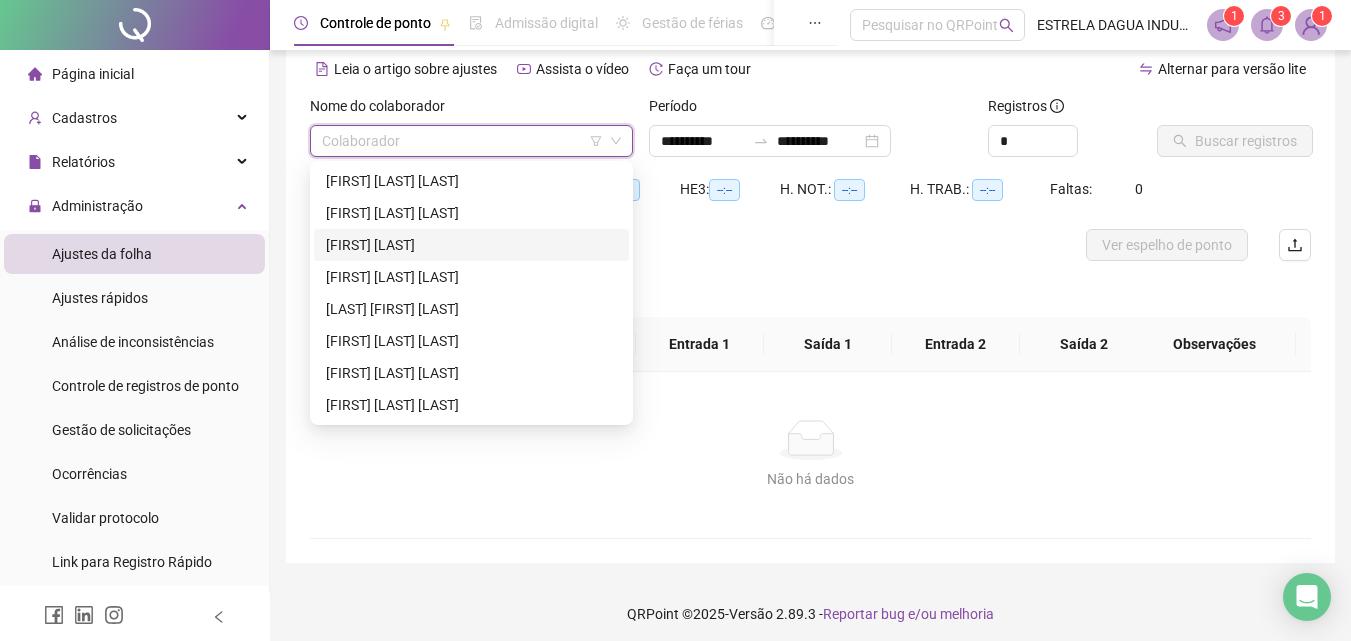 click on "[FIRST] [LAST]" at bounding box center (471, 245) 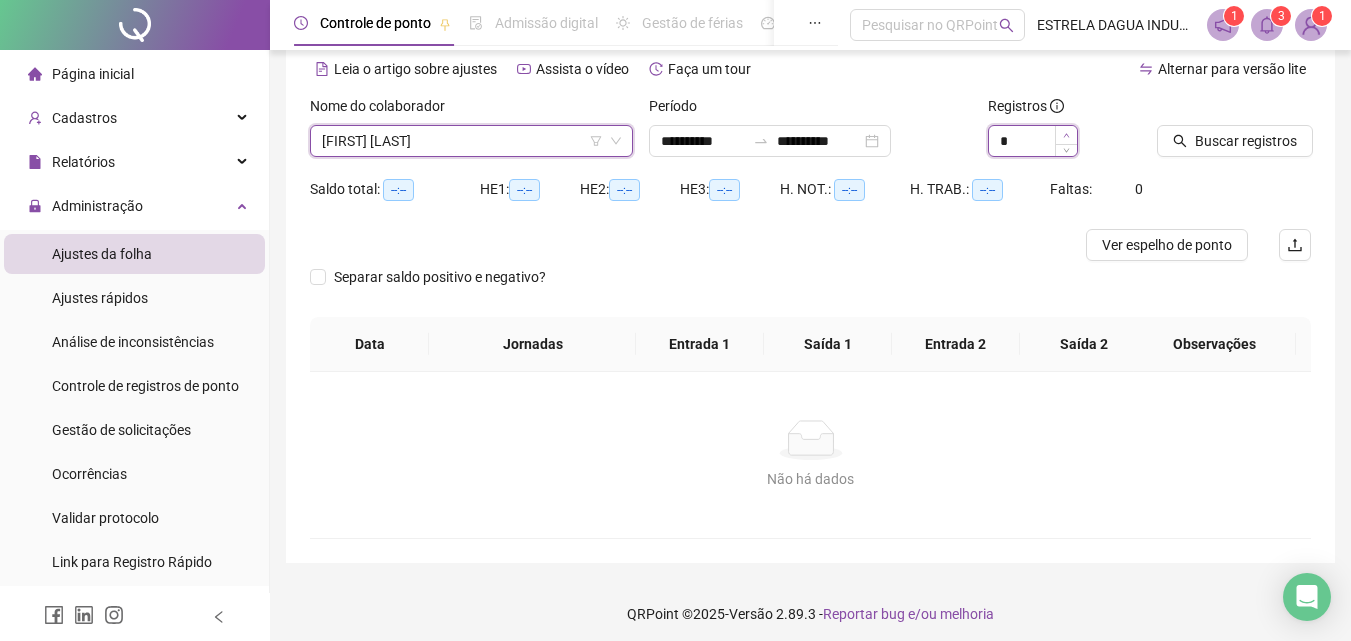 click 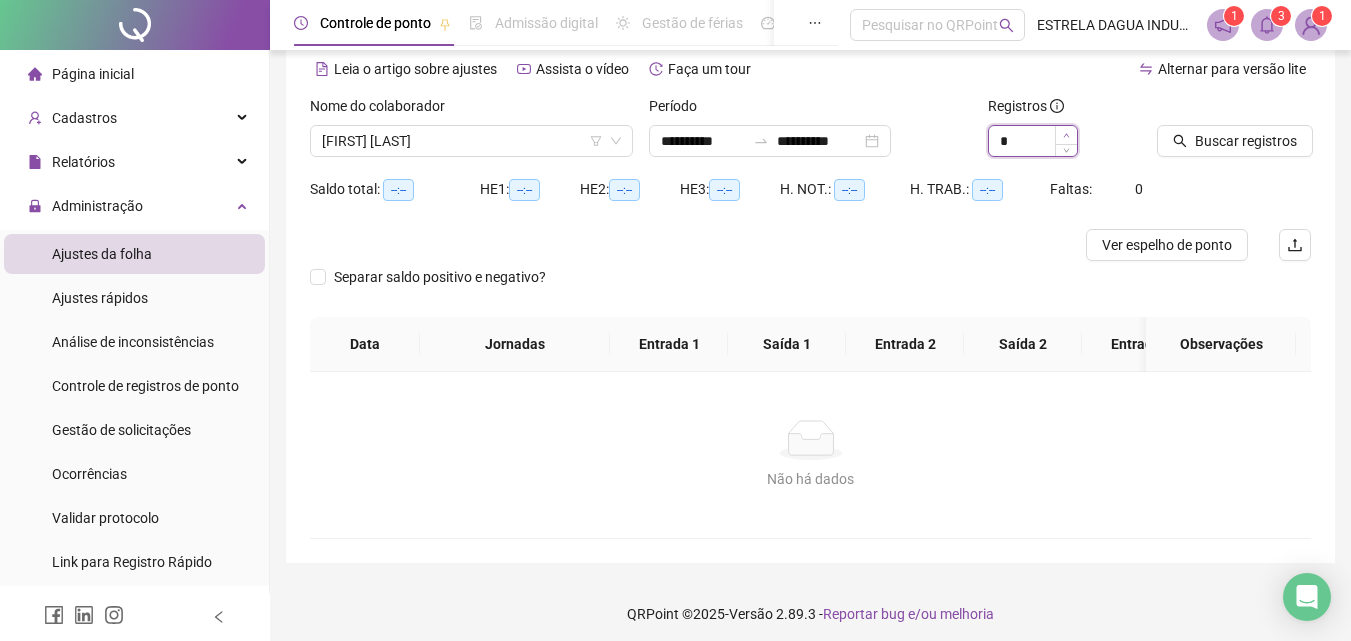 type on "*" 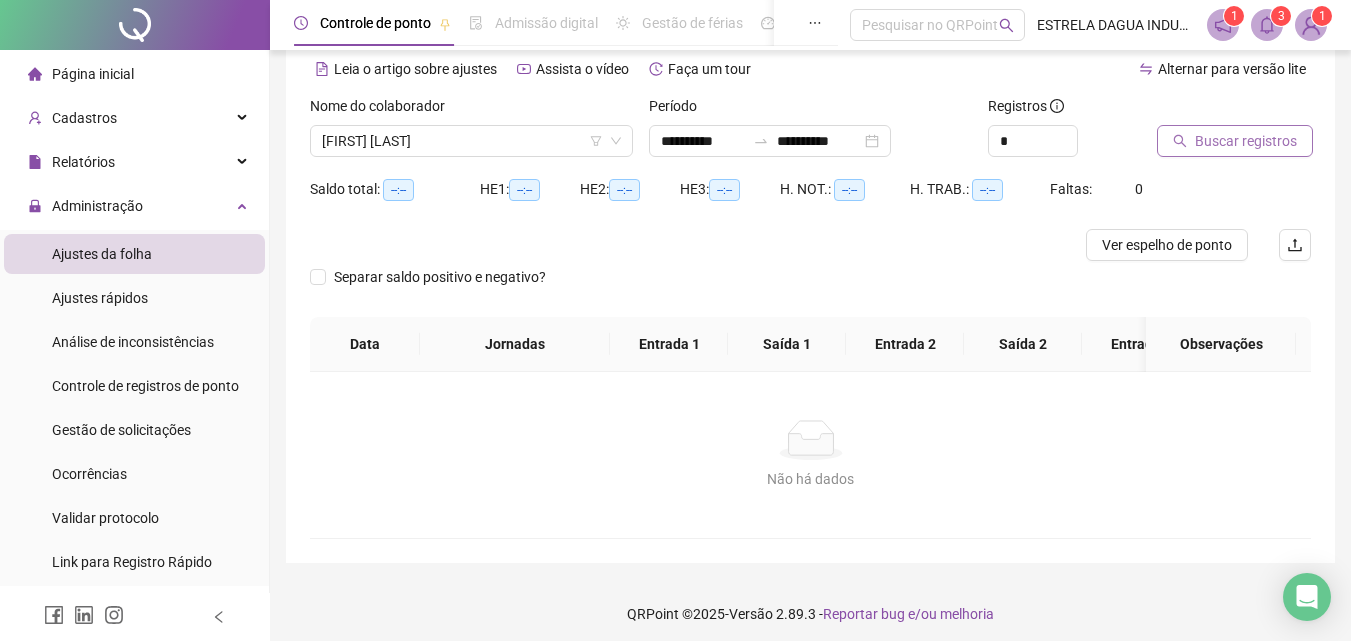 click on "Buscar registros" at bounding box center [1246, 141] 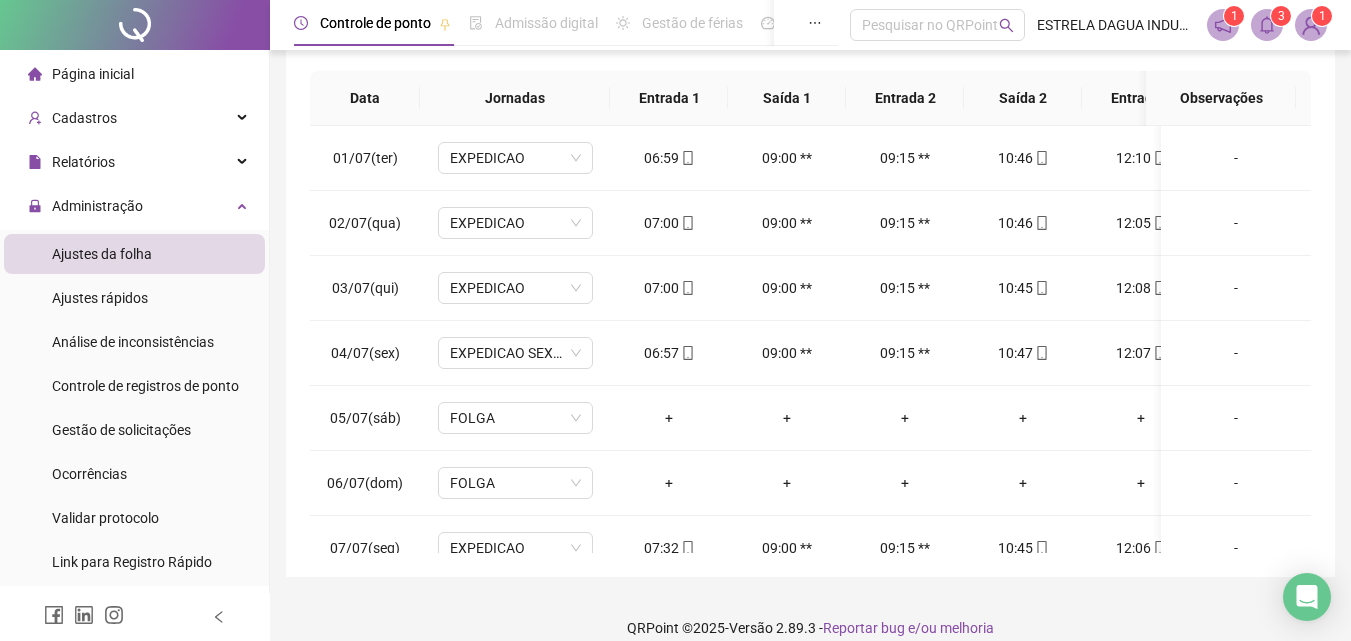 scroll, scrollTop: 381, scrollLeft: 0, axis: vertical 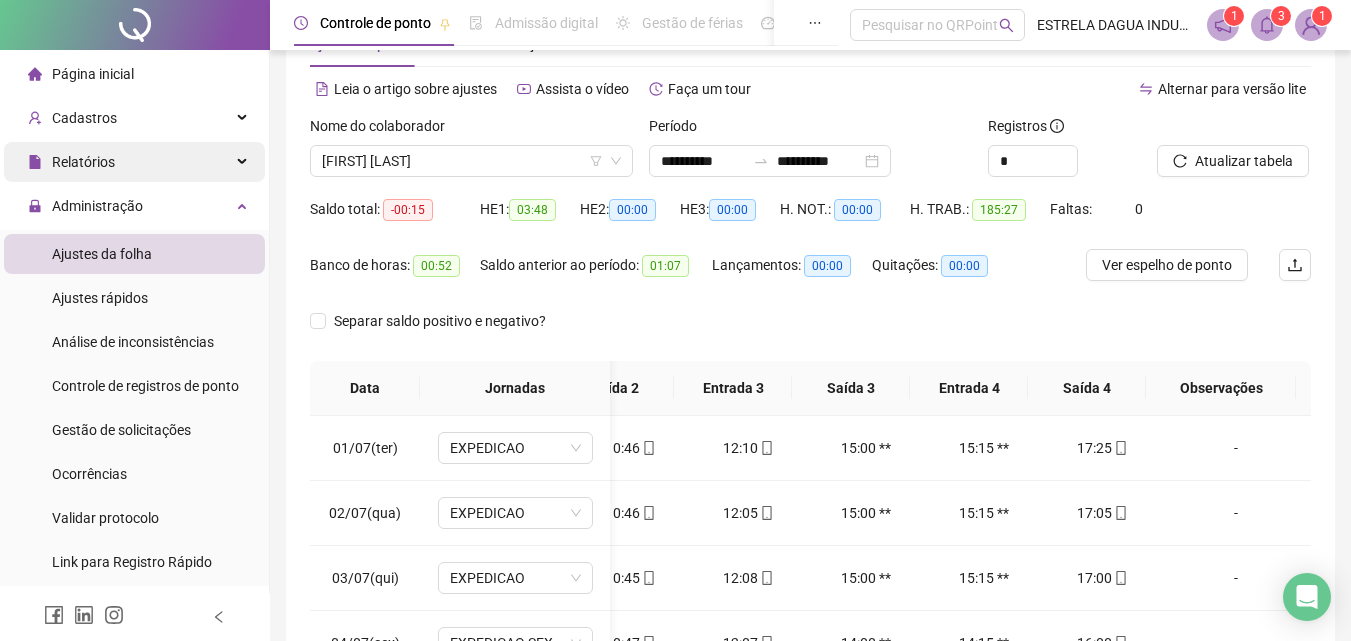click on "Relatórios" at bounding box center [134, 162] 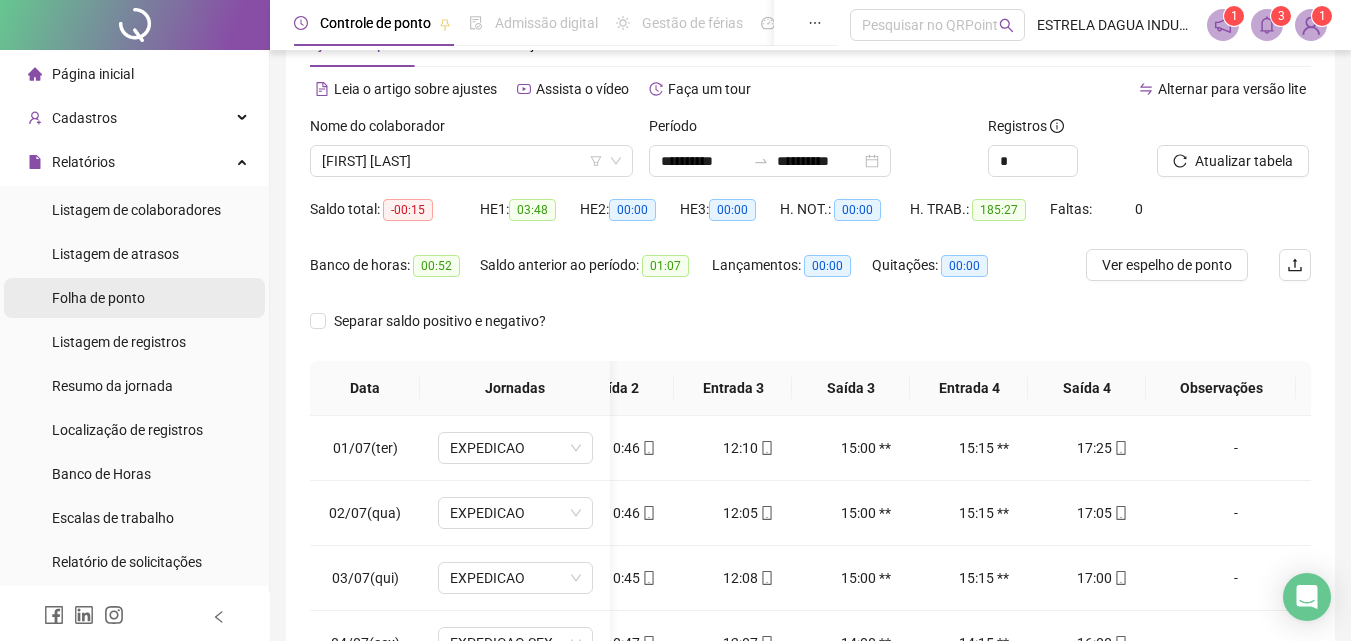 click on "Folha de ponto" at bounding box center (98, 298) 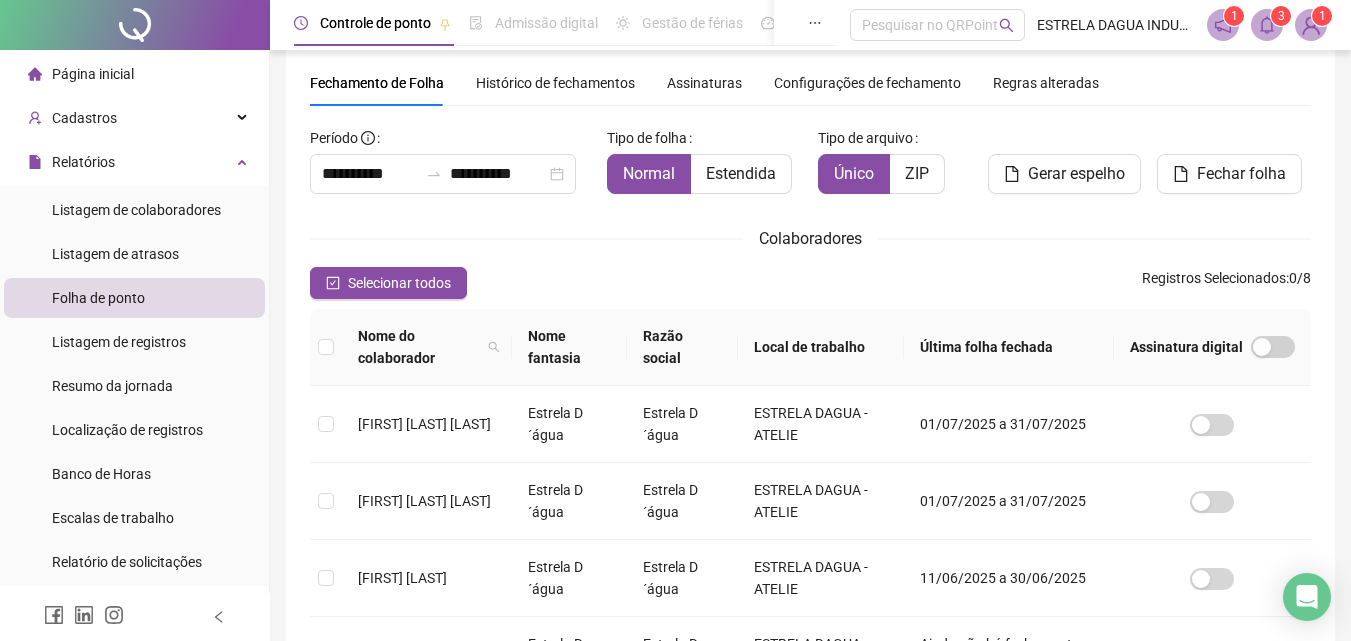 scroll, scrollTop: 89, scrollLeft: 0, axis: vertical 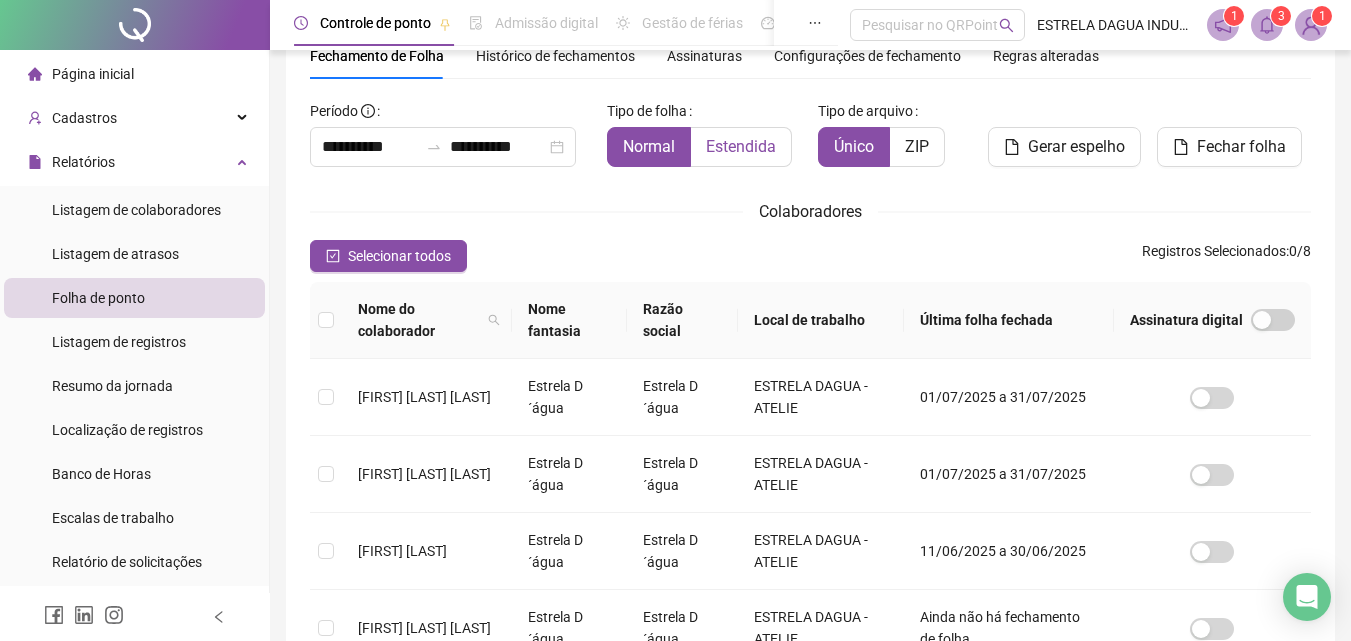 click on "Estendida" at bounding box center (741, 146) 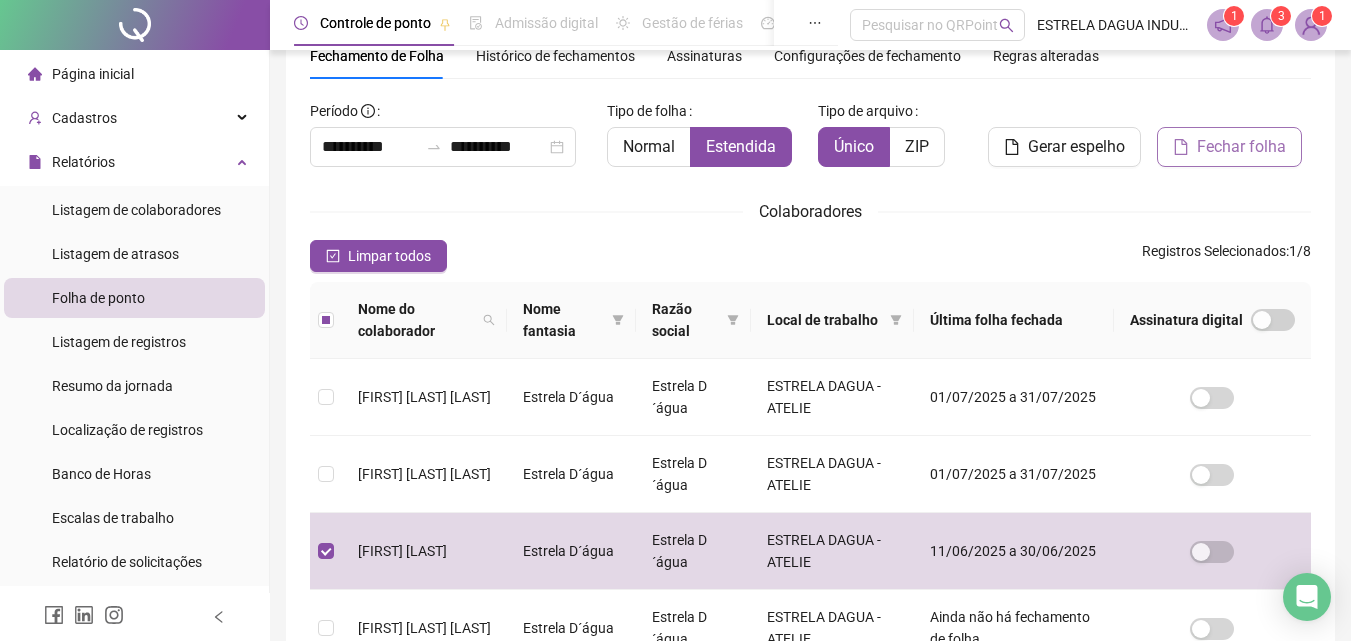 click on "Fechar folha" at bounding box center (1241, 147) 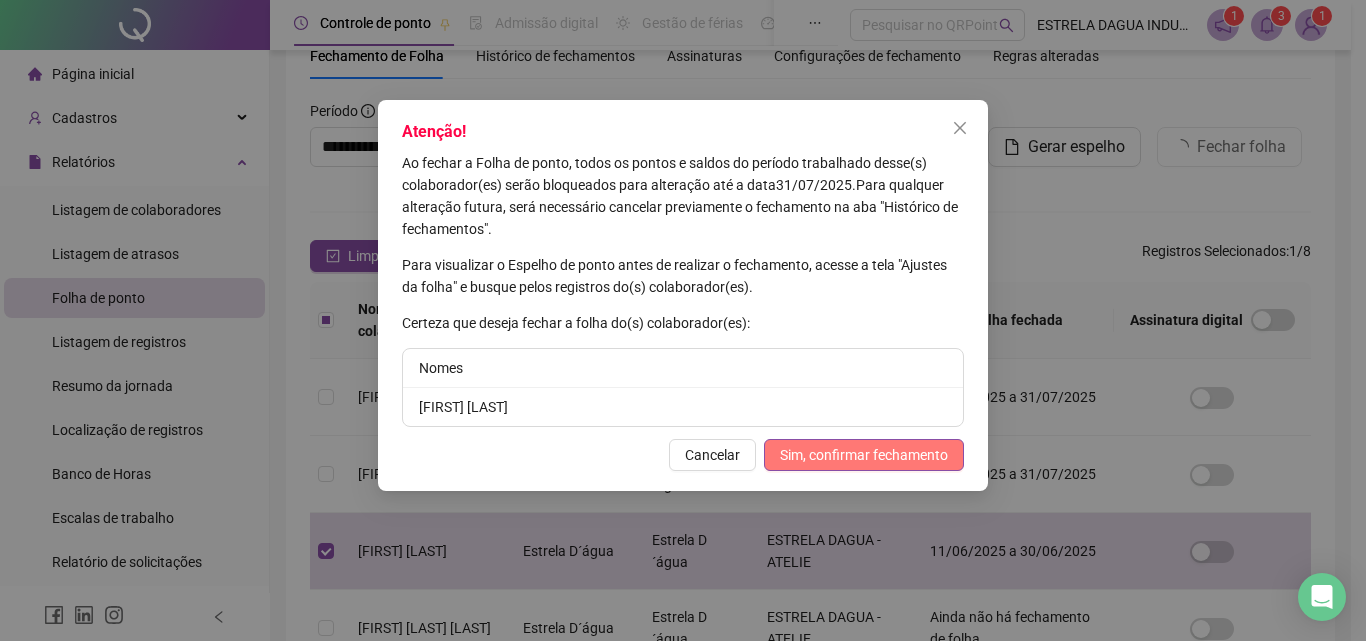 click on "Sim, confirmar fechamento" at bounding box center [864, 455] 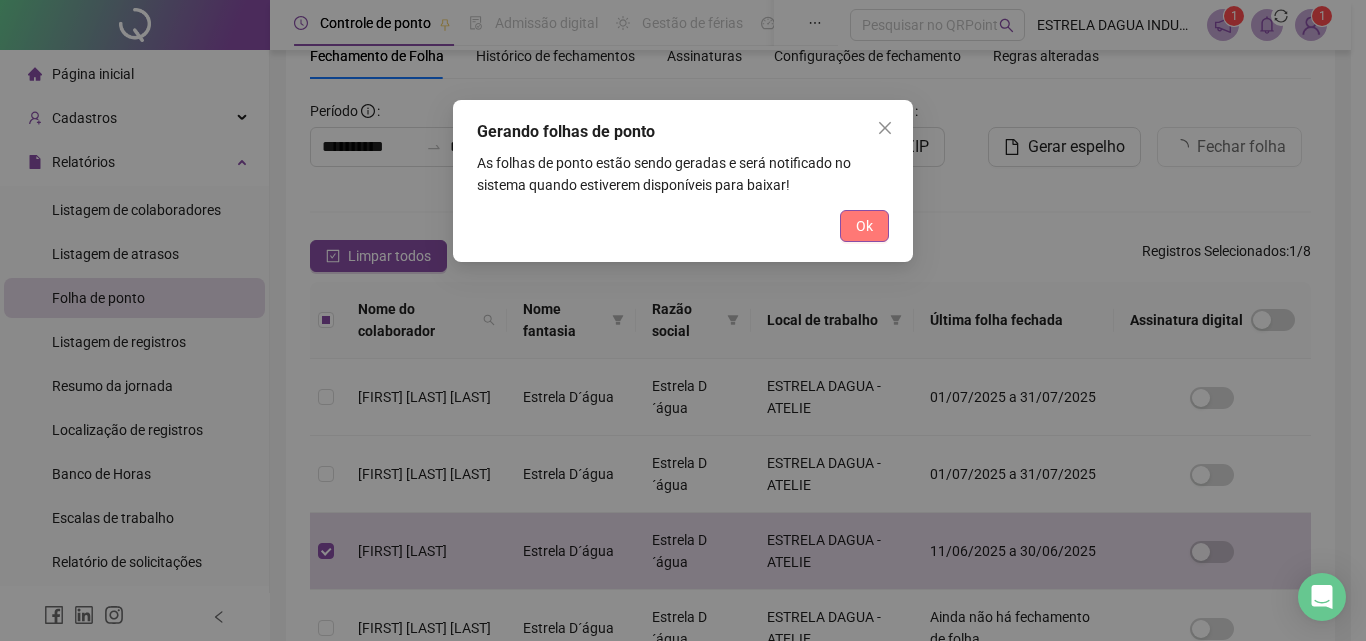 click on "Ok" at bounding box center [864, 226] 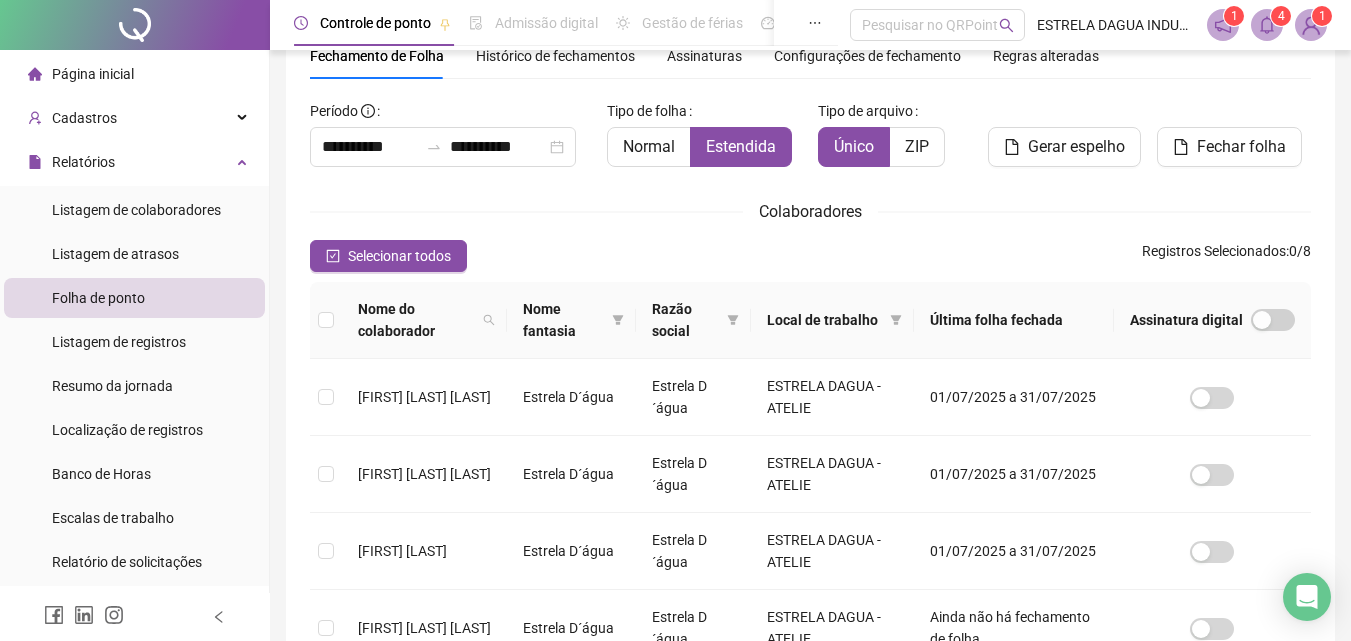 click 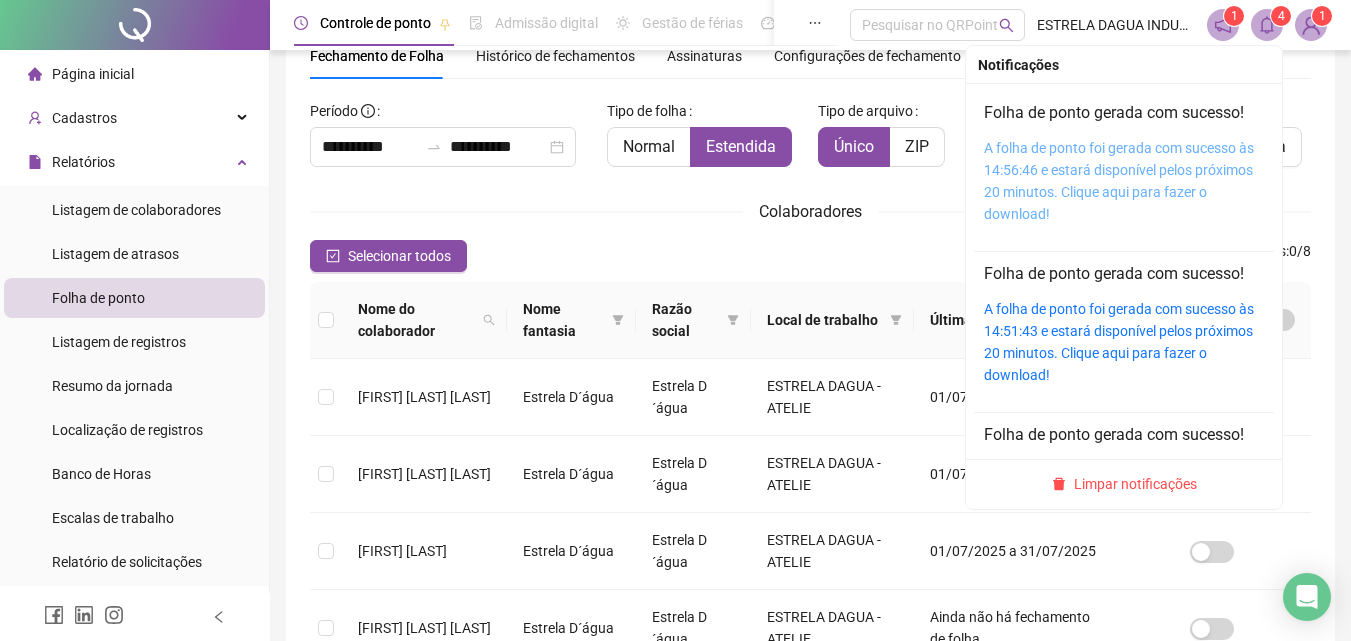 click on "A folha de ponto foi gerada com sucesso às 14:56:46 e estará disponível pelos próximos 20 minutos.
Clique aqui para fazer o download!" at bounding box center [1119, 181] 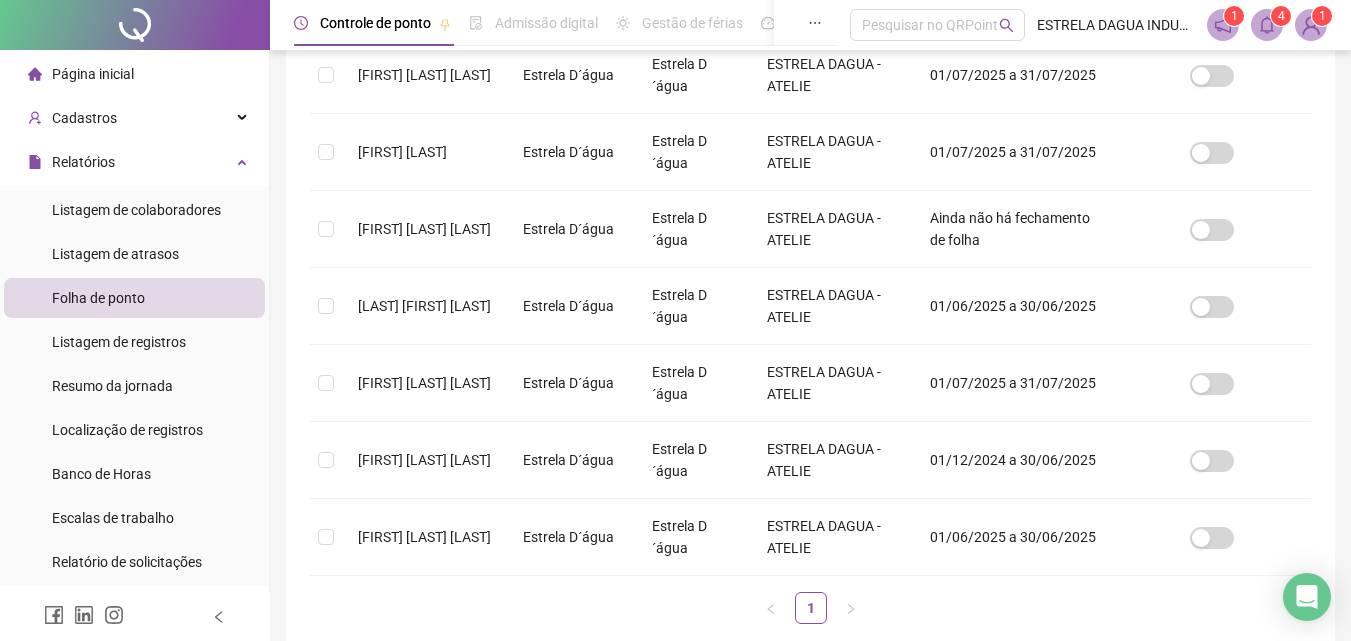 scroll, scrollTop: 496, scrollLeft: 0, axis: vertical 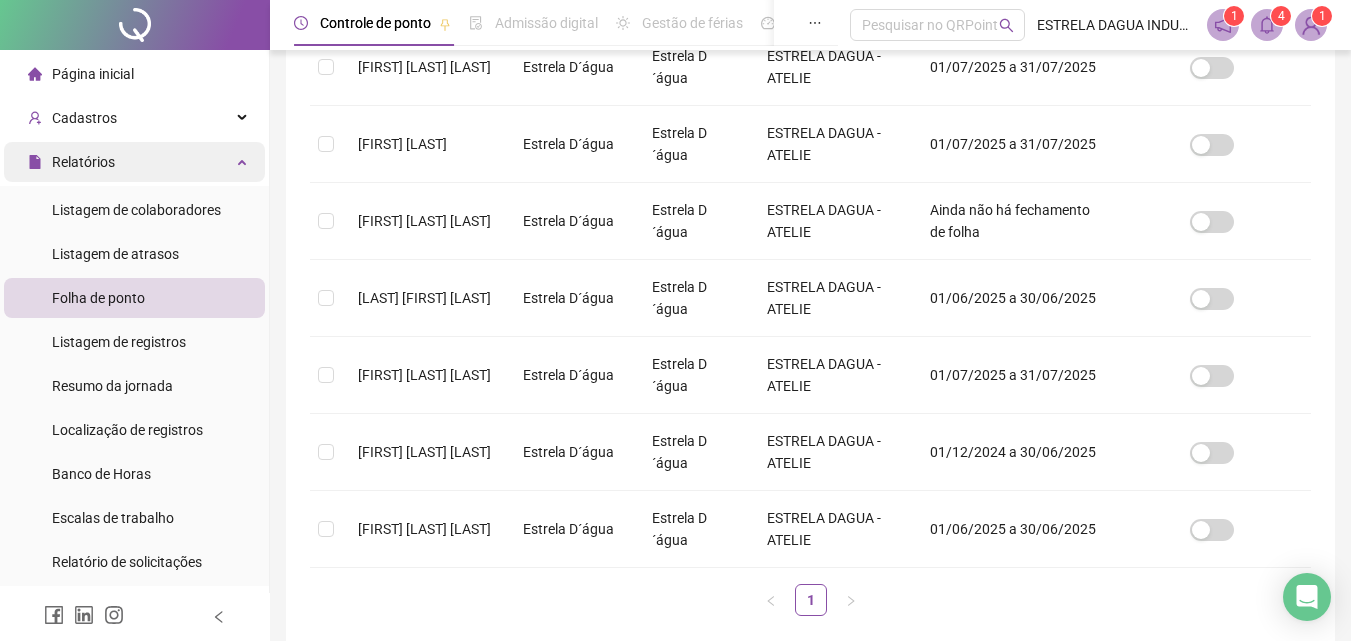 click on "Relatórios" at bounding box center [134, 162] 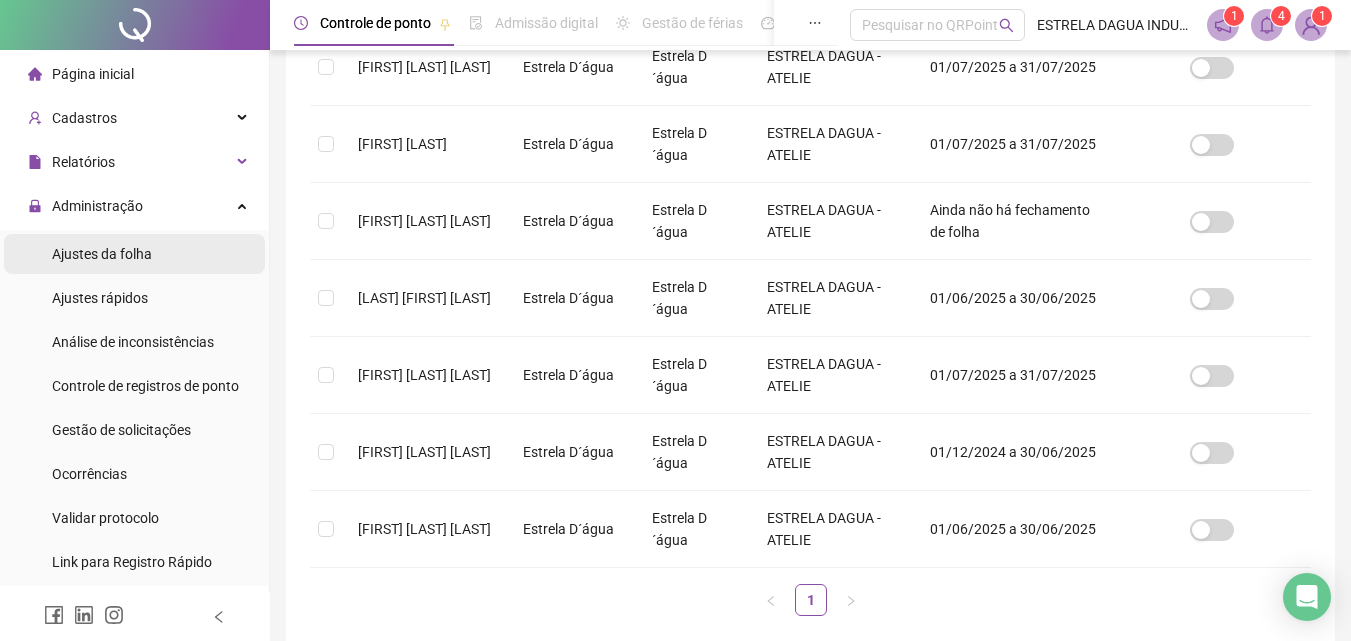 click on "Ajustes da folha" at bounding box center [102, 254] 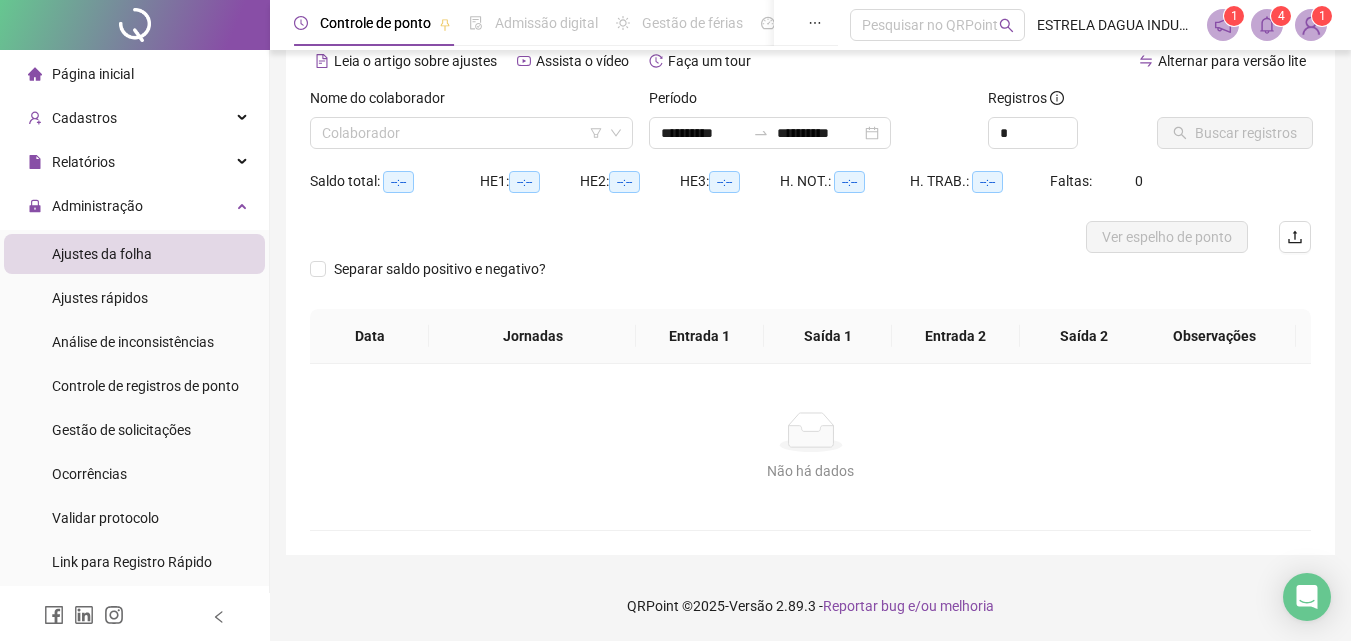 scroll, scrollTop: 97, scrollLeft: 0, axis: vertical 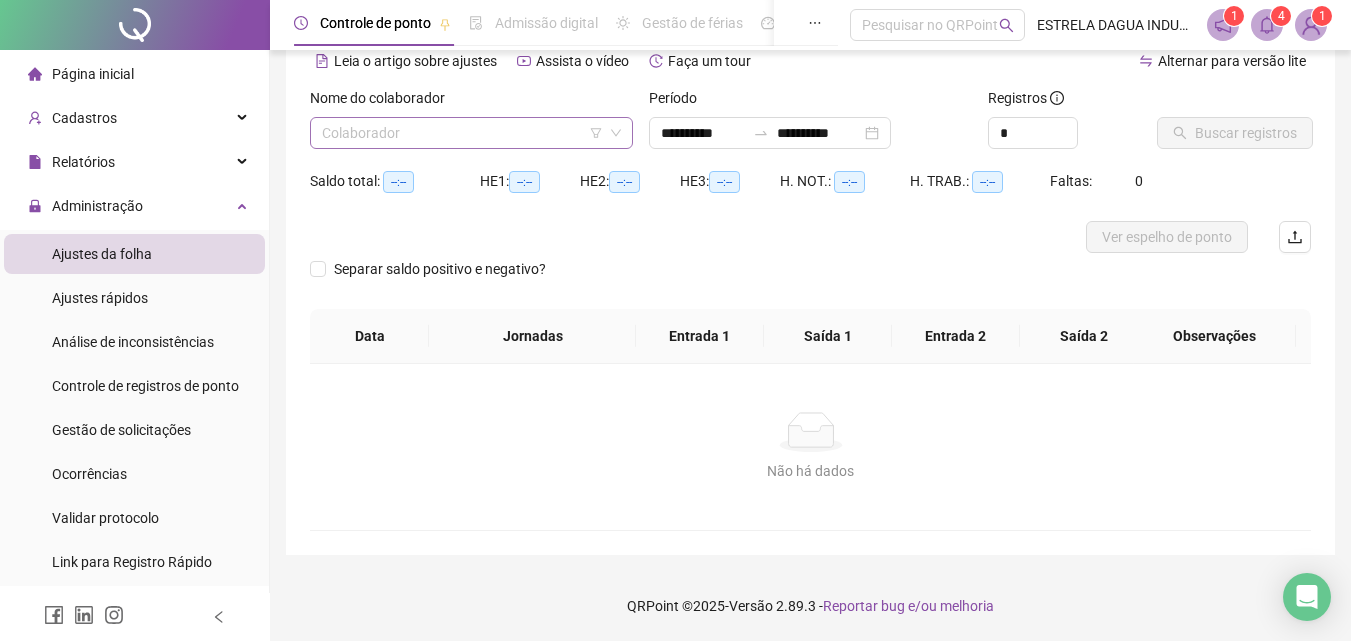 click at bounding box center [462, 133] 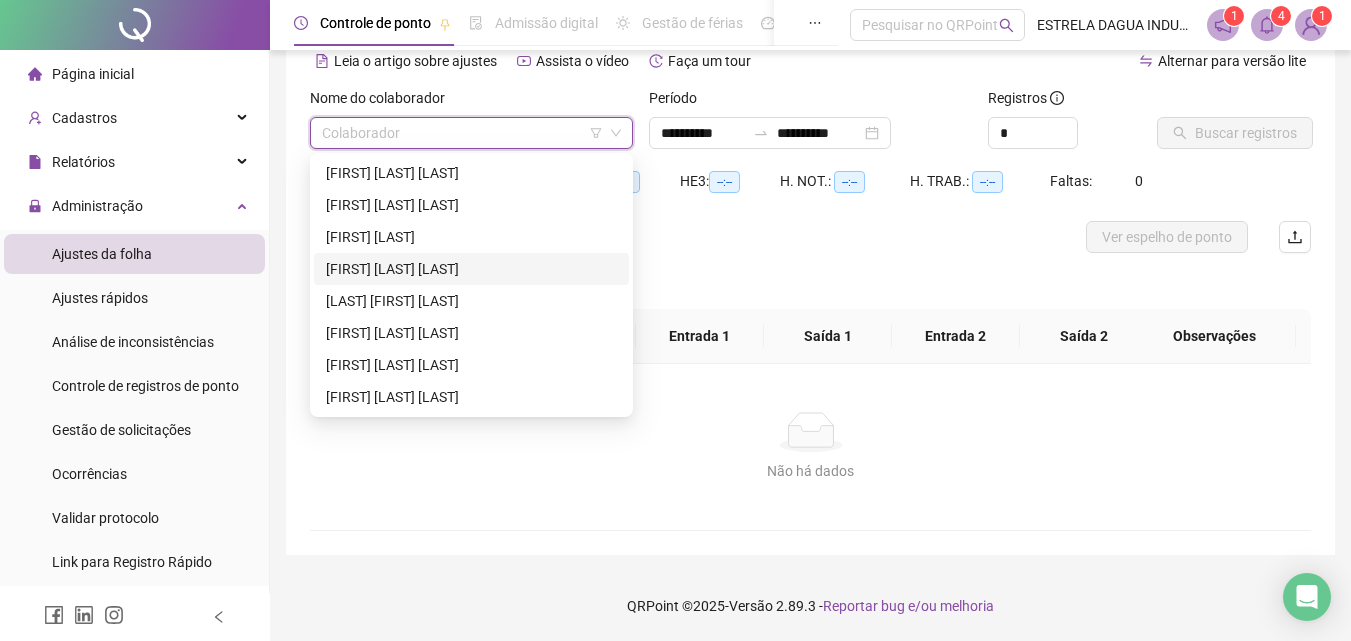 click on "[FIRST] [LAST] [LAST]" at bounding box center [471, 269] 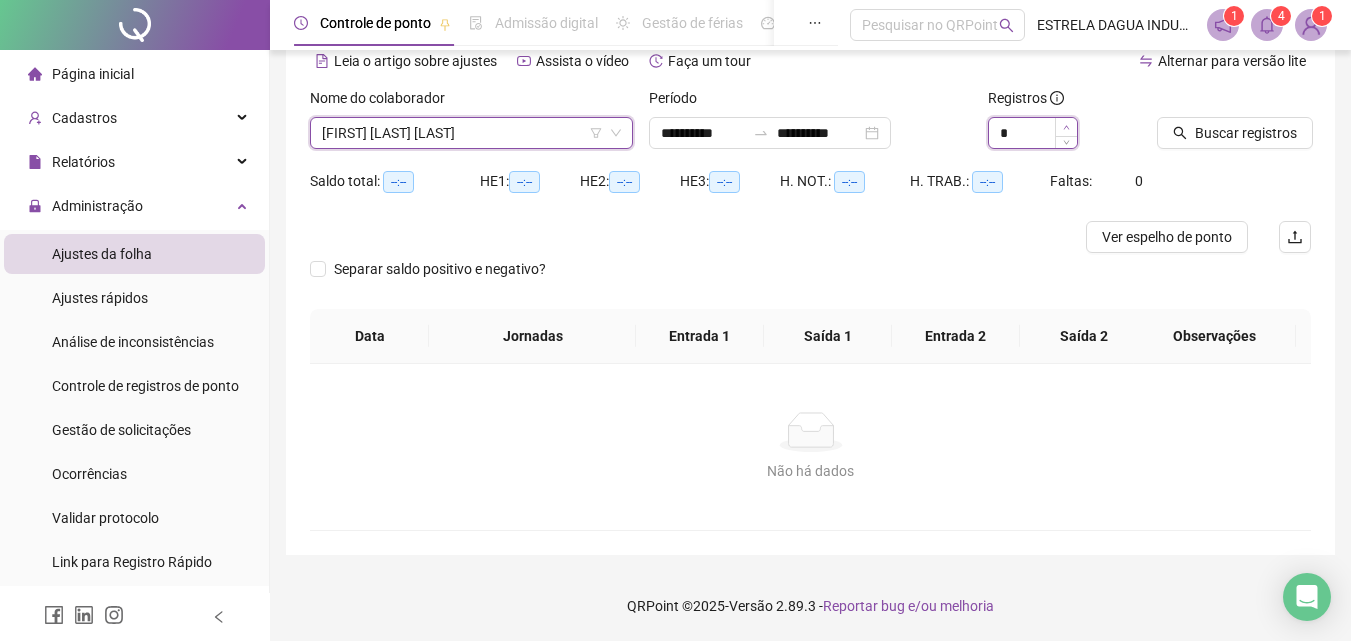 click 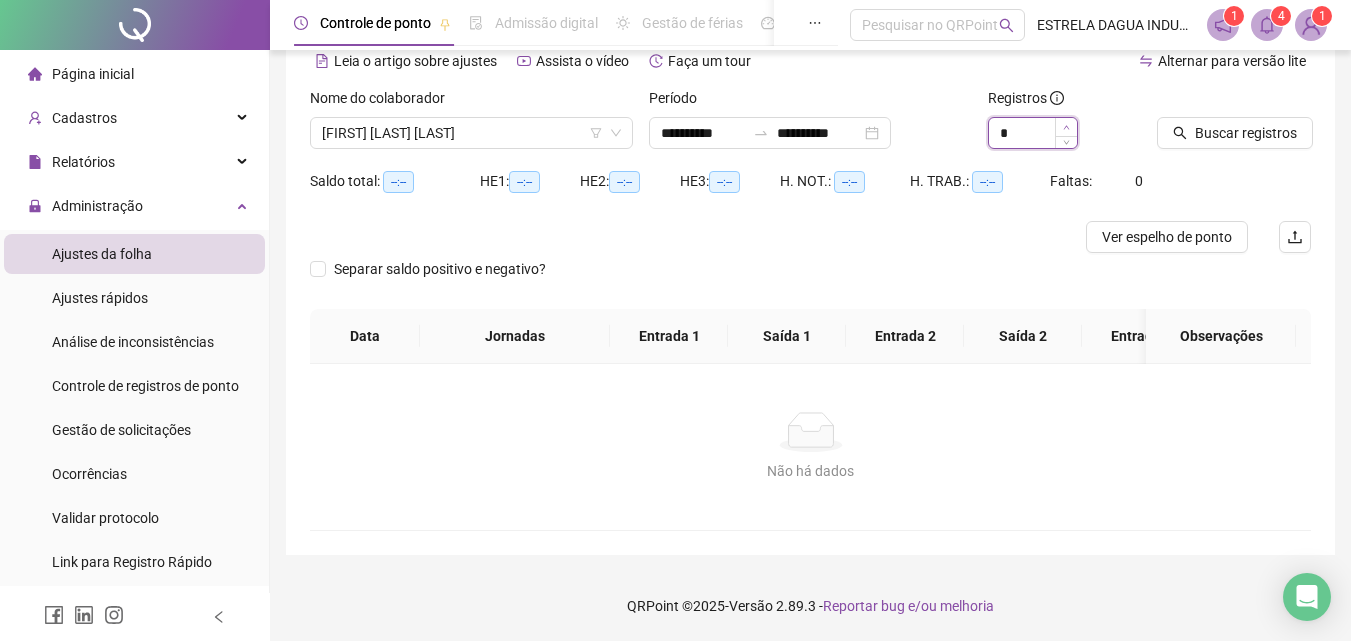 click 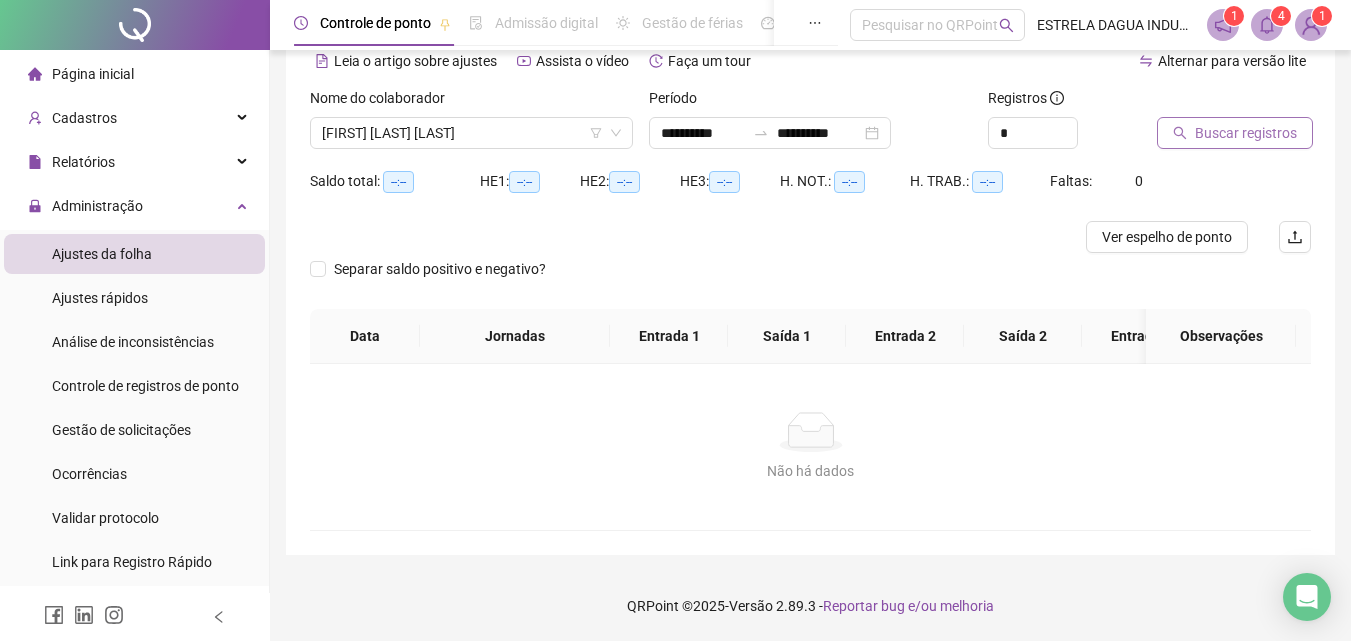 click on "Buscar registros" at bounding box center [1246, 133] 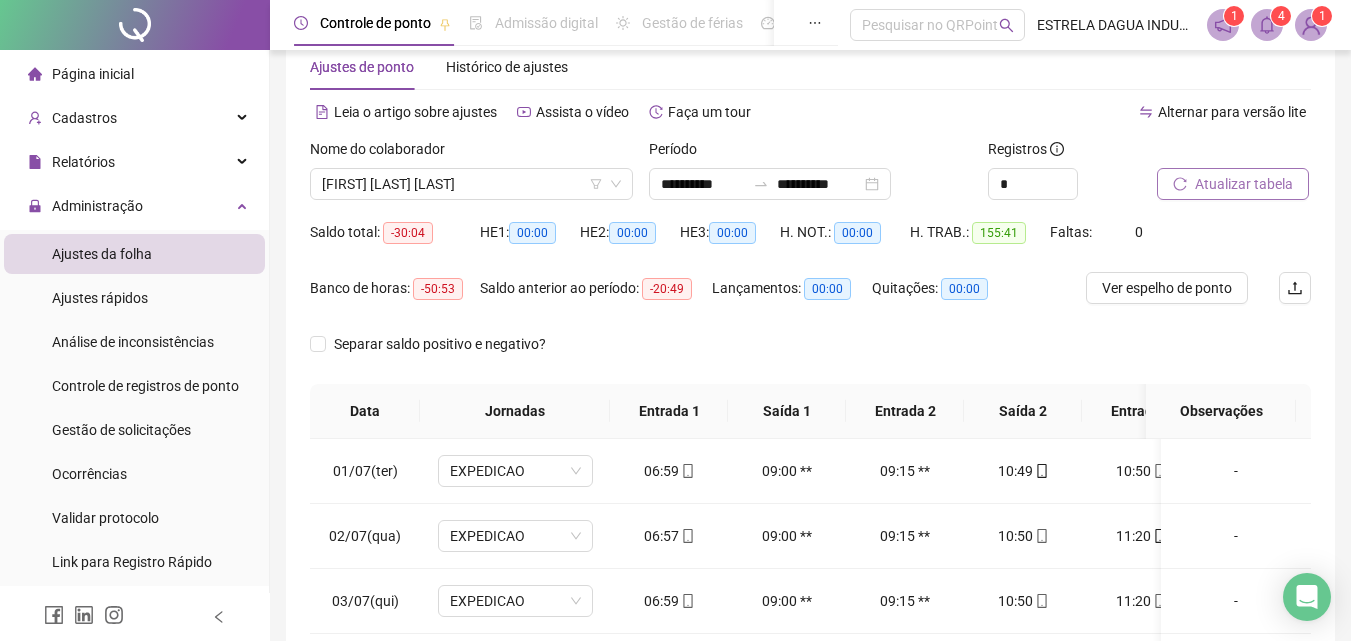 scroll, scrollTop: 45, scrollLeft: 0, axis: vertical 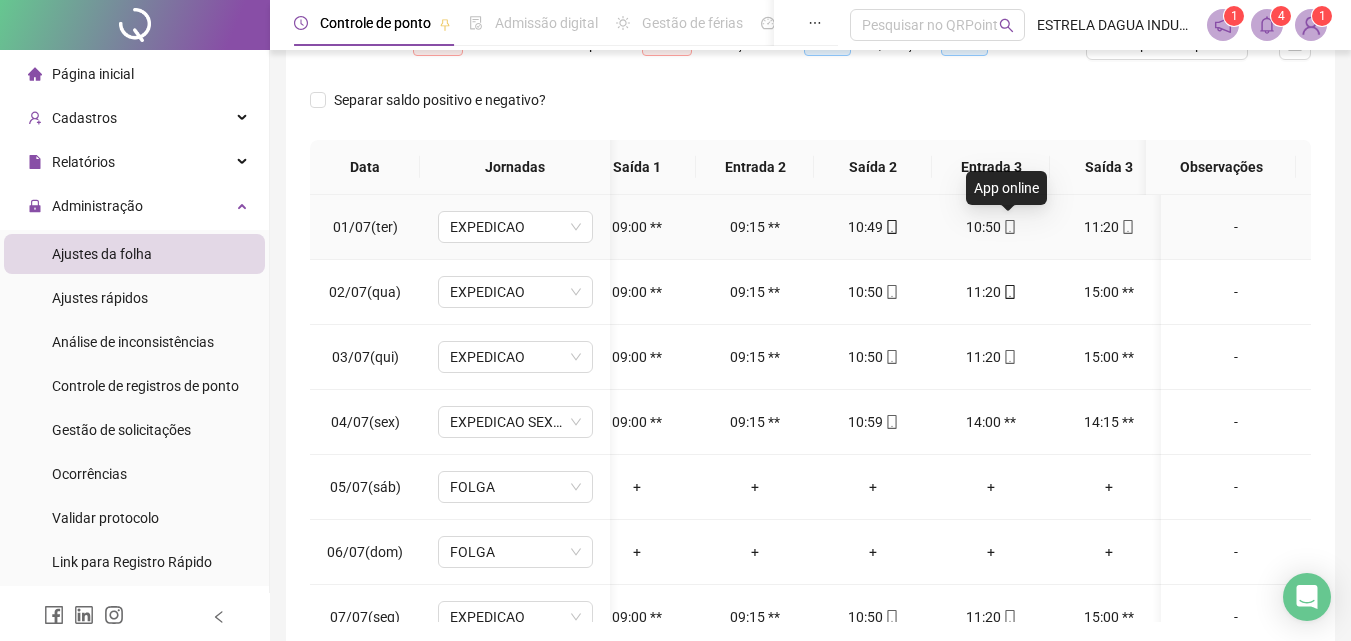 click 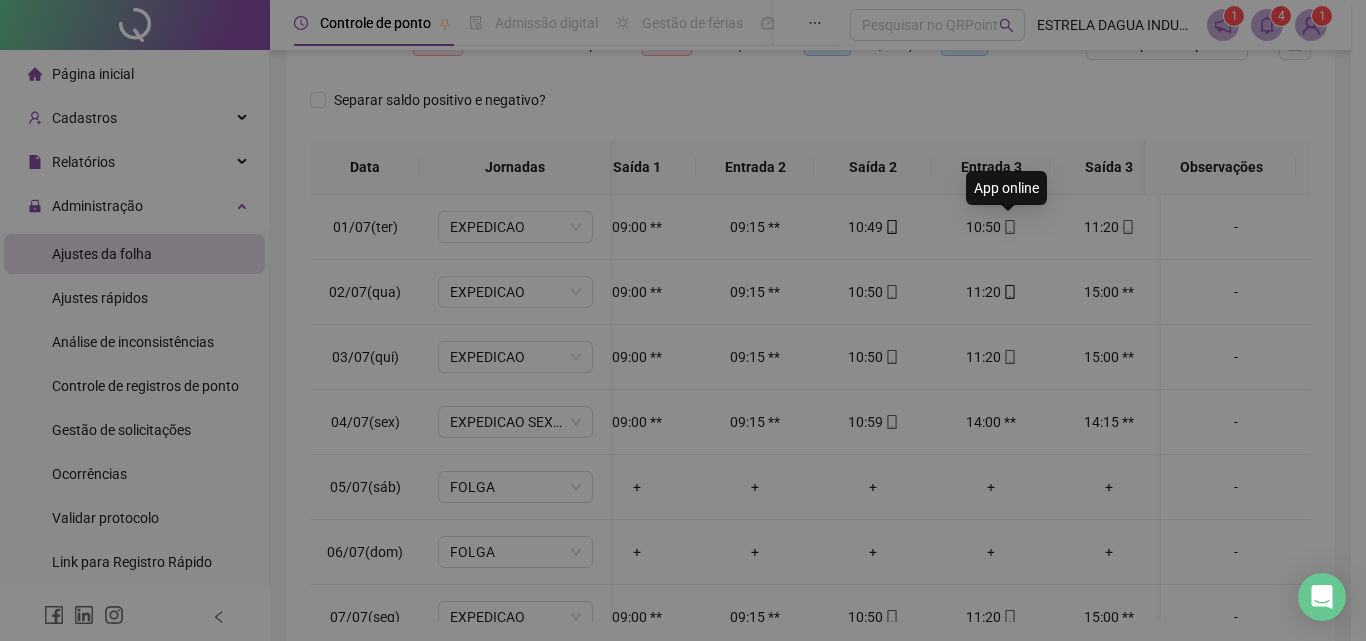 type on "**********" 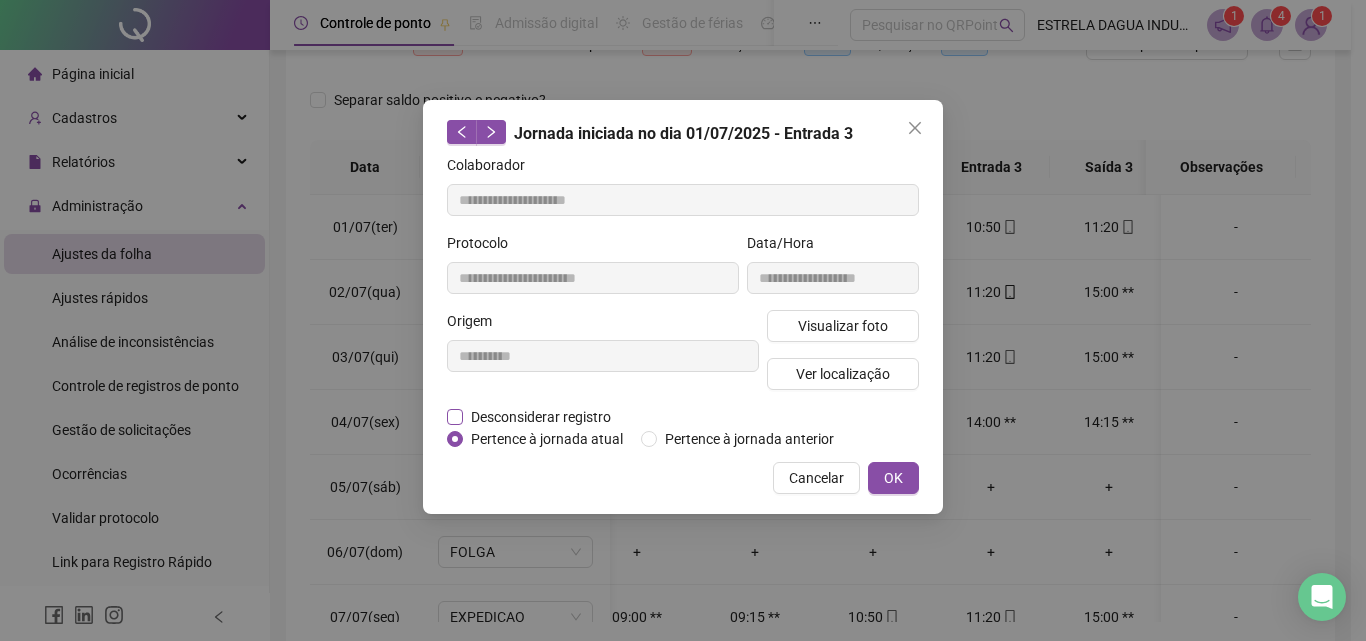 click on "Desconsiderar registro" at bounding box center (541, 417) 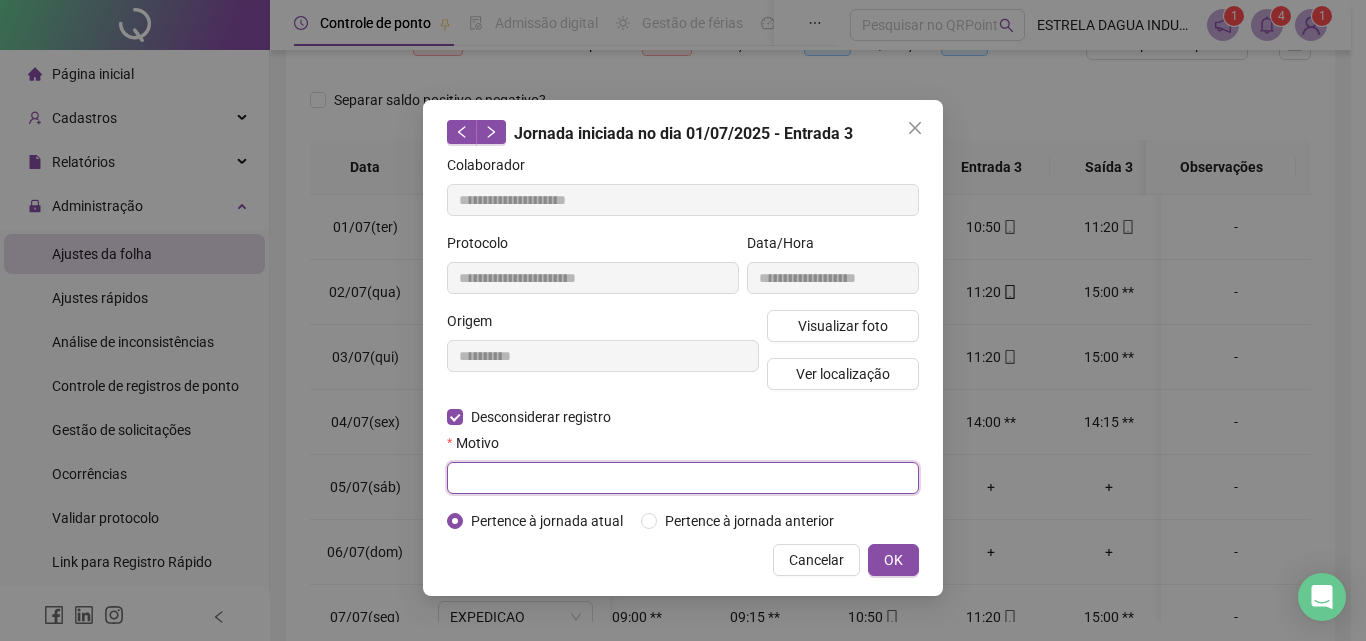 click at bounding box center [683, 478] 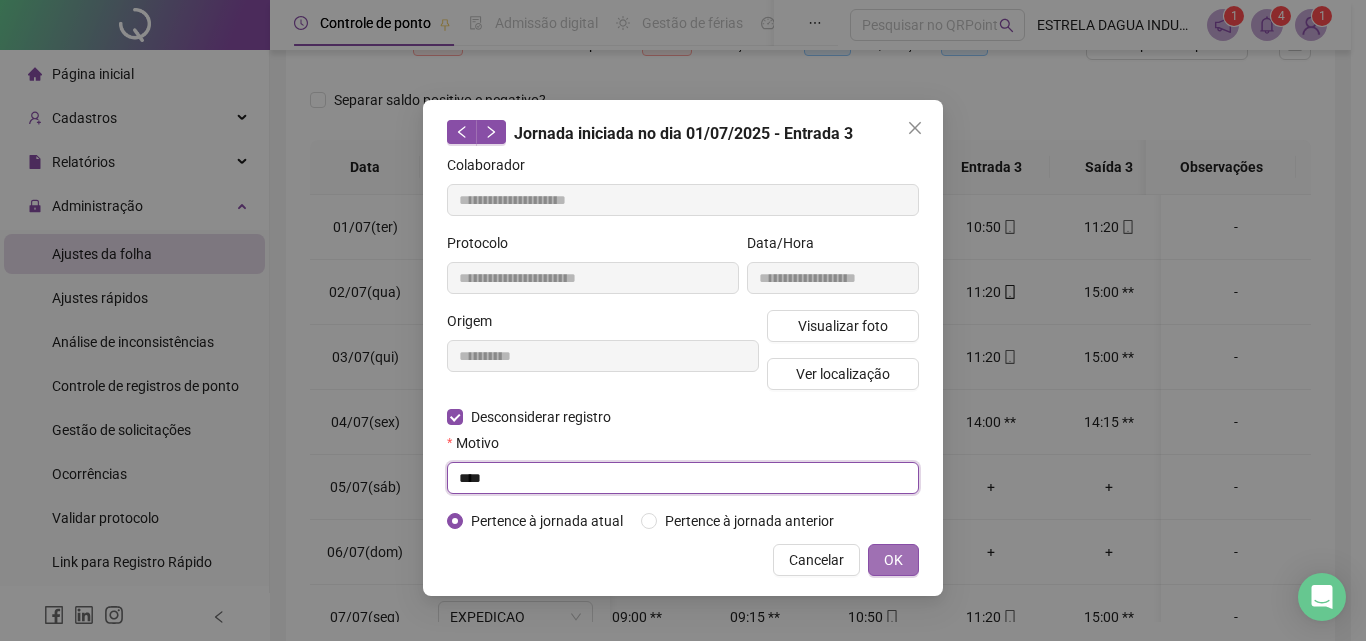 type on "****" 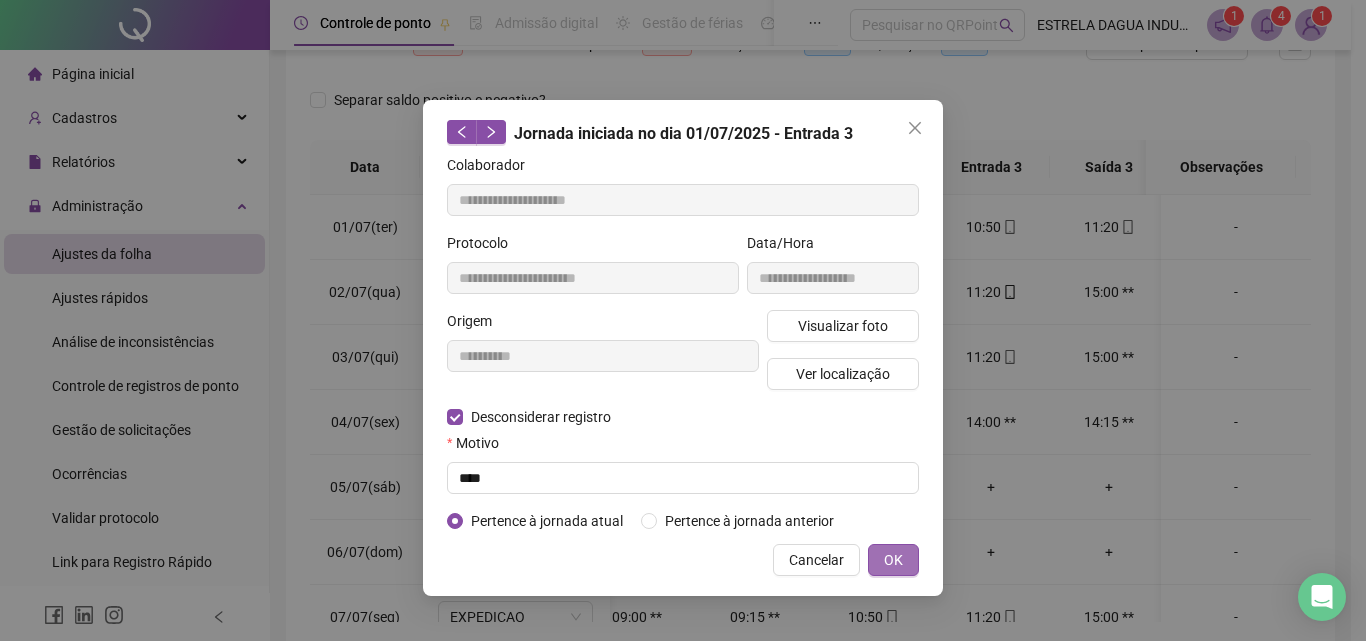 click on "OK" at bounding box center [893, 560] 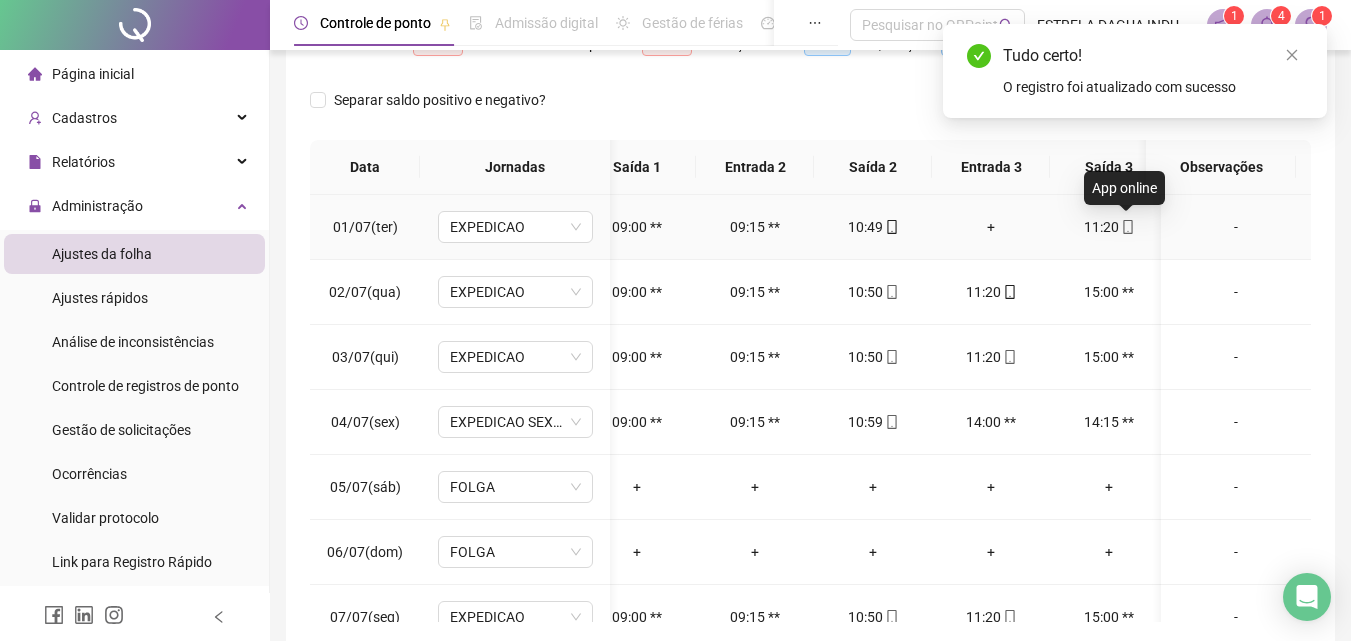 click 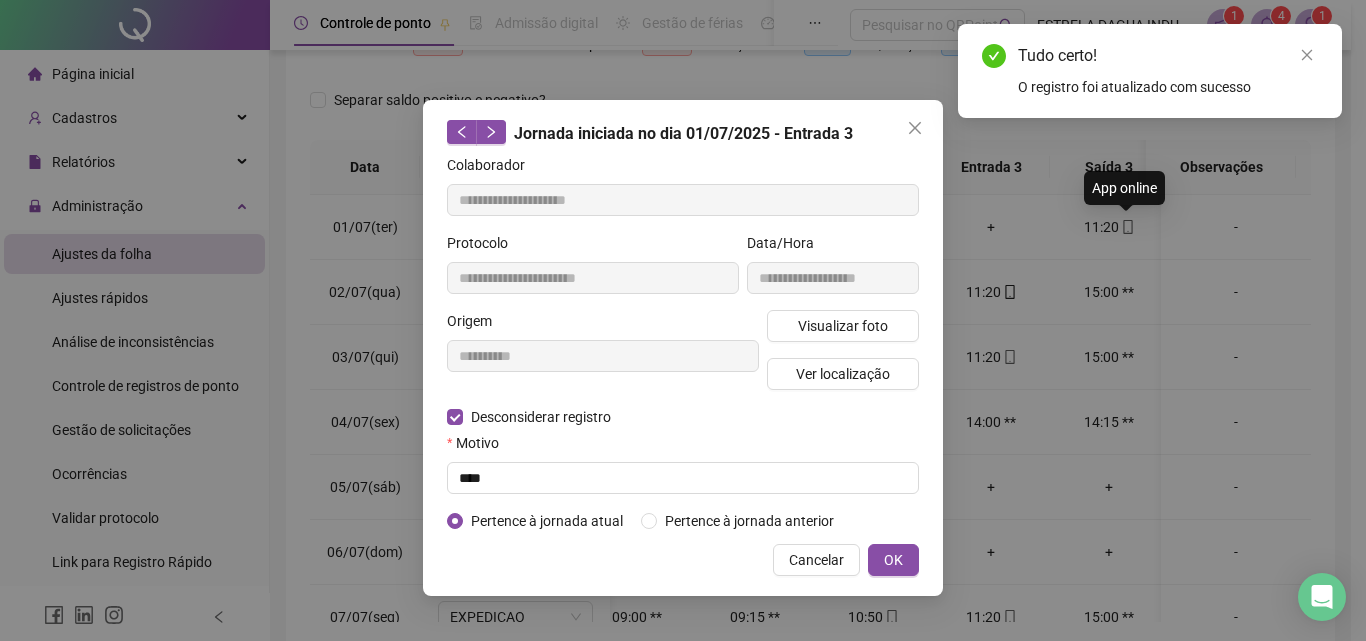 type on "**********" 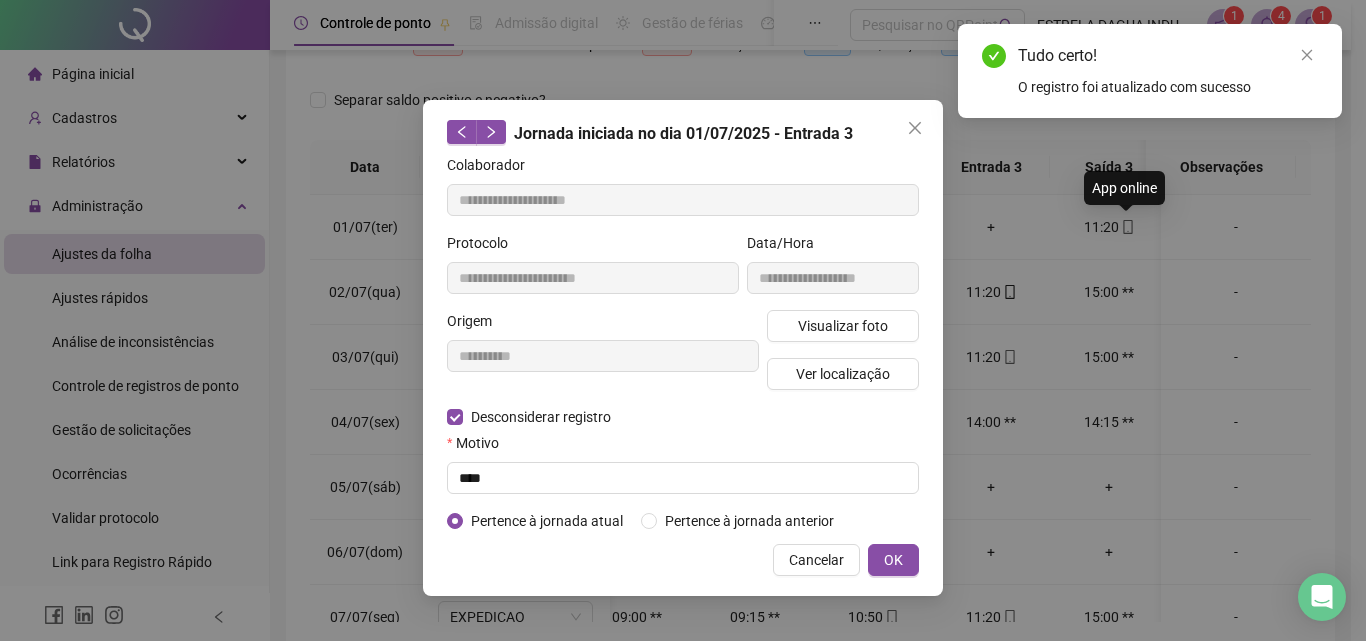 type on "**********" 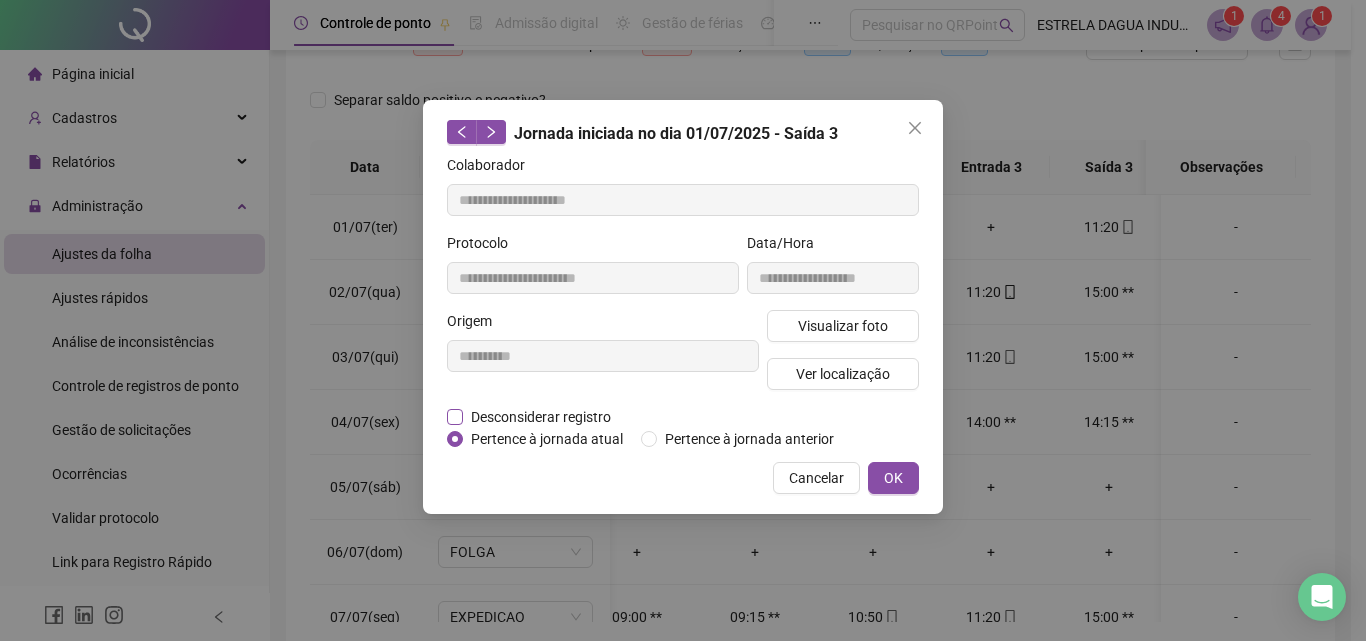 click on "Desconsiderar registro" at bounding box center [541, 417] 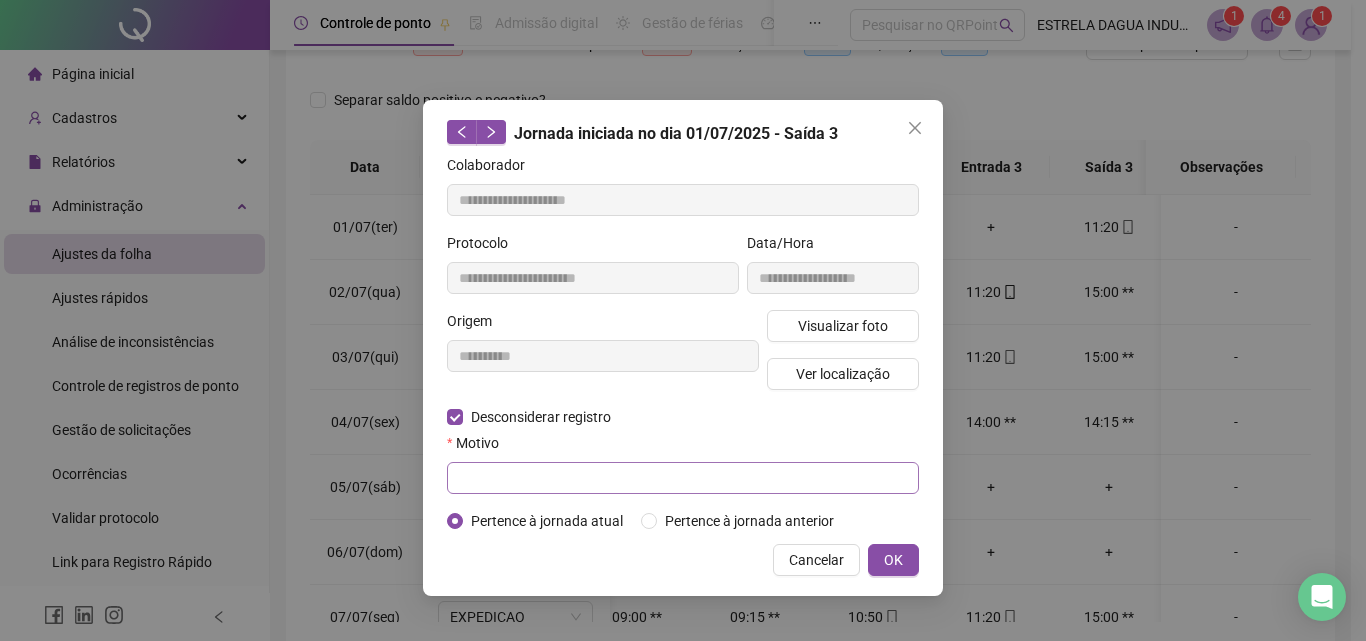 drag, startPoint x: 495, startPoint y: 452, endPoint x: 495, endPoint y: 471, distance: 19 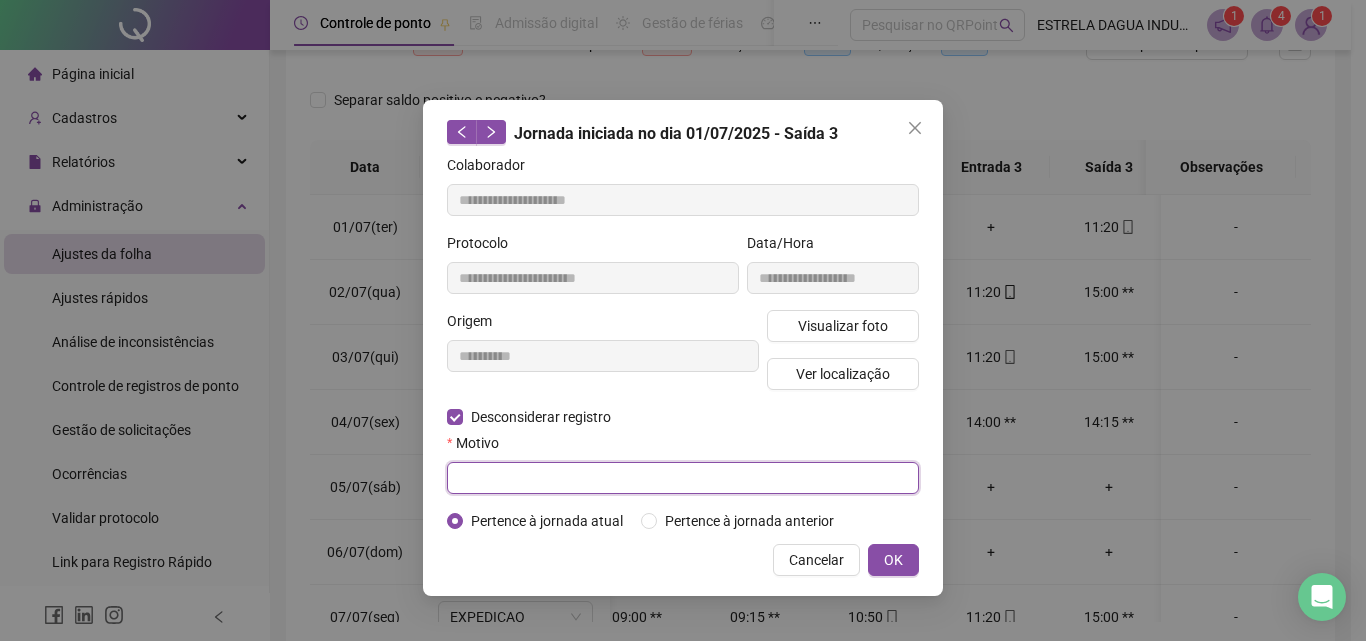 click at bounding box center [683, 478] 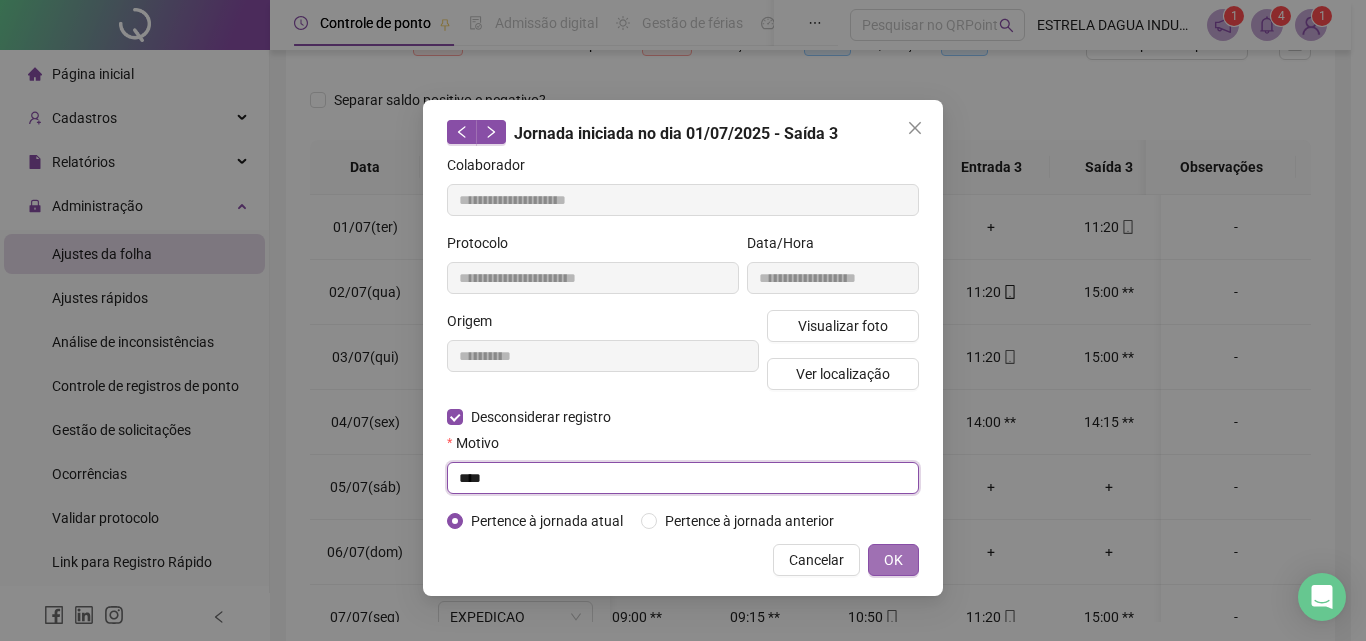 type on "****" 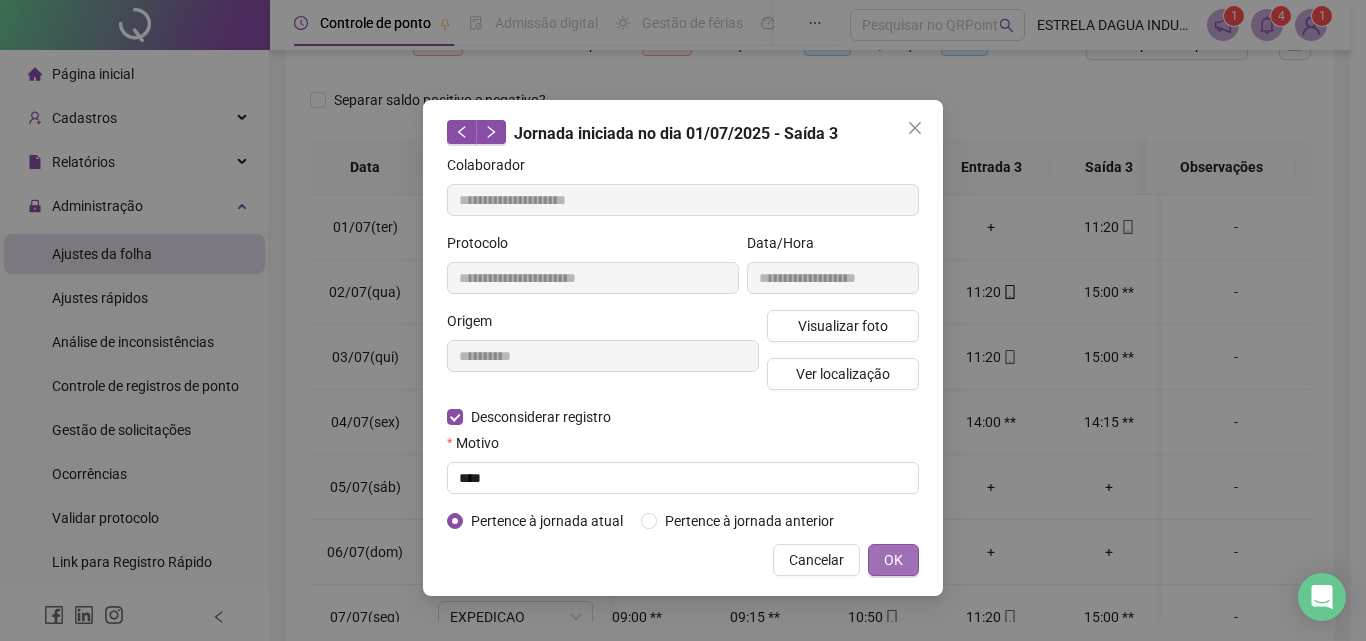 click on "OK" at bounding box center [893, 560] 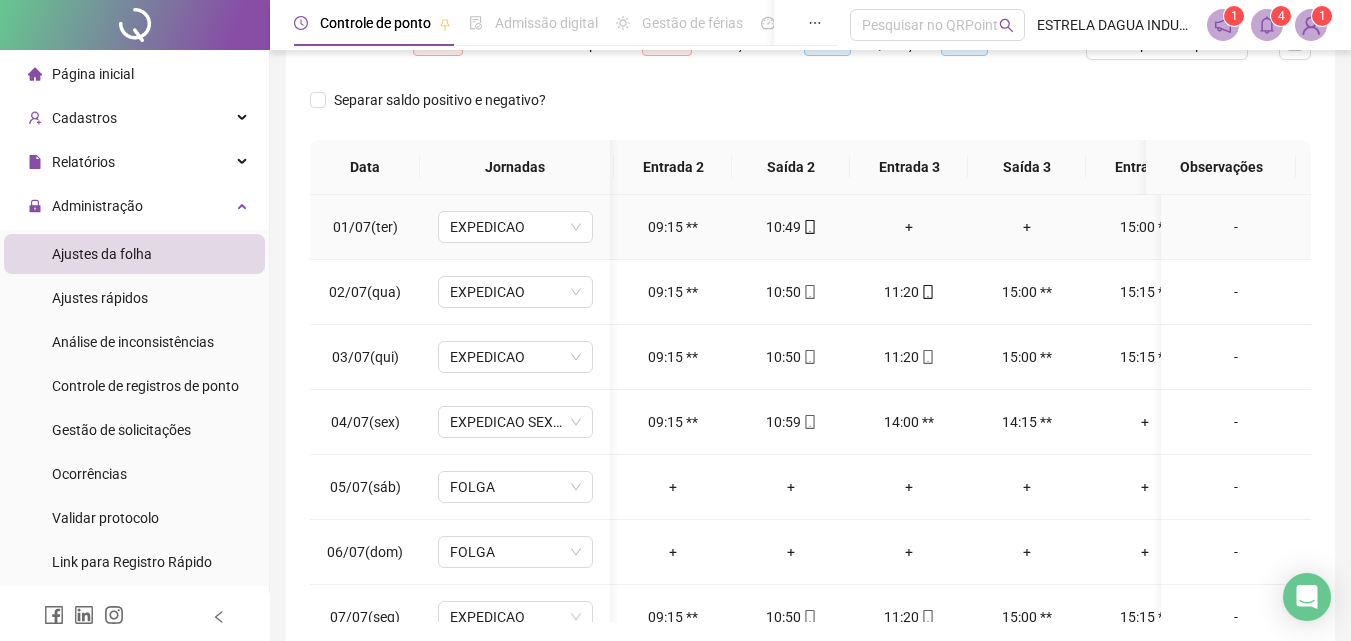 click on "+" at bounding box center [909, 227] 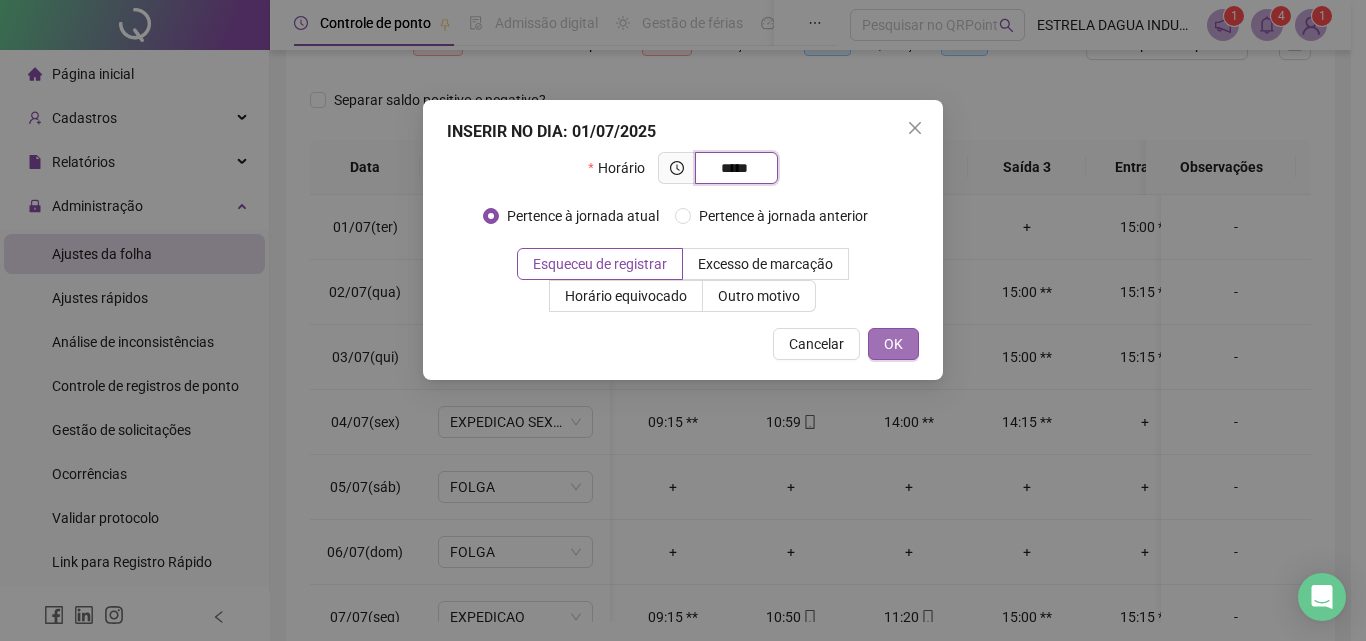 type on "*****" 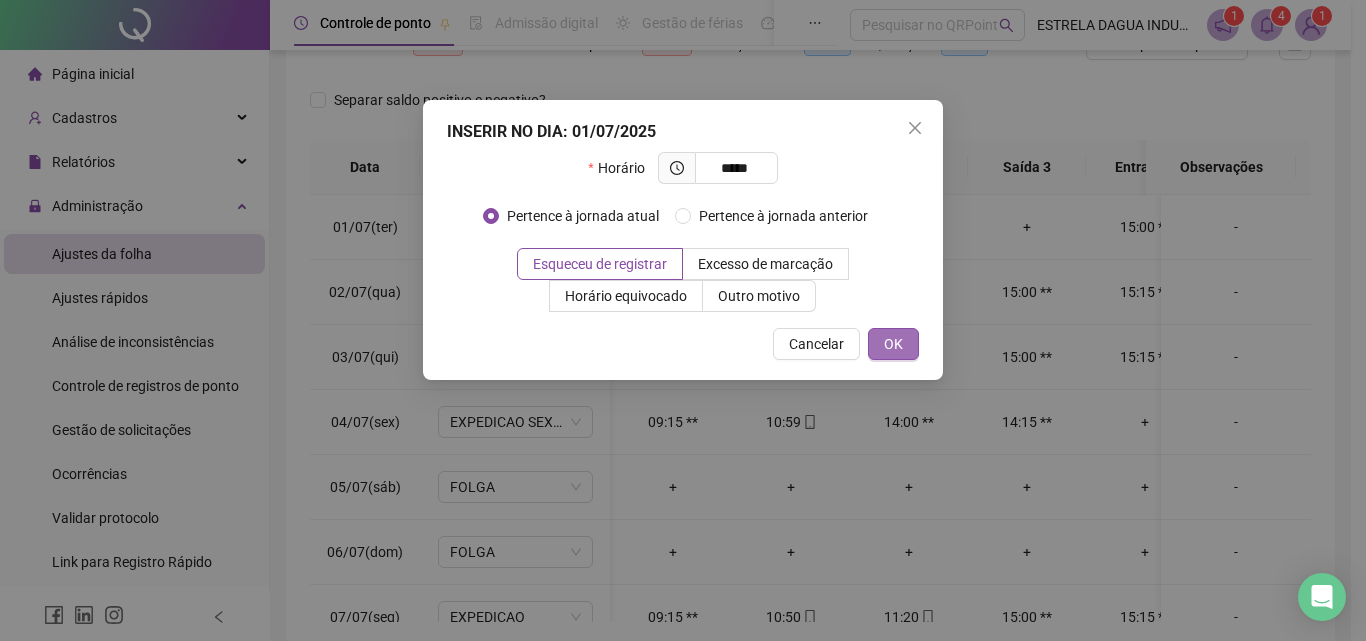 click on "OK" at bounding box center [893, 344] 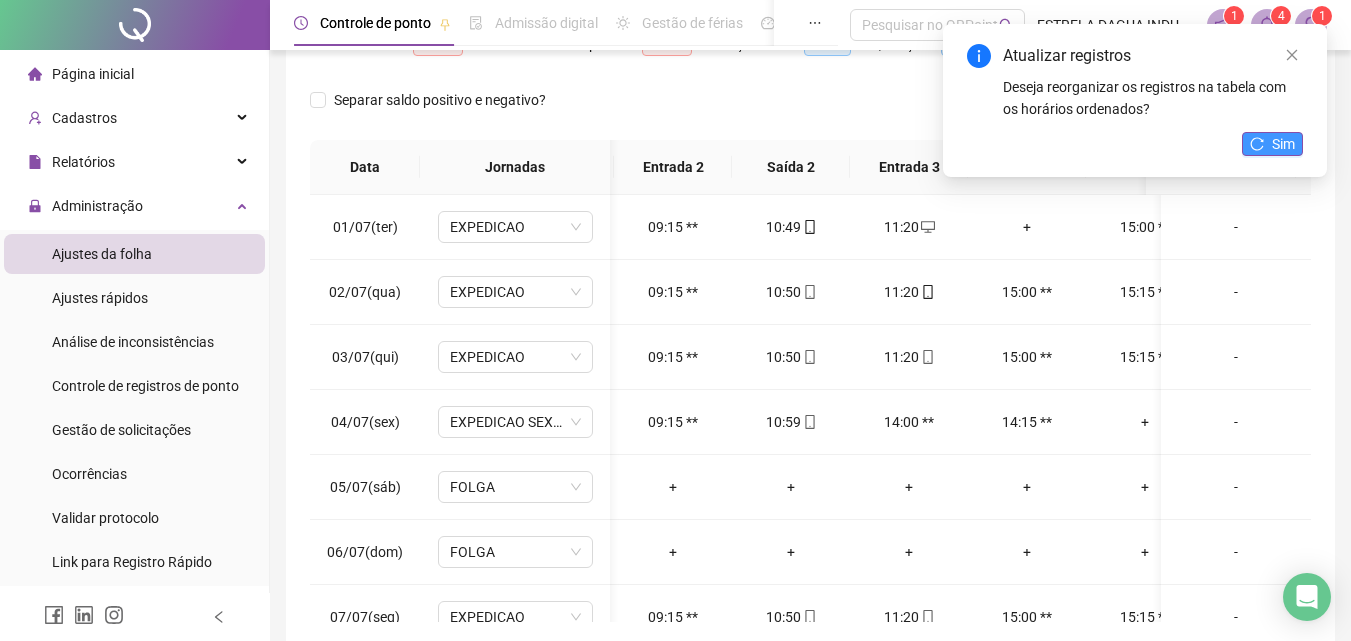 click 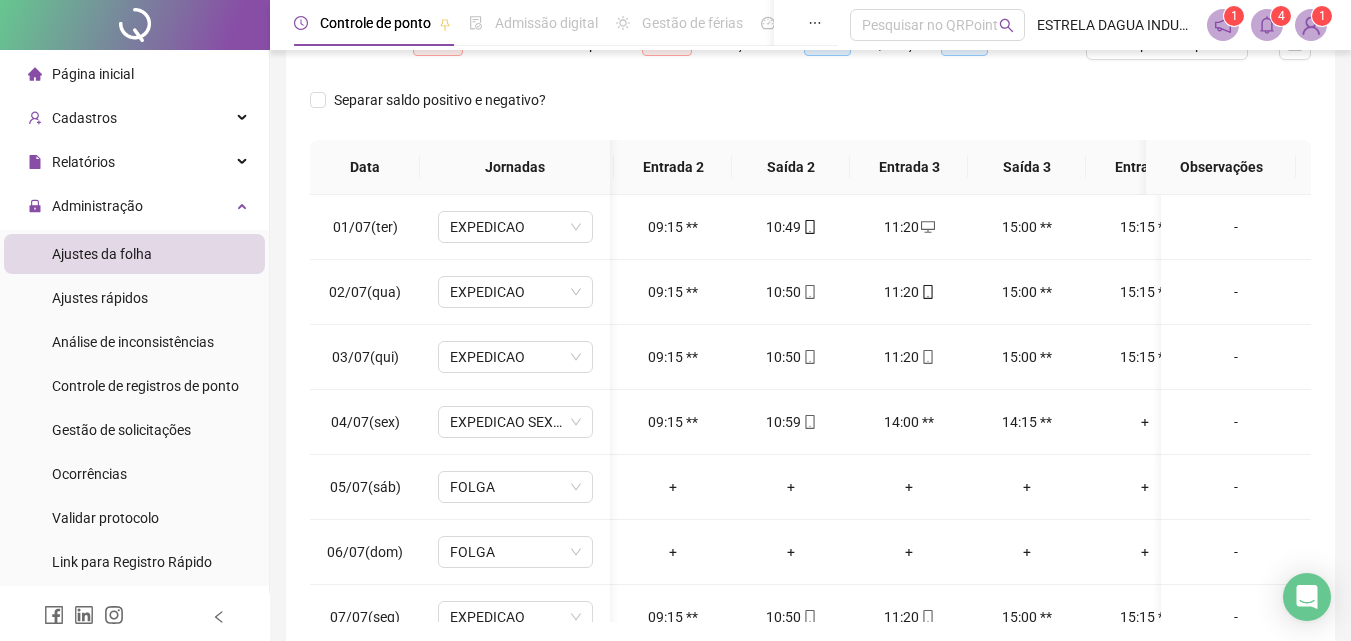 scroll, scrollTop: 0, scrollLeft: 340, axis: horizontal 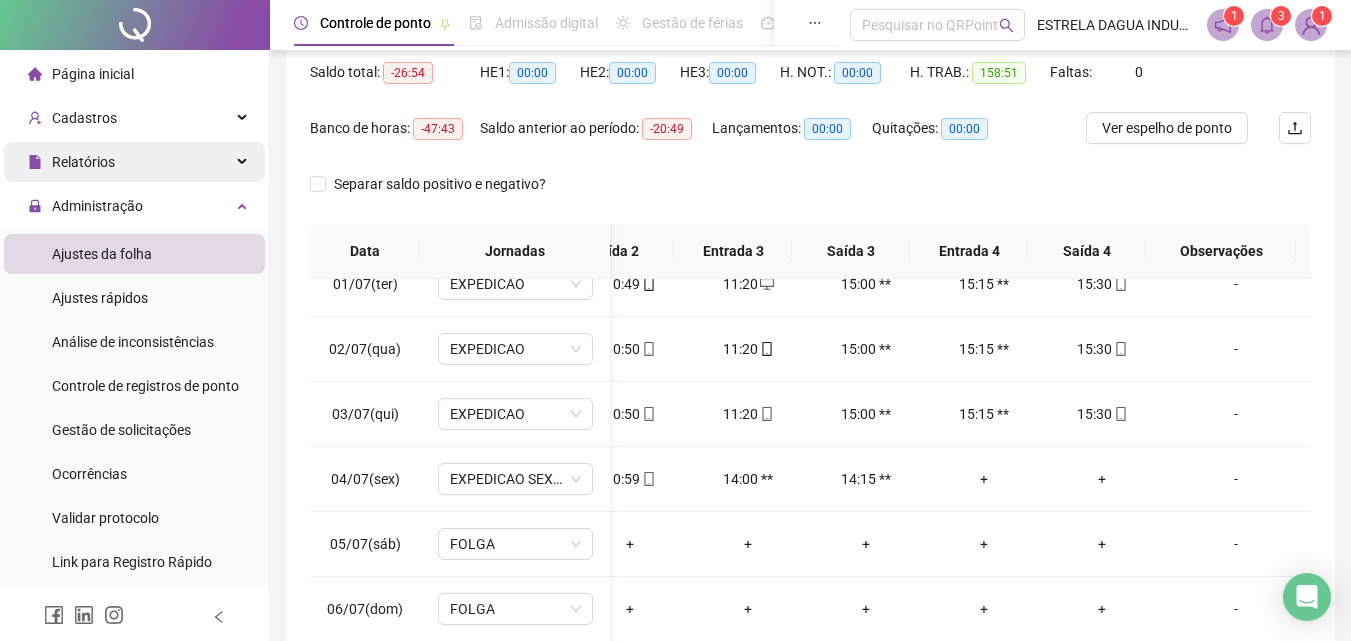 click on "Relatórios" at bounding box center [134, 162] 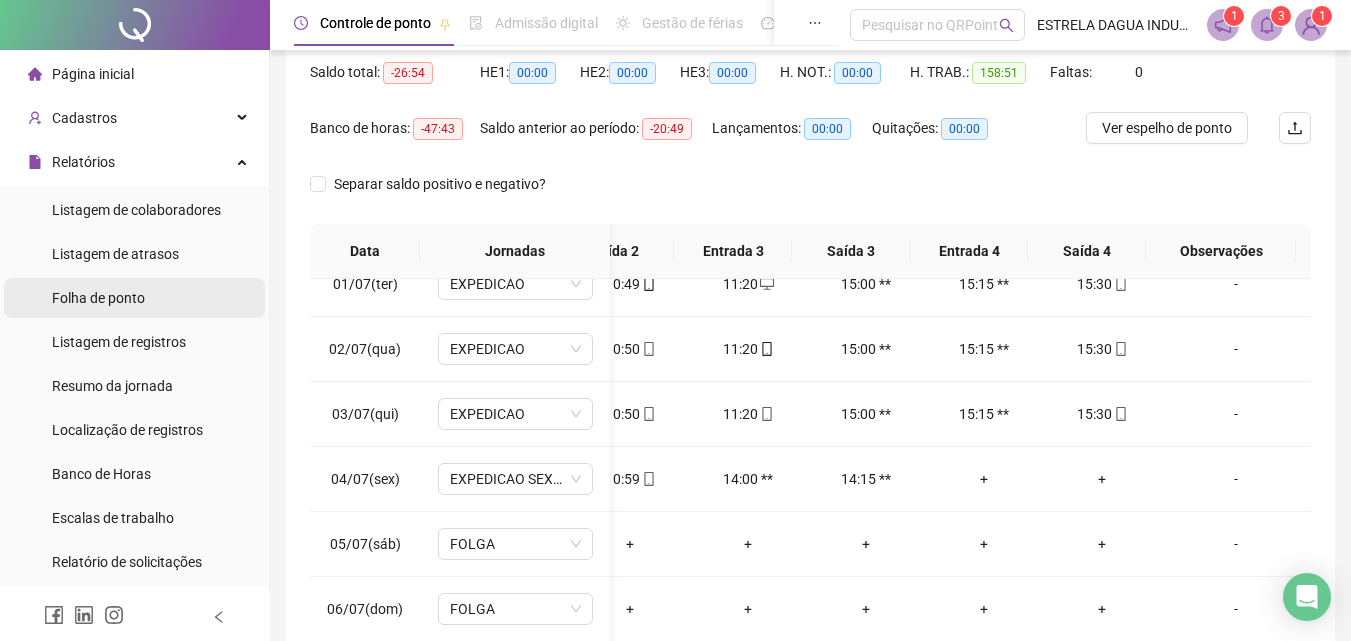 click on "Folha de ponto" at bounding box center (98, 298) 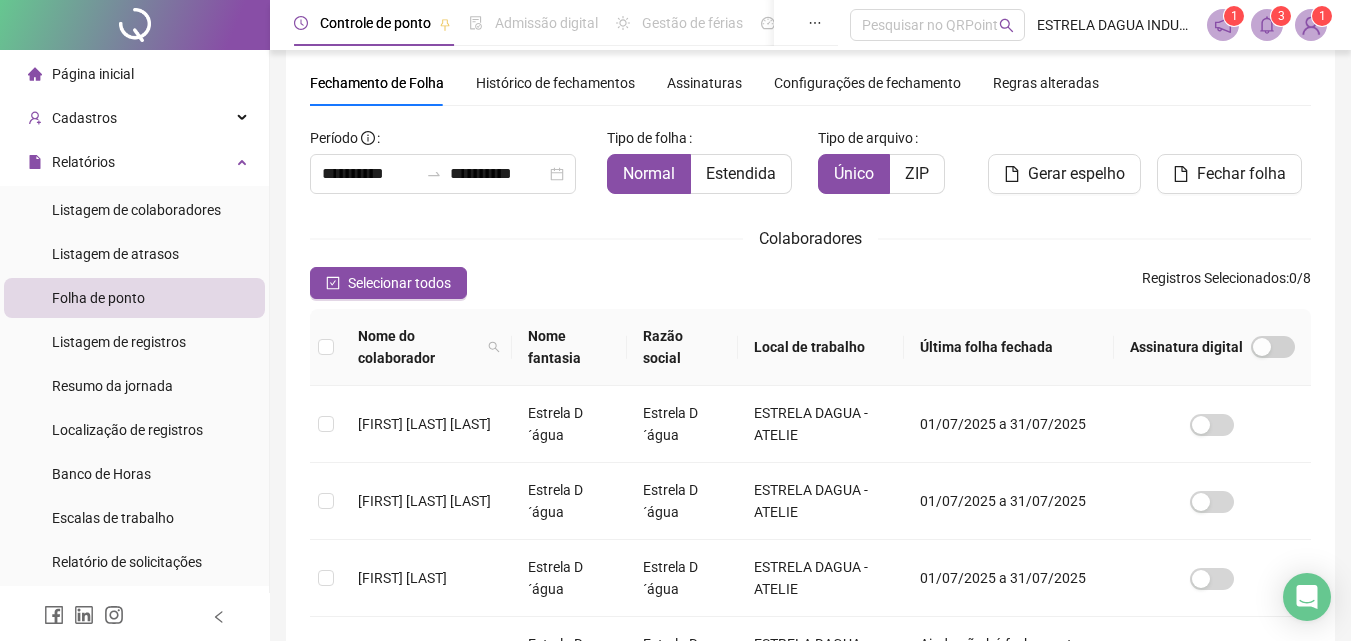 scroll, scrollTop: 89, scrollLeft: 0, axis: vertical 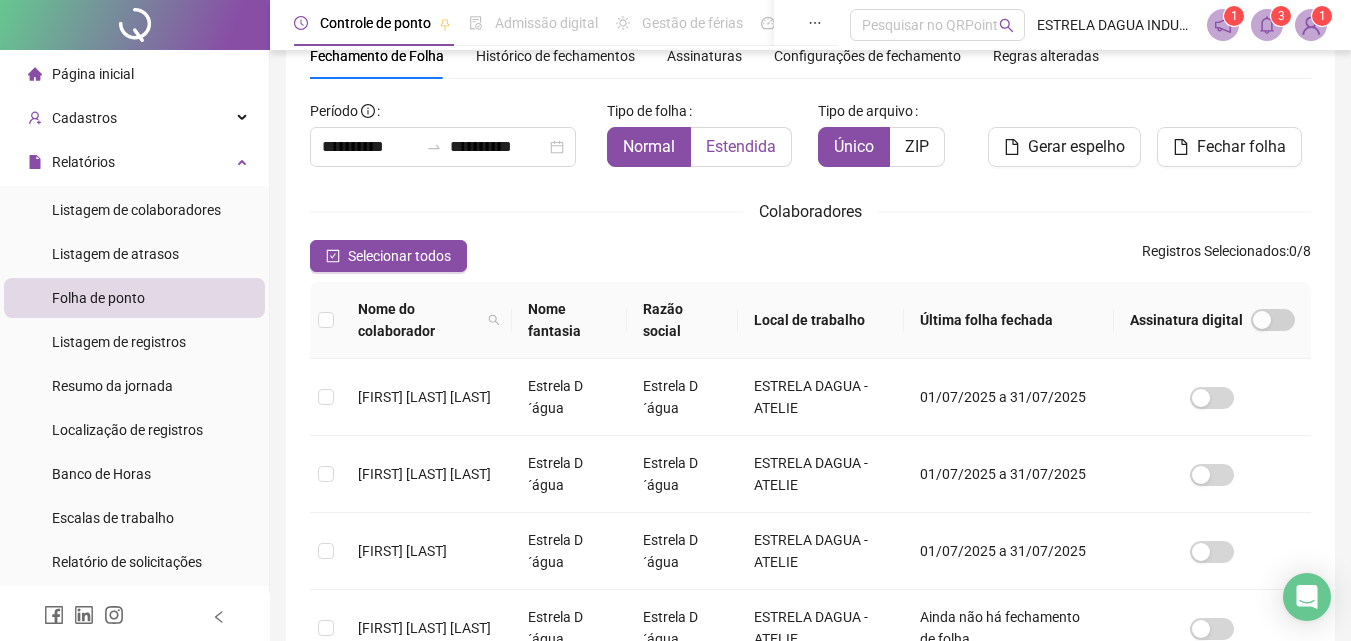 click on "Estendida" at bounding box center [741, 146] 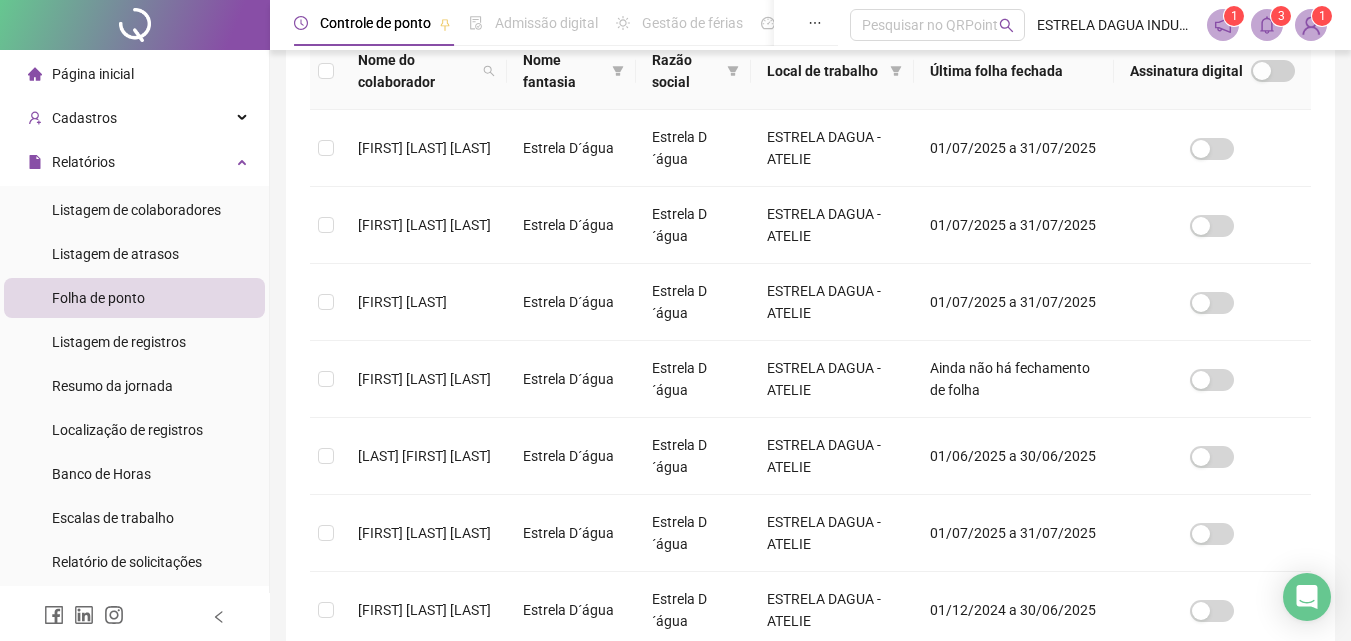 scroll, scrollTop: 363, scrollLeft: 0, axis: vertical 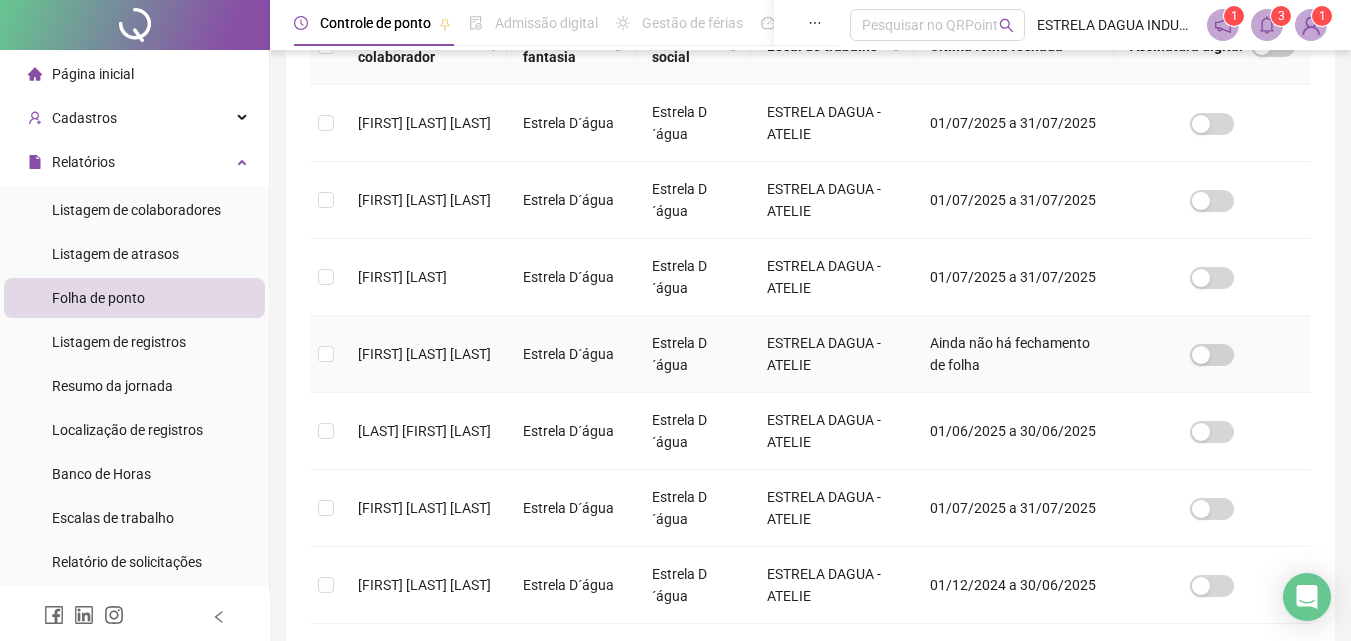 click on "[FIRST] [LAST] [LAST]" at bounding box center [424, 354] 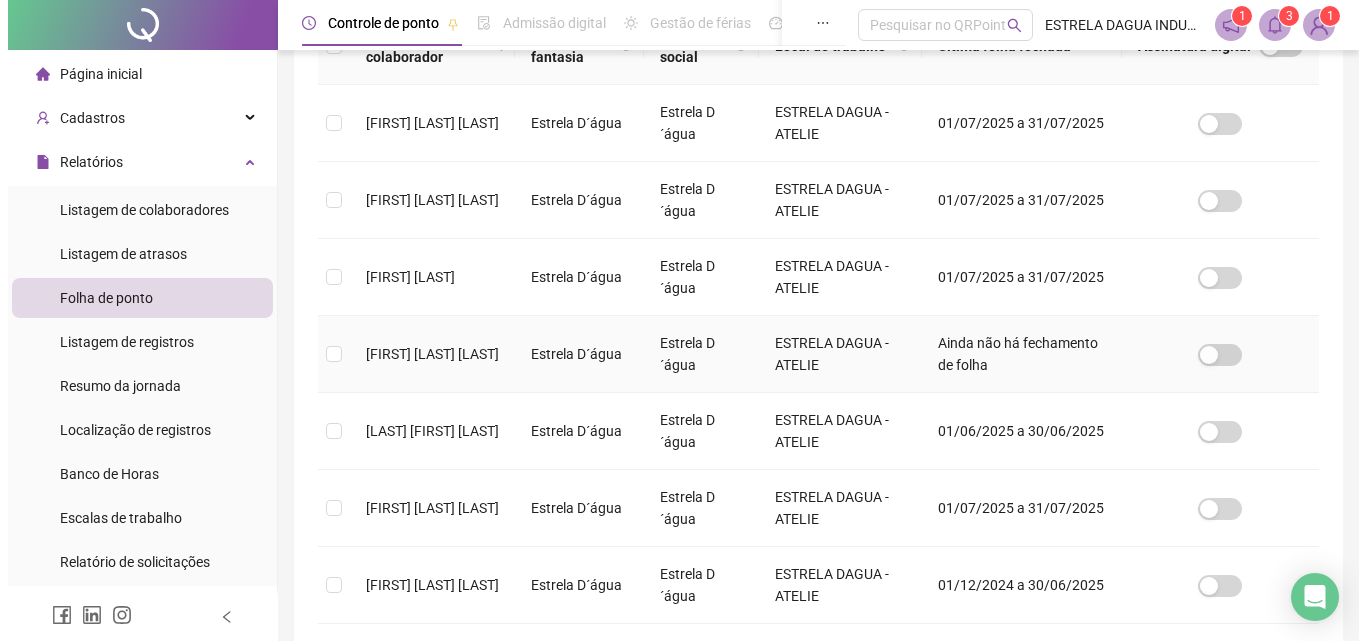 scroll, scrollTop: 89, scrollLeft: 0, axis: vertical 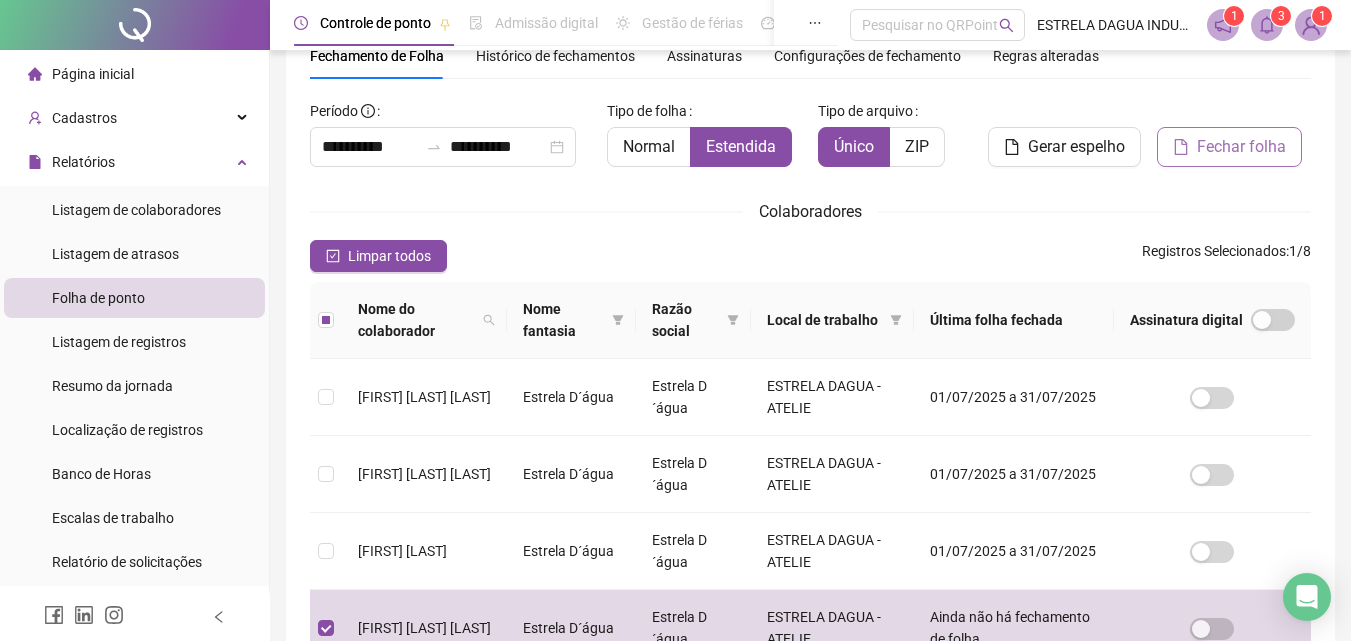 click on "Fechar folha" at bounding box center [1241, 147] 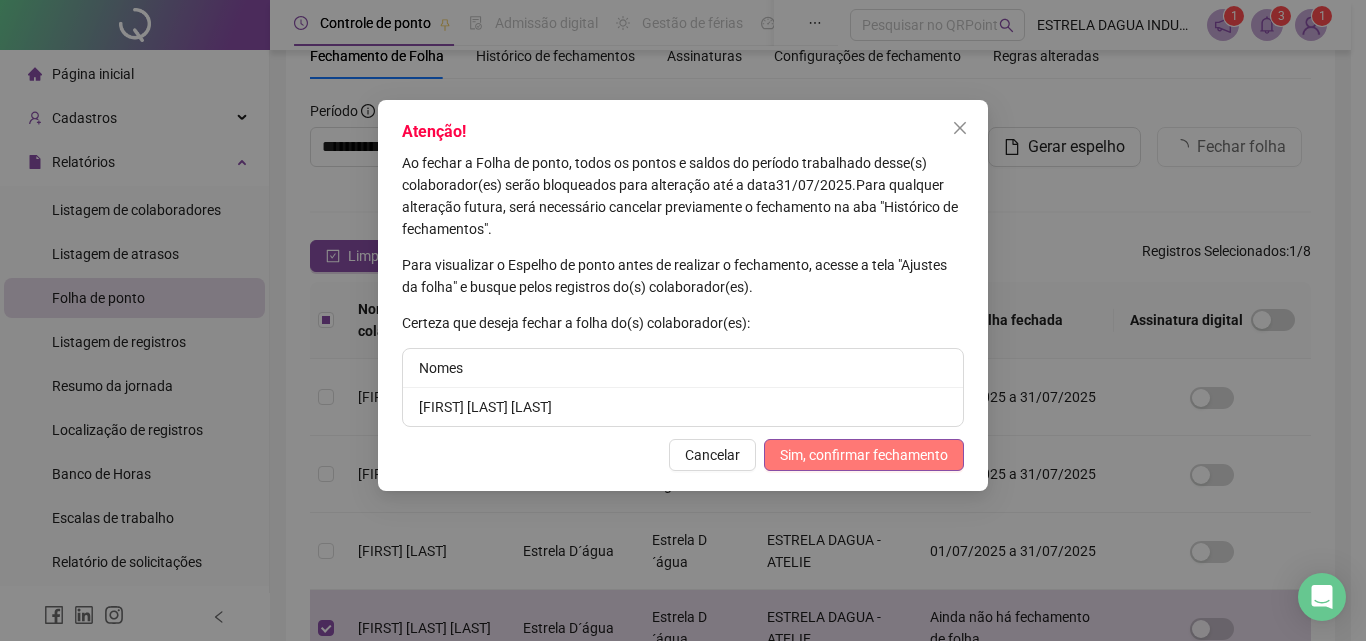 click on "Sim, confirmar fechamento" at bounding box center (864, 455) 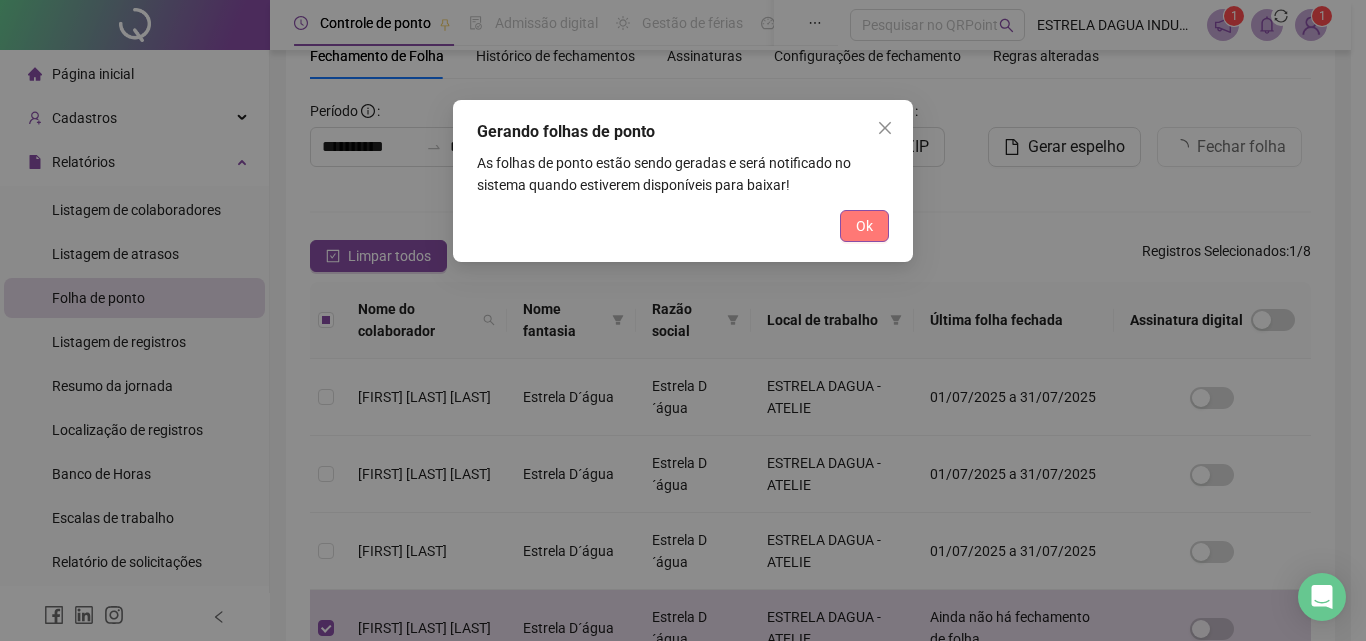 click on "Ok" at bounding box center (864, 226) 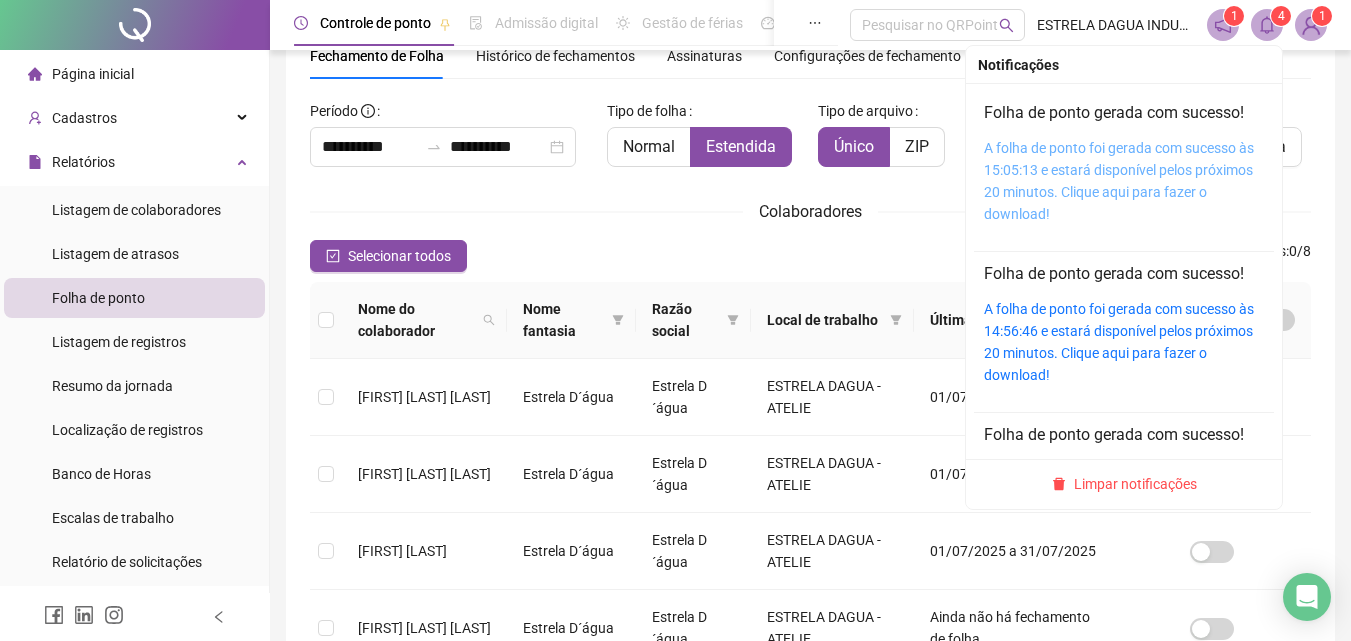 click on "A folha de ponto foi gerada com sucesso às 15:05:13 e estará disponível pelos próximos 20 minutos.
Clique aqui para fazer o download!" at bounding box center (1119, 181) 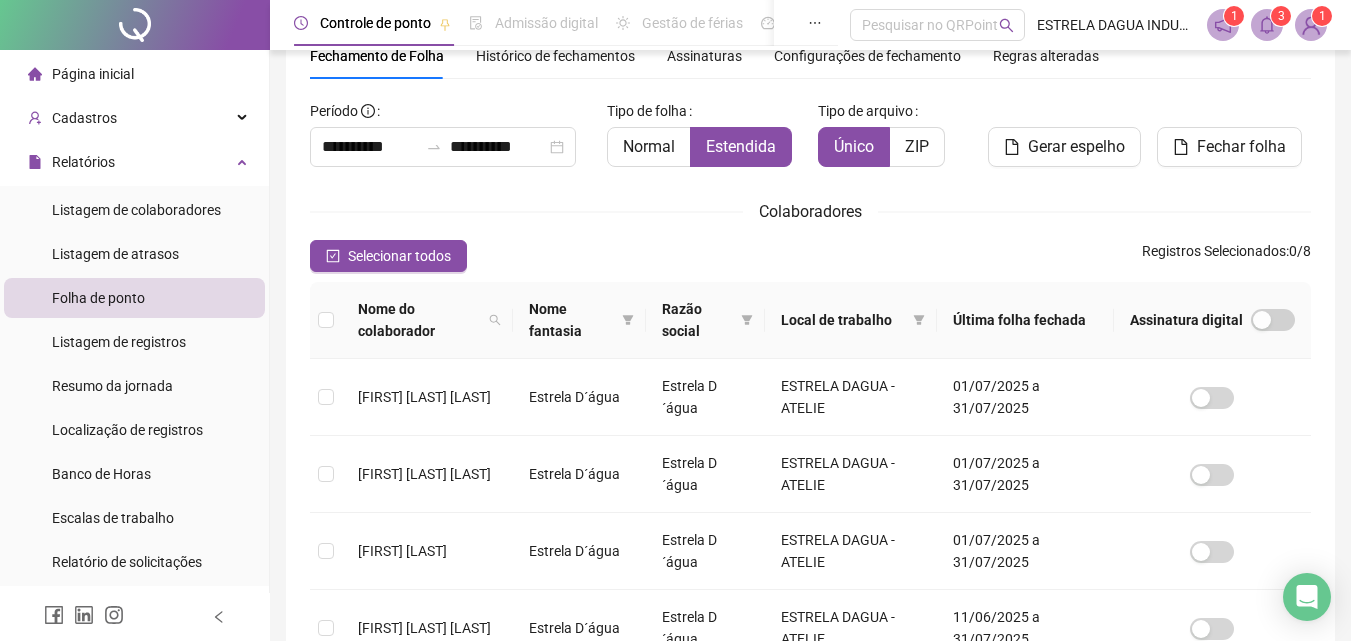click at bounding box center [1311, 25] 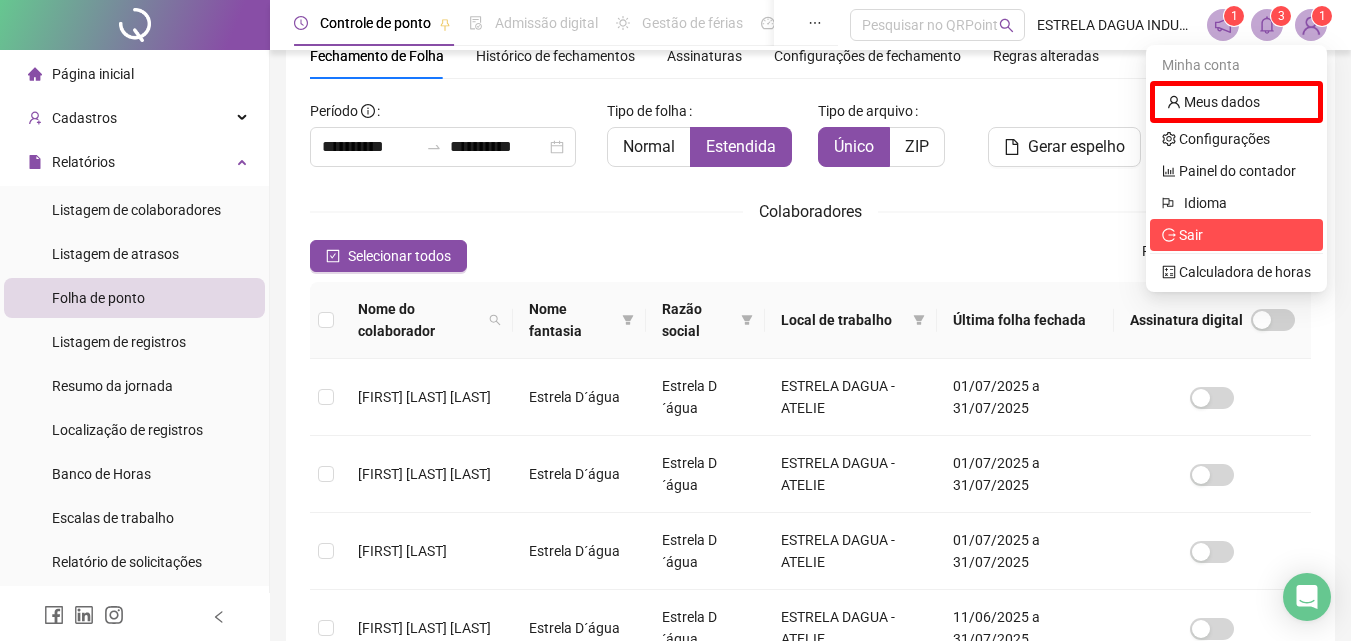 click on "Sair" at bounding box center [1236, 235] 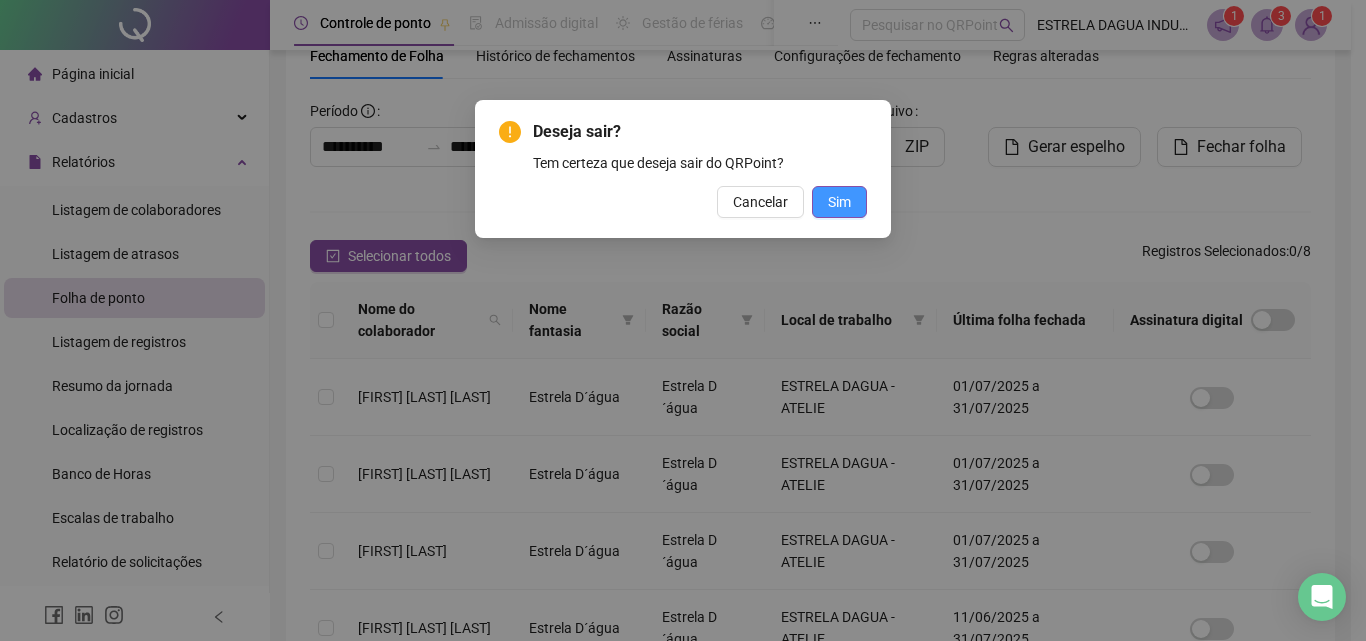 click on "Sim" at bounding box center [839, 202] 